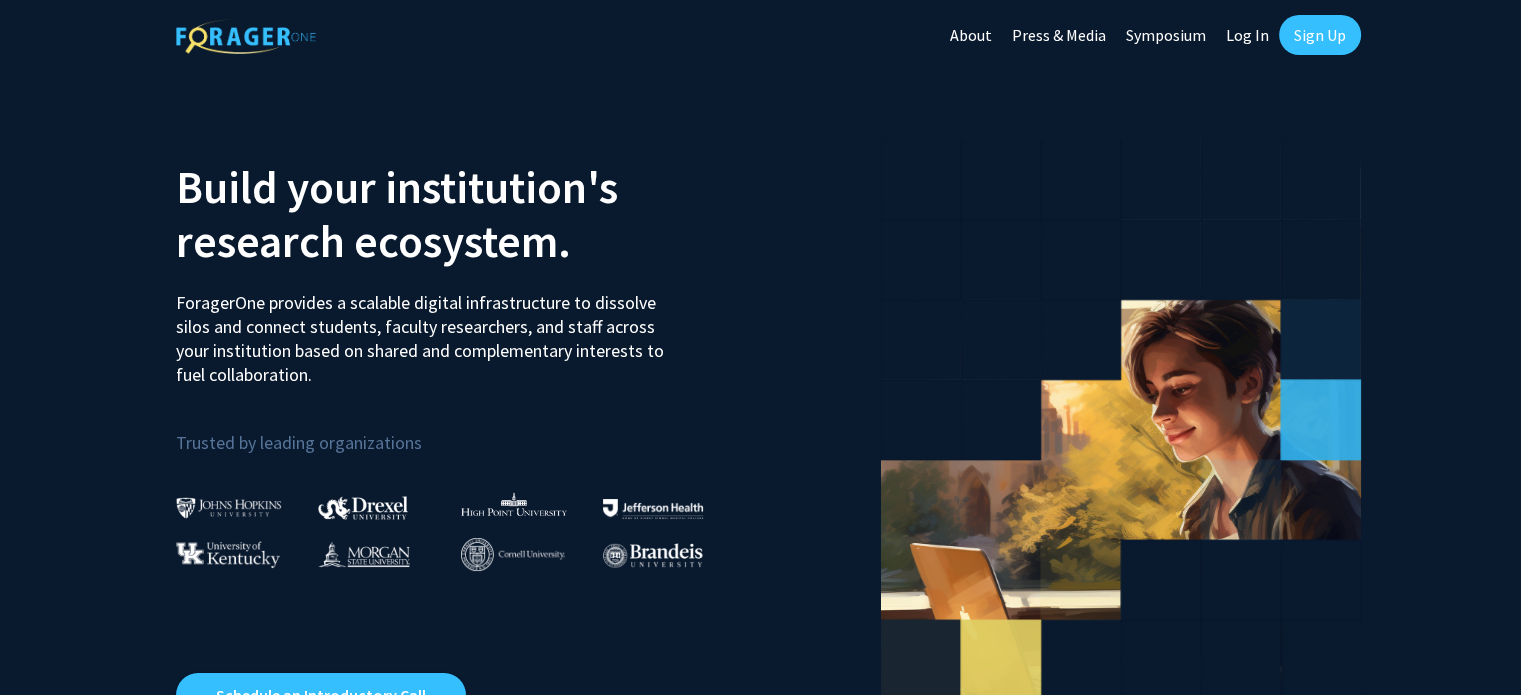 scroll, scrollTop: 2, scrollLeft: 0, axis: vertical 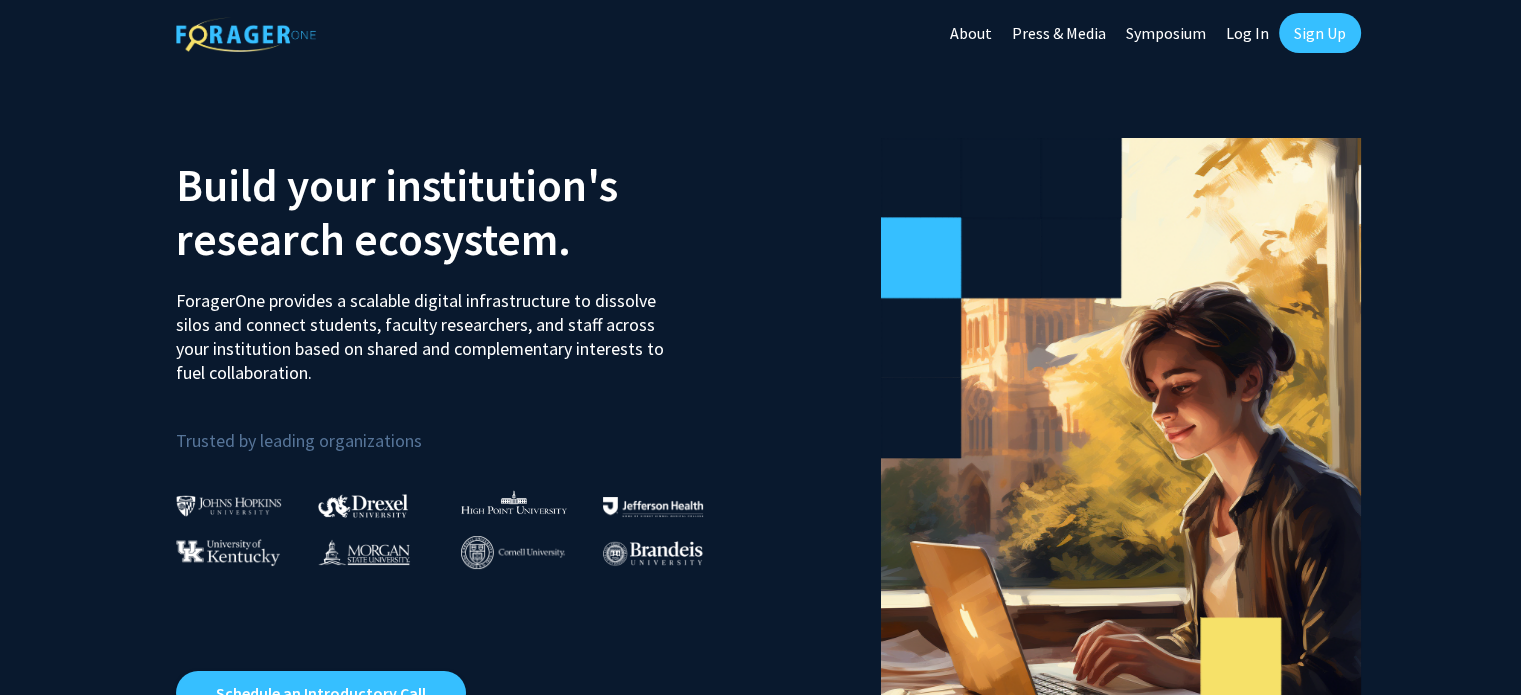 click on "Log In" 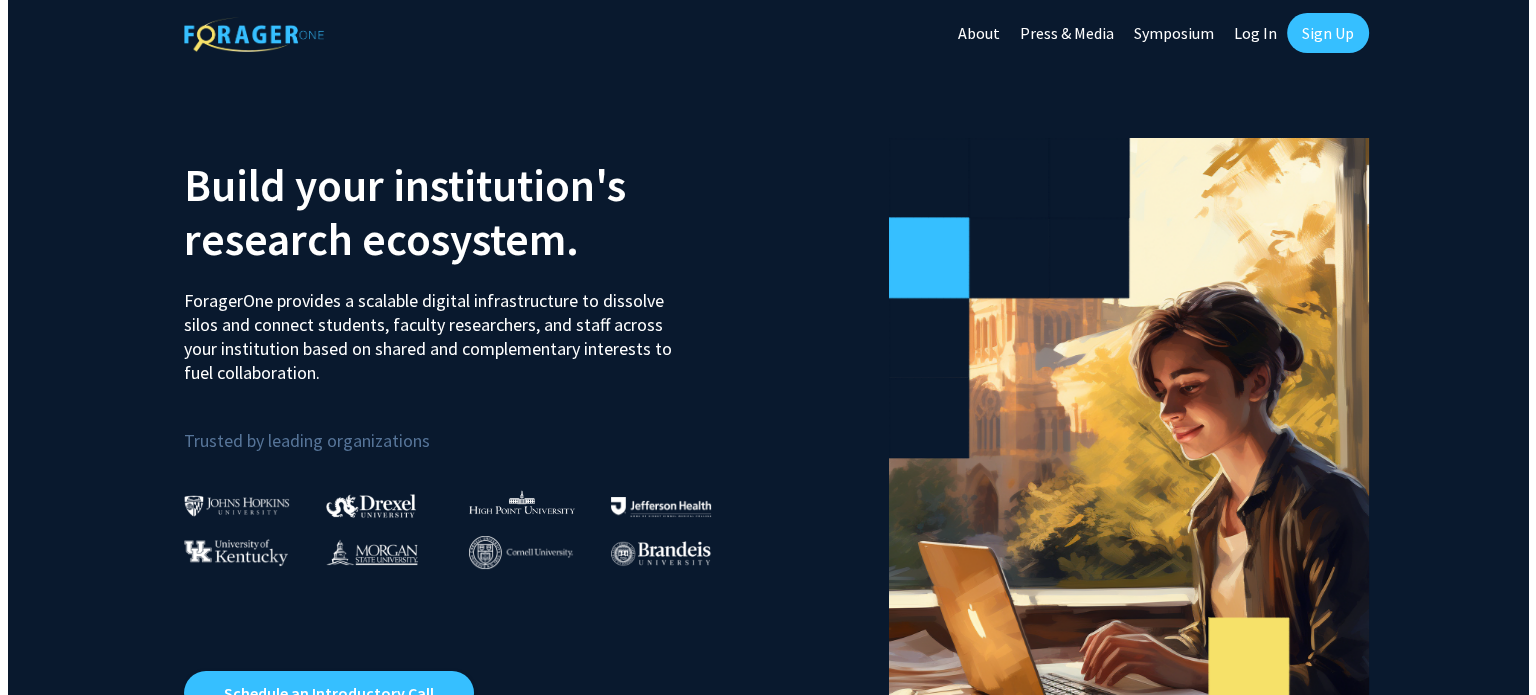 scroll, scrollTop: 0, scrollLeft: 0, axis: both 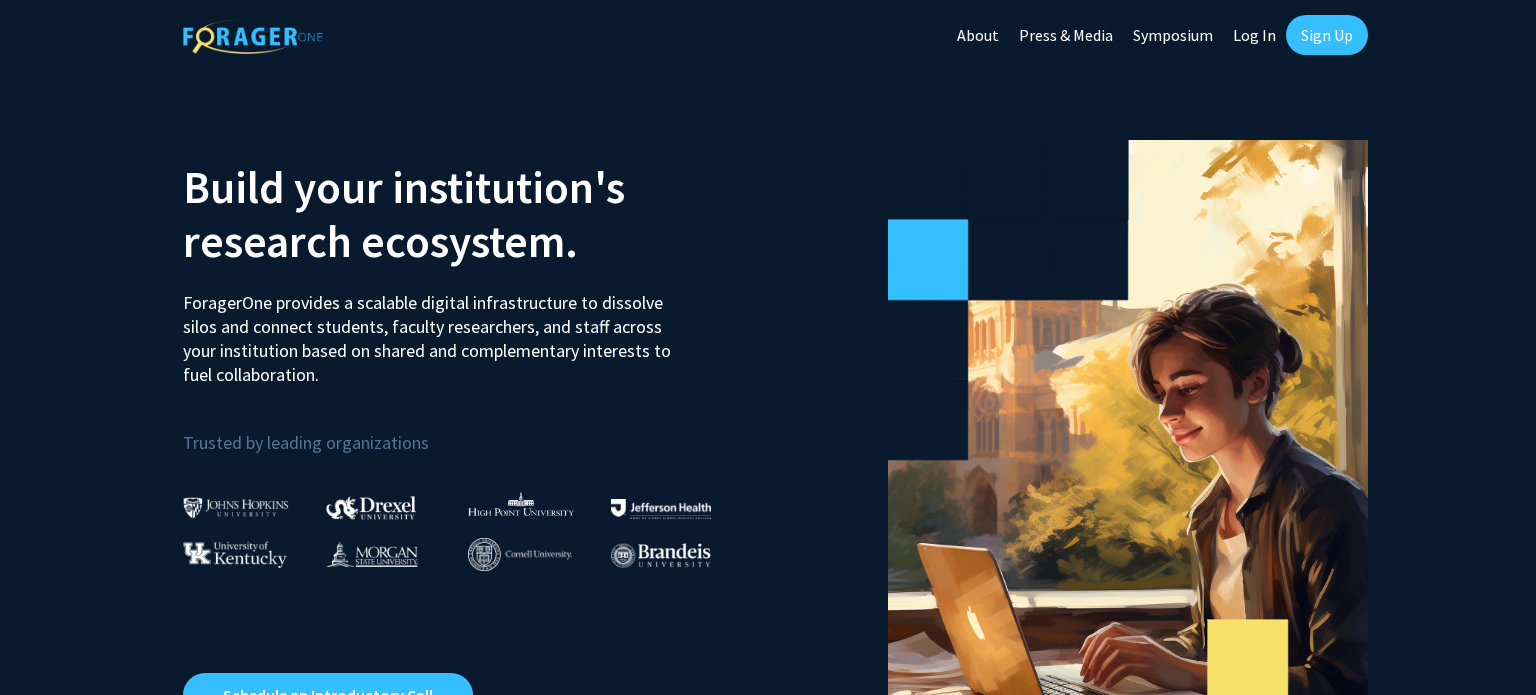 select 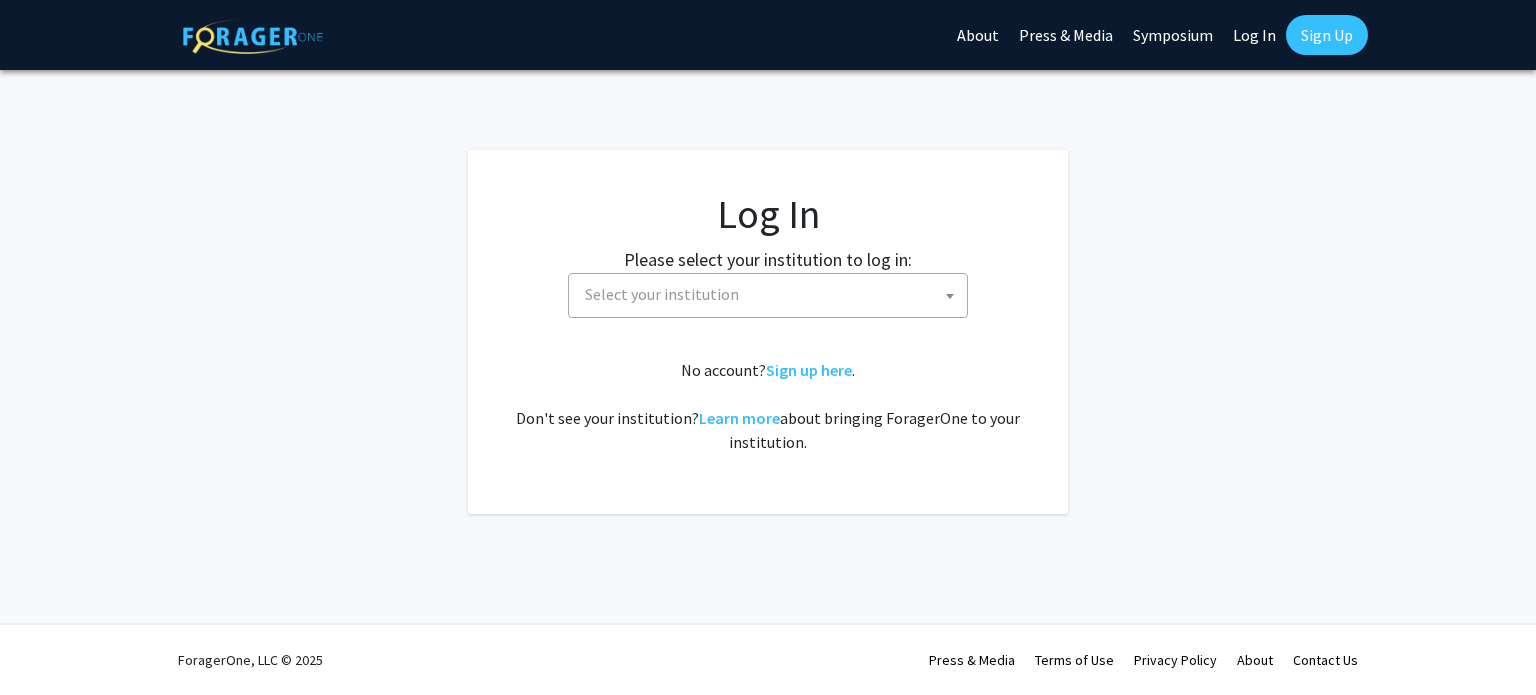 click on "Please select your institution to log in:" 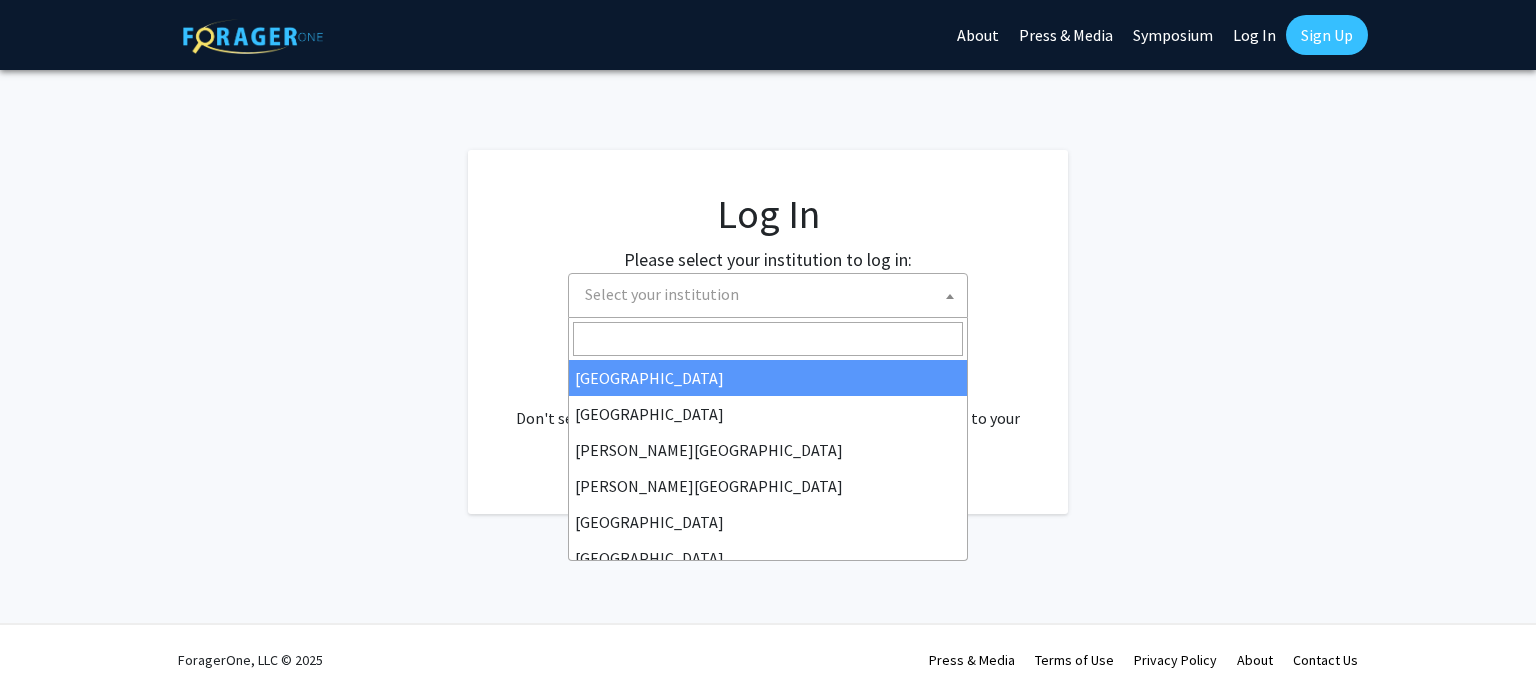 click on "Select your institution" at bounding box center (772, 294) 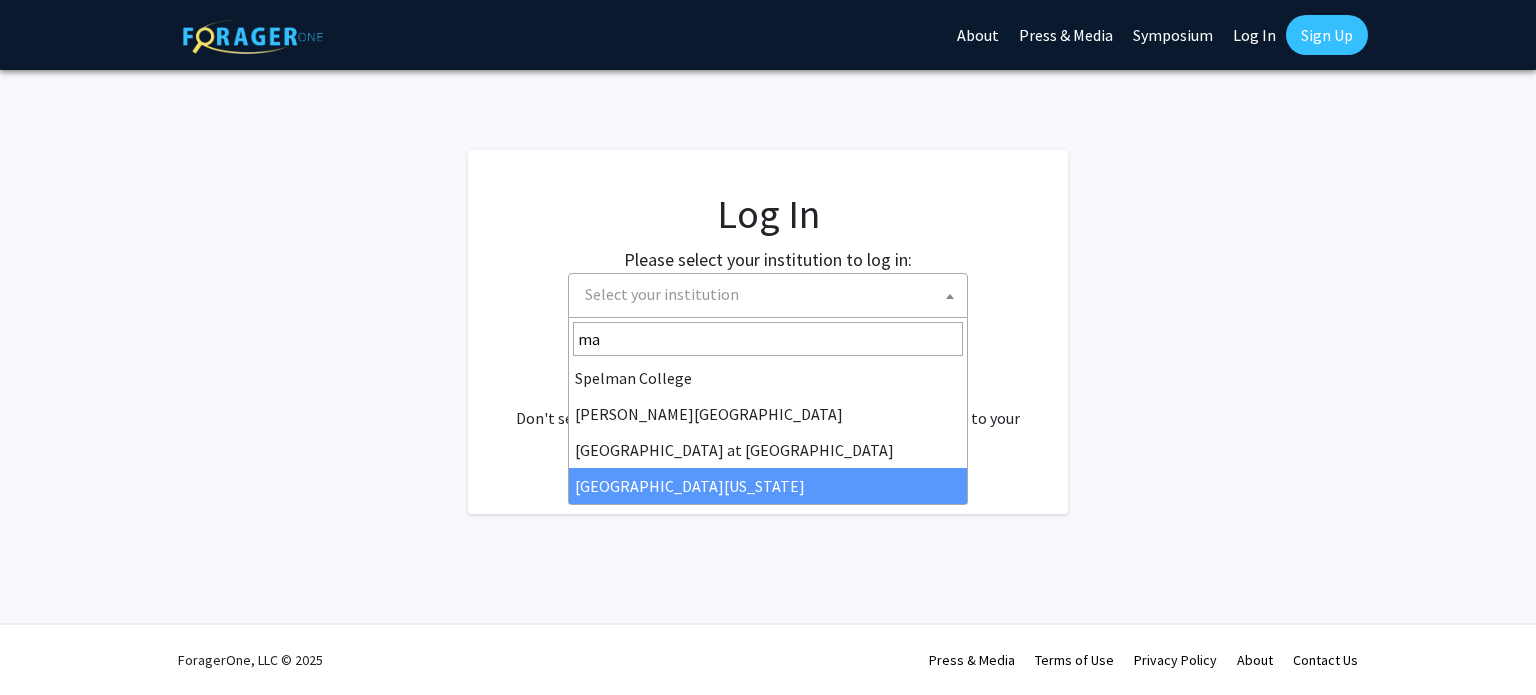 type on "ma" 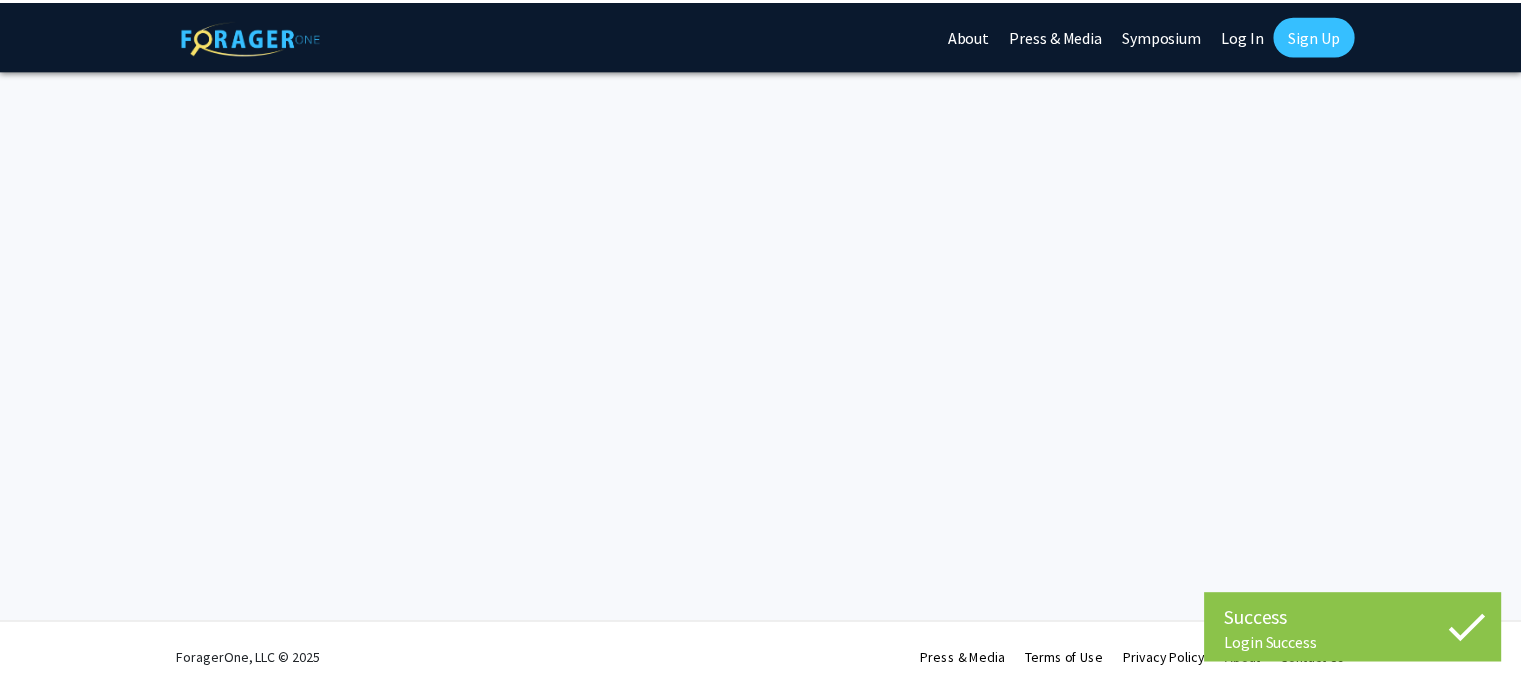 scroll, scrollTop: 0, scrollLeft: 0, axis: both 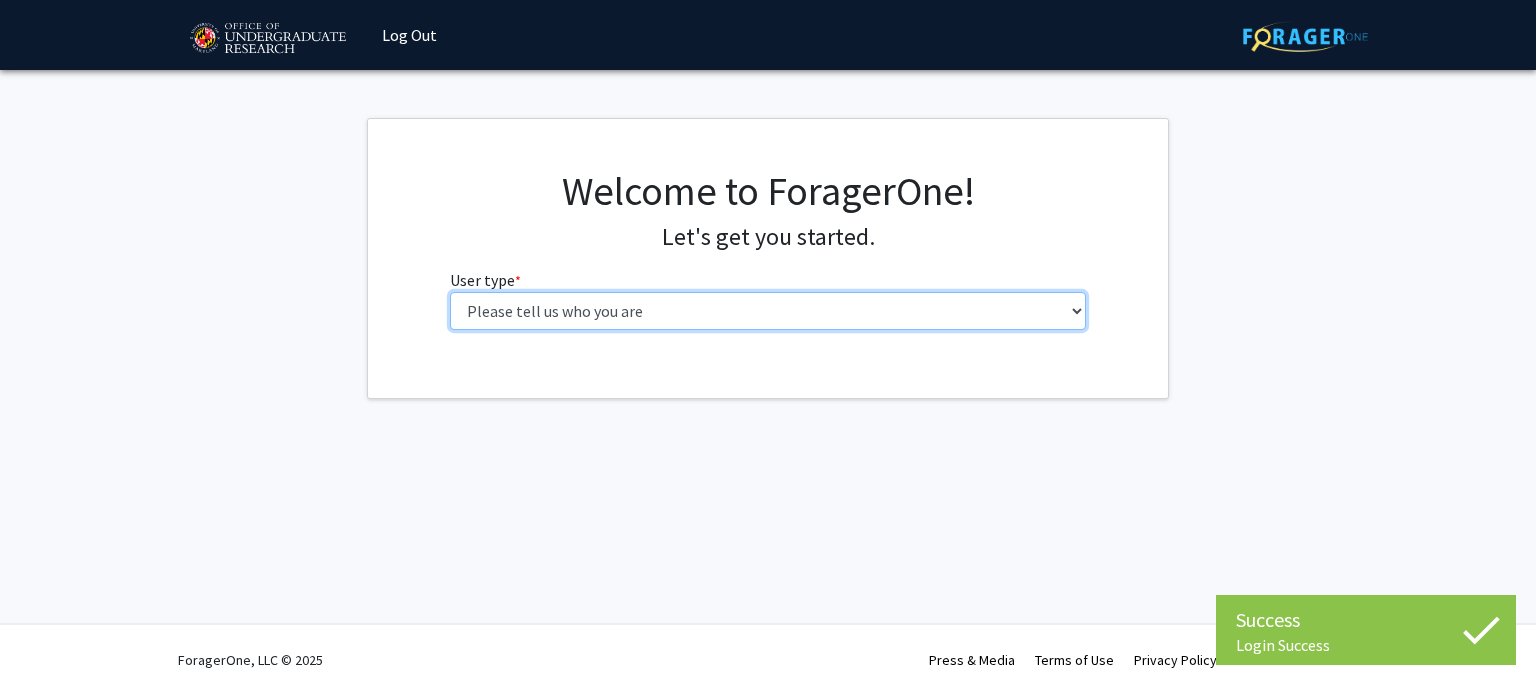 click on "Please tell us who you are  Undergraduate Student   Master's Student   Doctoral Candidate (PhD, MD, DMD, PharmD, etc.)   Postdoctoral Researcher / Research Staff / Medical Resident / Medical Fellow   Faculty   Administrative Staff" at bounding box center [768, 311] 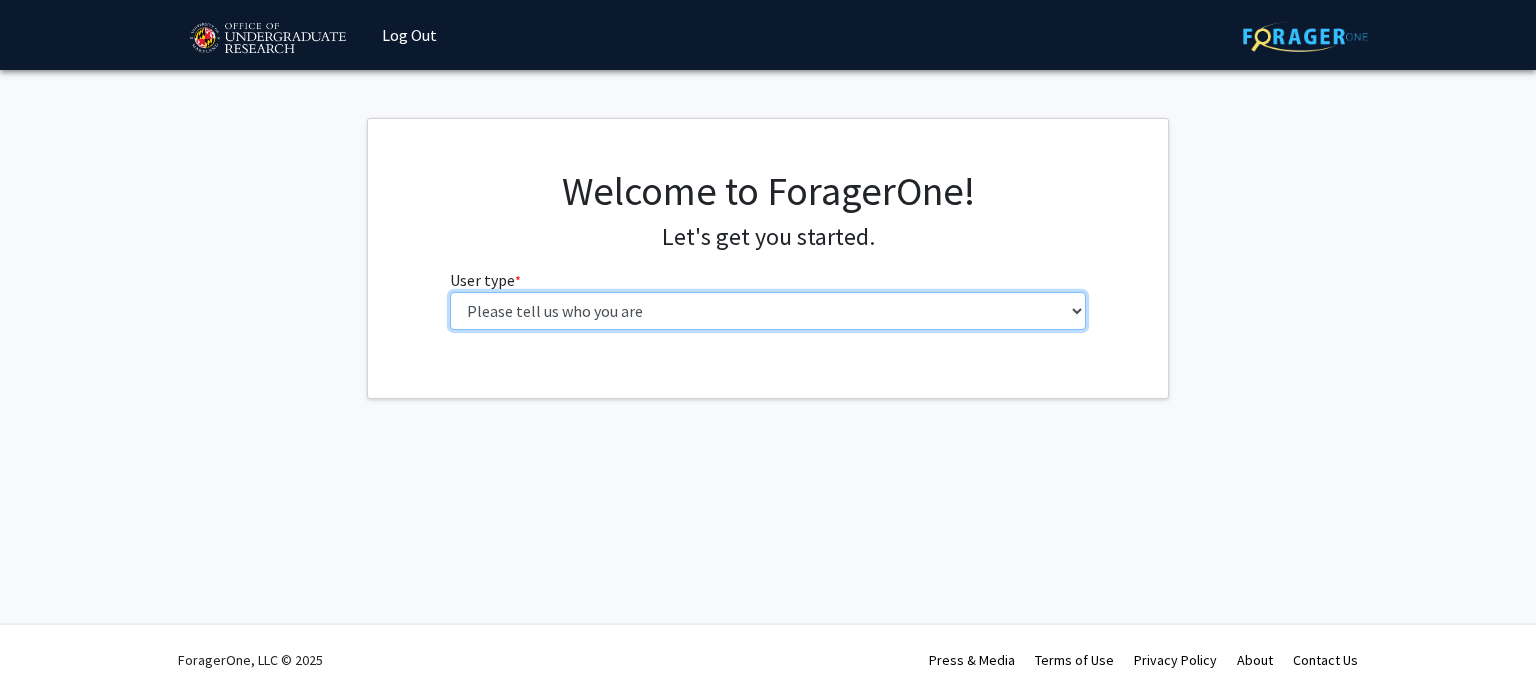 select on "1: undergrad" 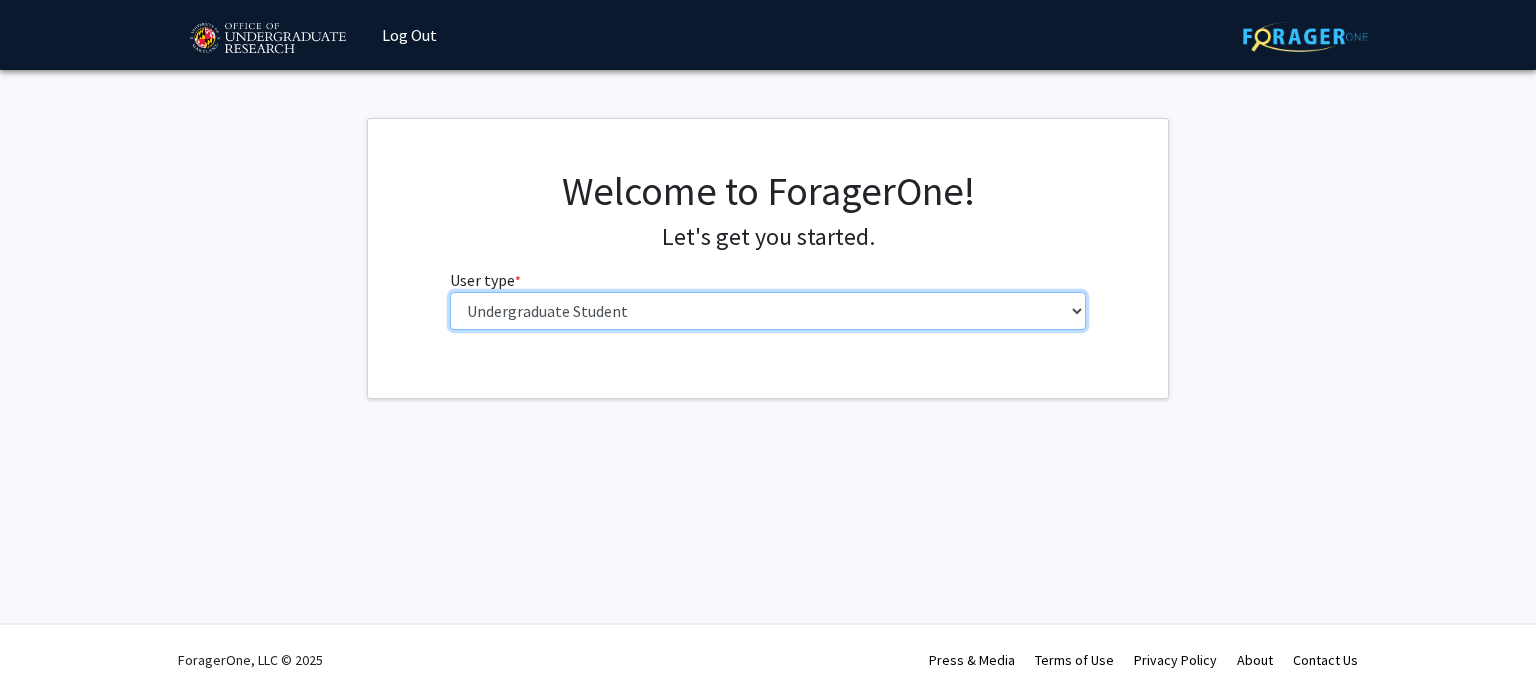 click on "Please tell us who you are  Undergraduate Student   Master's Student   Doctoral Candidate (PhD, MD, DMD, PharmD, etc.)   Postdoctoral Researcher / Research Staff / Medical Resident / Medical Fellow   Faculty   Administrative Staff" at bounding box center [768, 311] 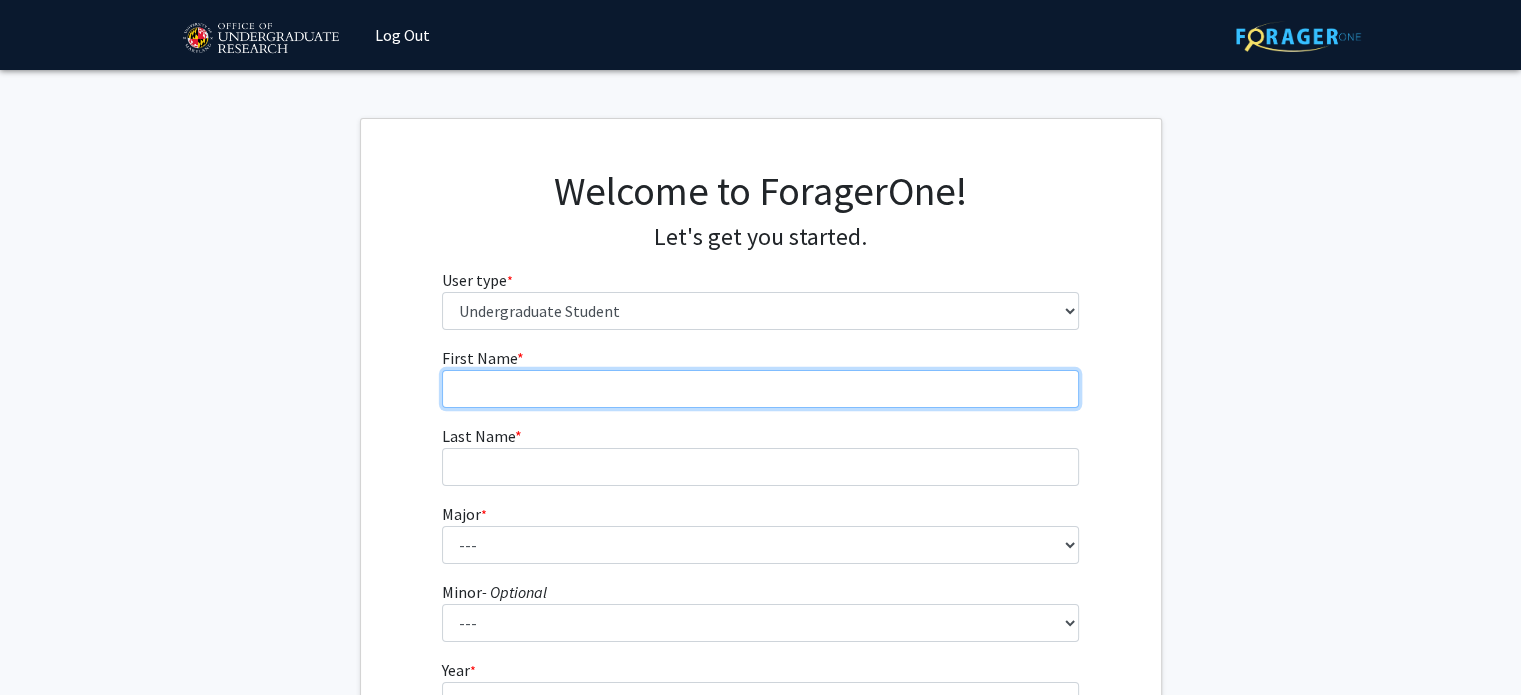 click on "First Name * required" at bounding box center (760, 389) 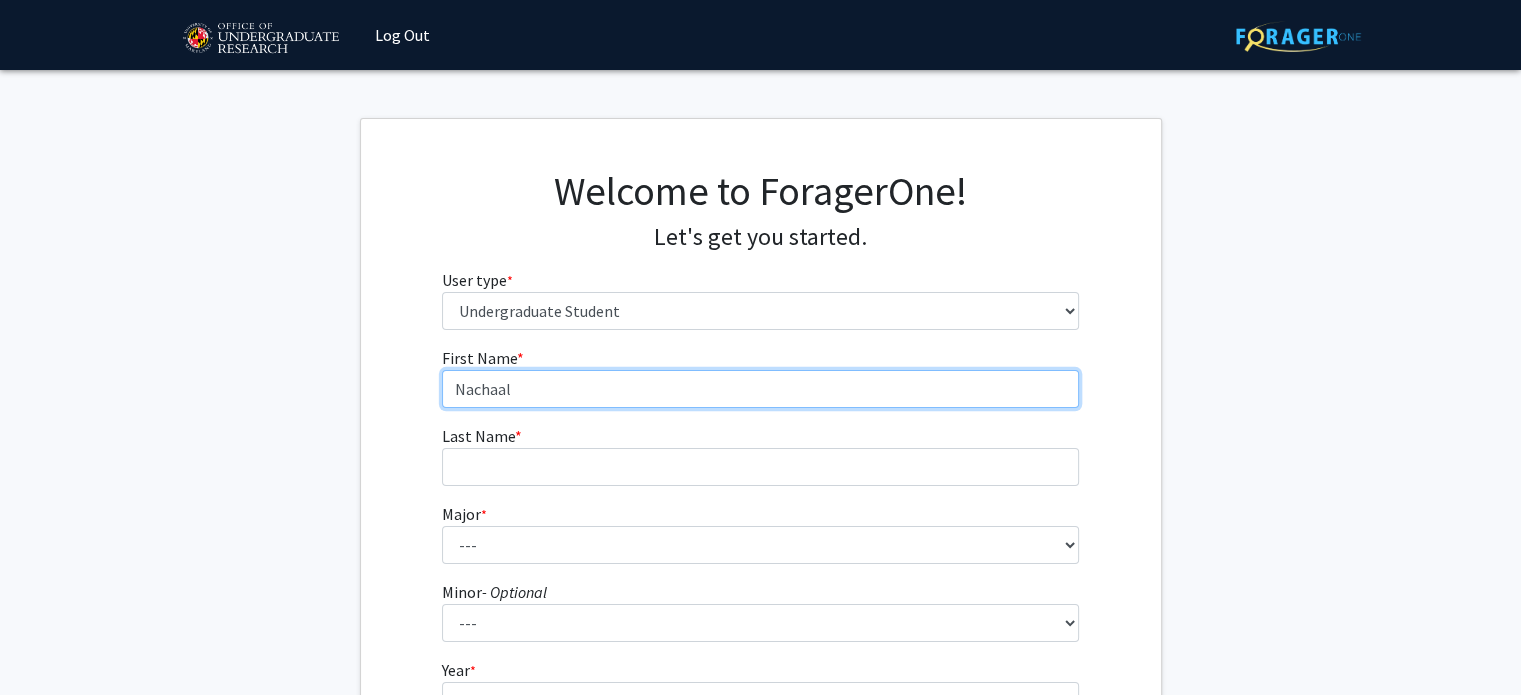 type on "Nachaal" 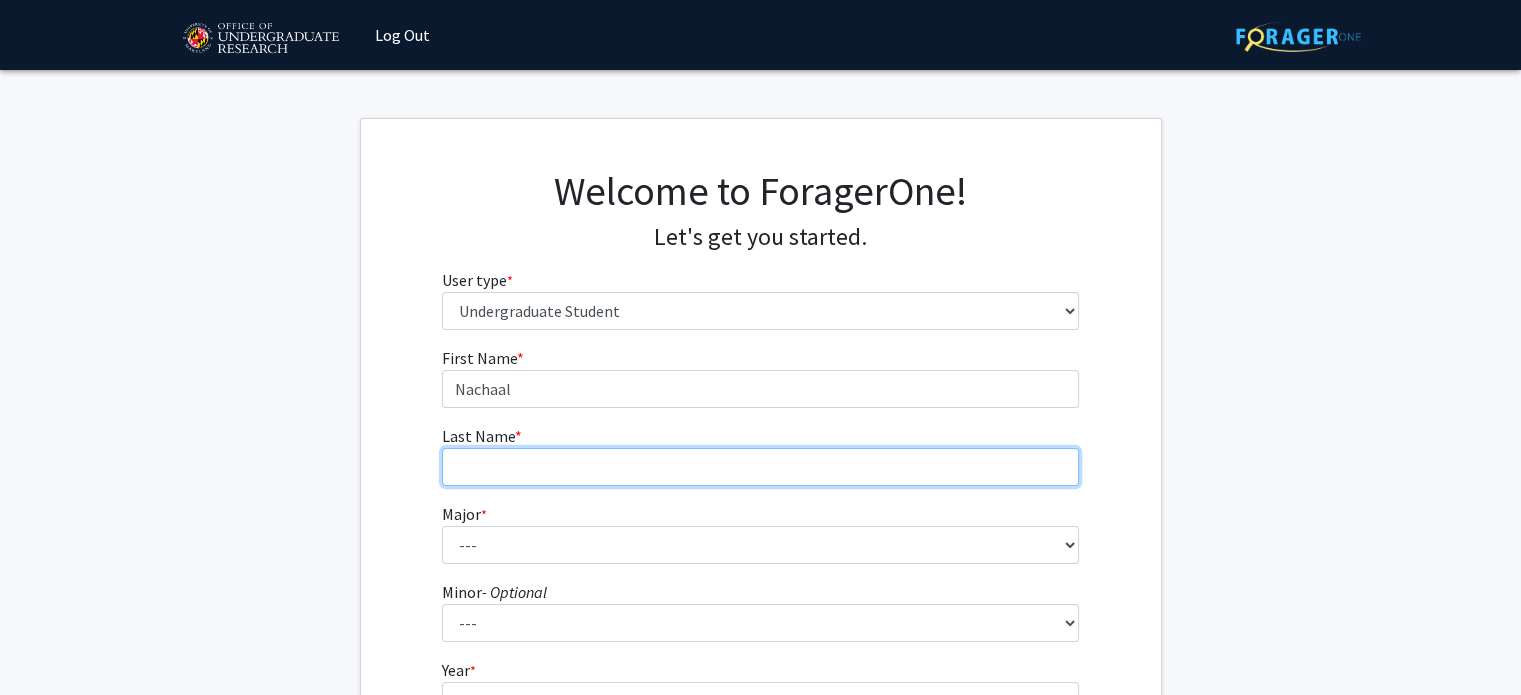 click on "Last Name * required" at bounding box center (760, 467) 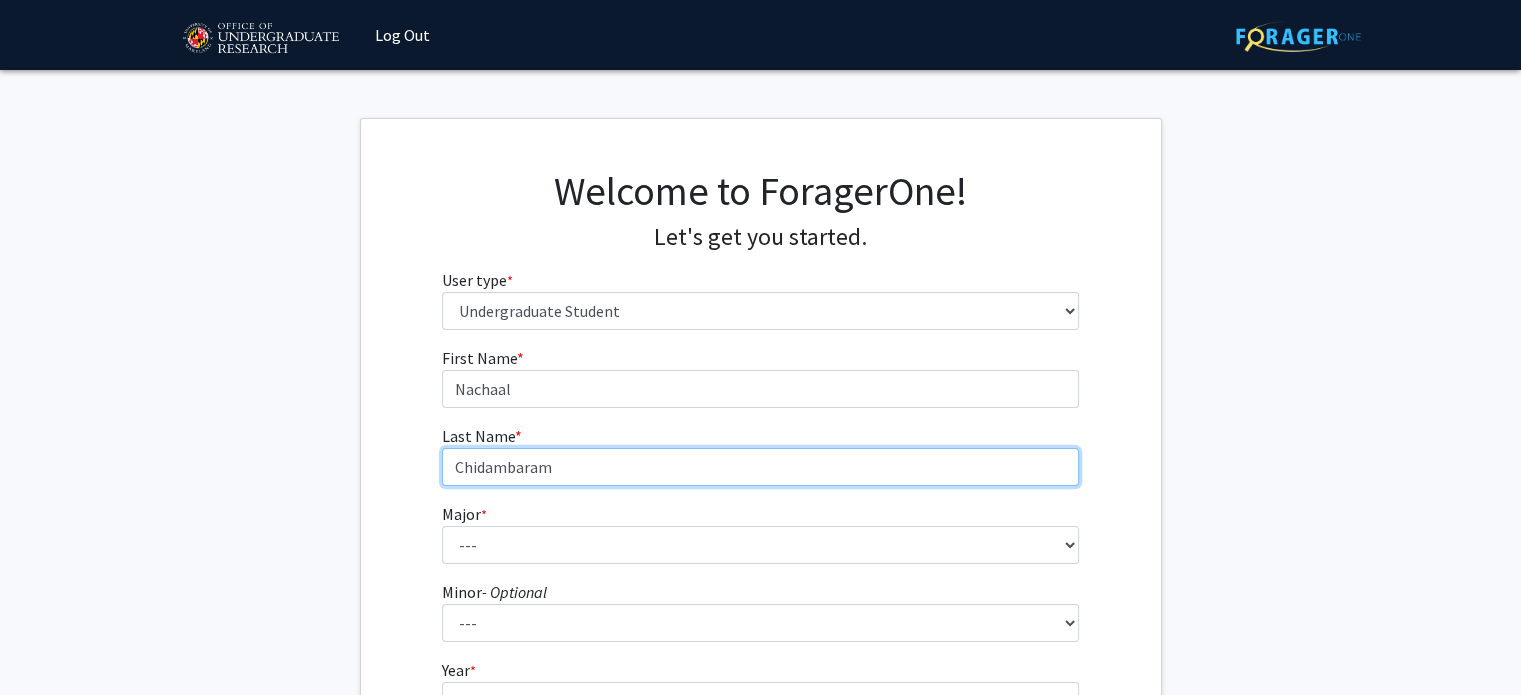 type on "Chidambaram" 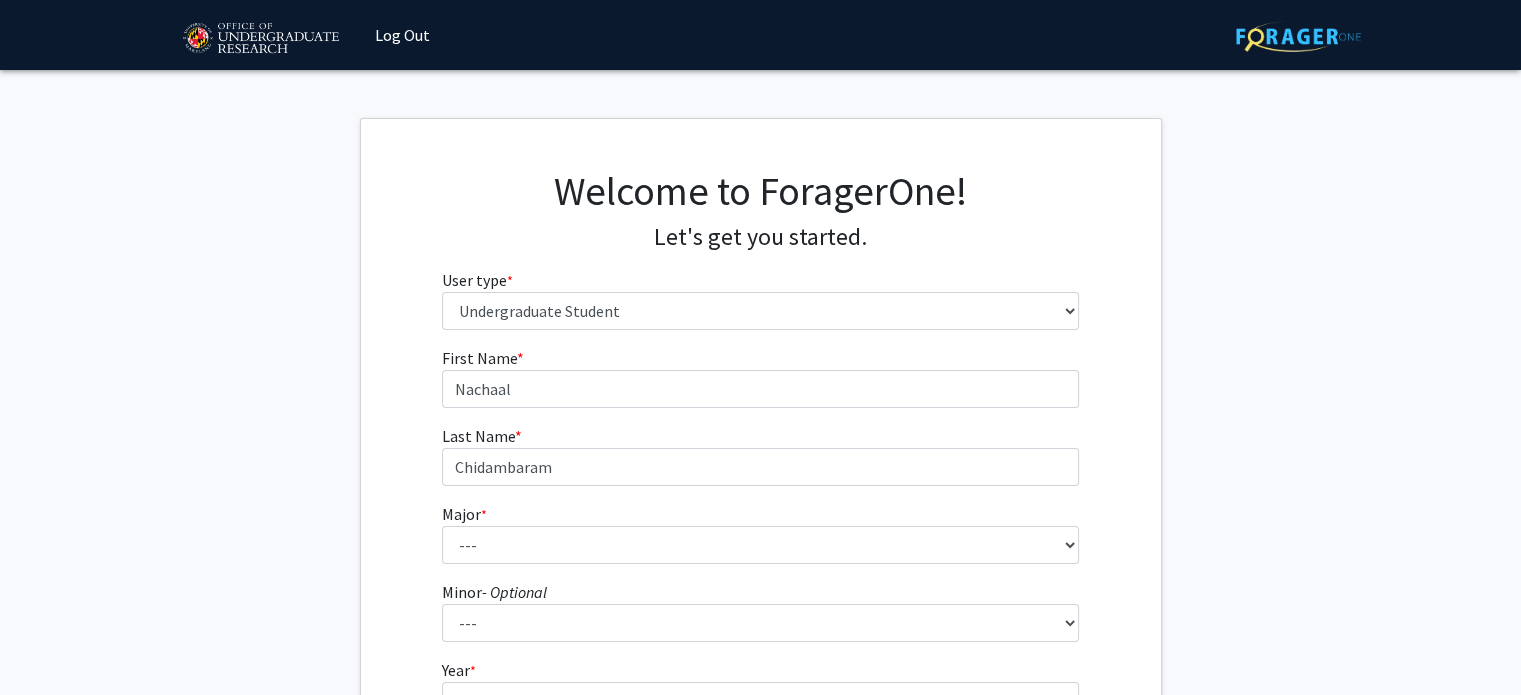click on "Major  * required ---  Accounting   Aerospace Engineering   African American and Africana Studies   Agricultural and Resource Economics   Agricultural Science and Technology   American Studies   Animal Sciences   Anthropology   Arabic Studies   Architecture   Art History   Astronomy   Atmospheric and Oceanic Science   Biochemistry   Biocomputational Engineering   Bioengineering   Biological Sciences   Central European, Russian and Eurasian Studies   Chemical Engineering   Chemistry   Chinese   Cinema and Media Studies   Cinema and Media Studies   Civil Engineering   Classical Languages and Literatures   Communication   Computer Engineering   Computer Science   Criminology and Criminal Justice   Cyber-Physical Systems Engineering   Dance   Early Childhood/Early Childhood Special Education   Economics   Electrical Engineering   Elementary Education   Elementary/Middle Special Education   English Language and Literature   Environmental Science and Policy   Environmental Science and Technology   Family Science" at bounding box center [760, 533] 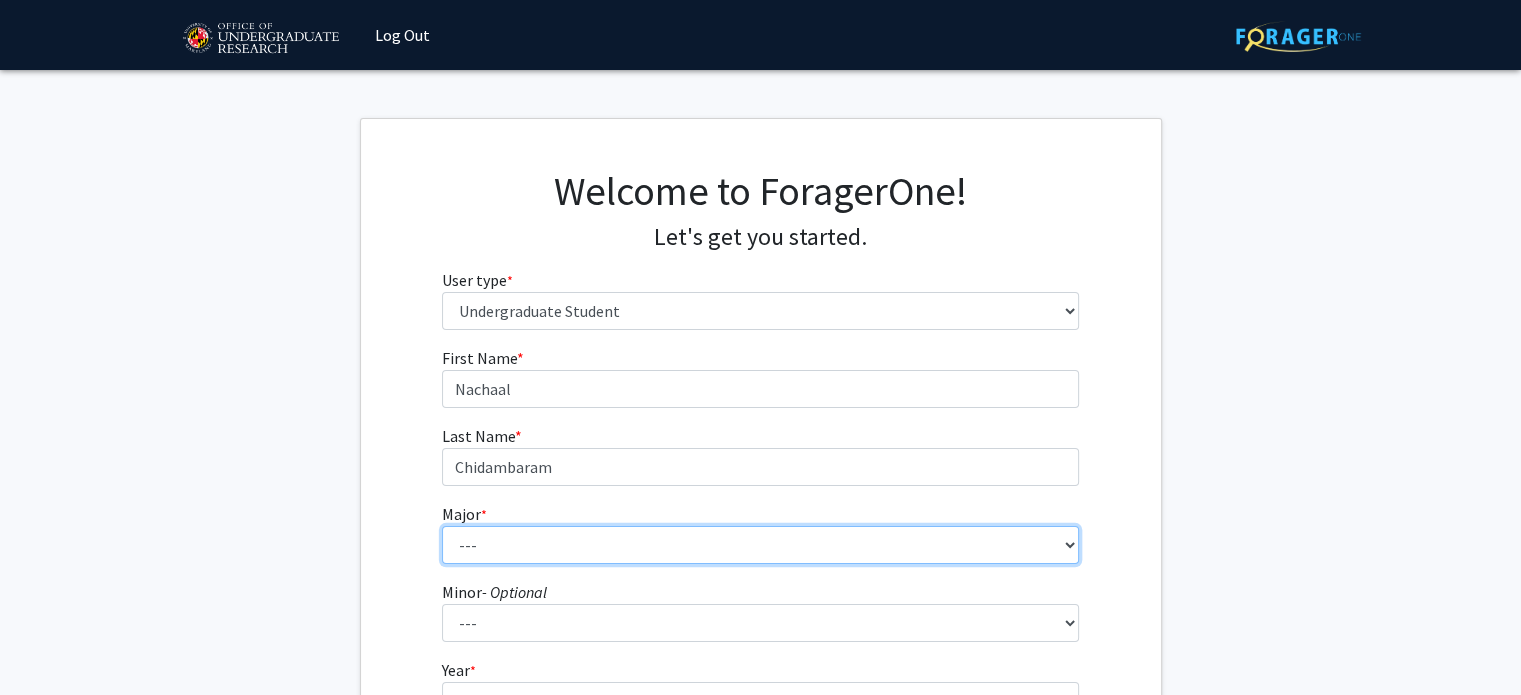 click on "---  Accounting   Aerospace Engineering   African American and Africana Studies   Agricultural and Resource Economics   Agricultural Science and Technology   American Studies   Animal Sciences   Anthropology   Arabic Studies   Architecture   Art History   Astronomy   Atmospheric and Oceanic Science   Biochemistry   Biocomputational Engineering   Bioengineering   Biological Sciences   Central European, Russian and Eurasian Studies   Chemical Engineering   Chemistry   Chinese   Cinema and Media Studies   Cinema and Media Studies   Civil Engineering   Classical Languages and Literatures   Communication   Computer Engineering   Computer Science   Criminology and Criminal Justice   Cyber-Physical Systems Engineering   Dance   Early Childhood/Early Childhood Special Education   Economics   Electrical Engineering   Elementary Education   Elementary/Middle Special Education   English Language and Literature   Environmental Science and Policy   Environmental Science and Technology   Family Science   Finance   Geology" at bounding box center (760, 545) 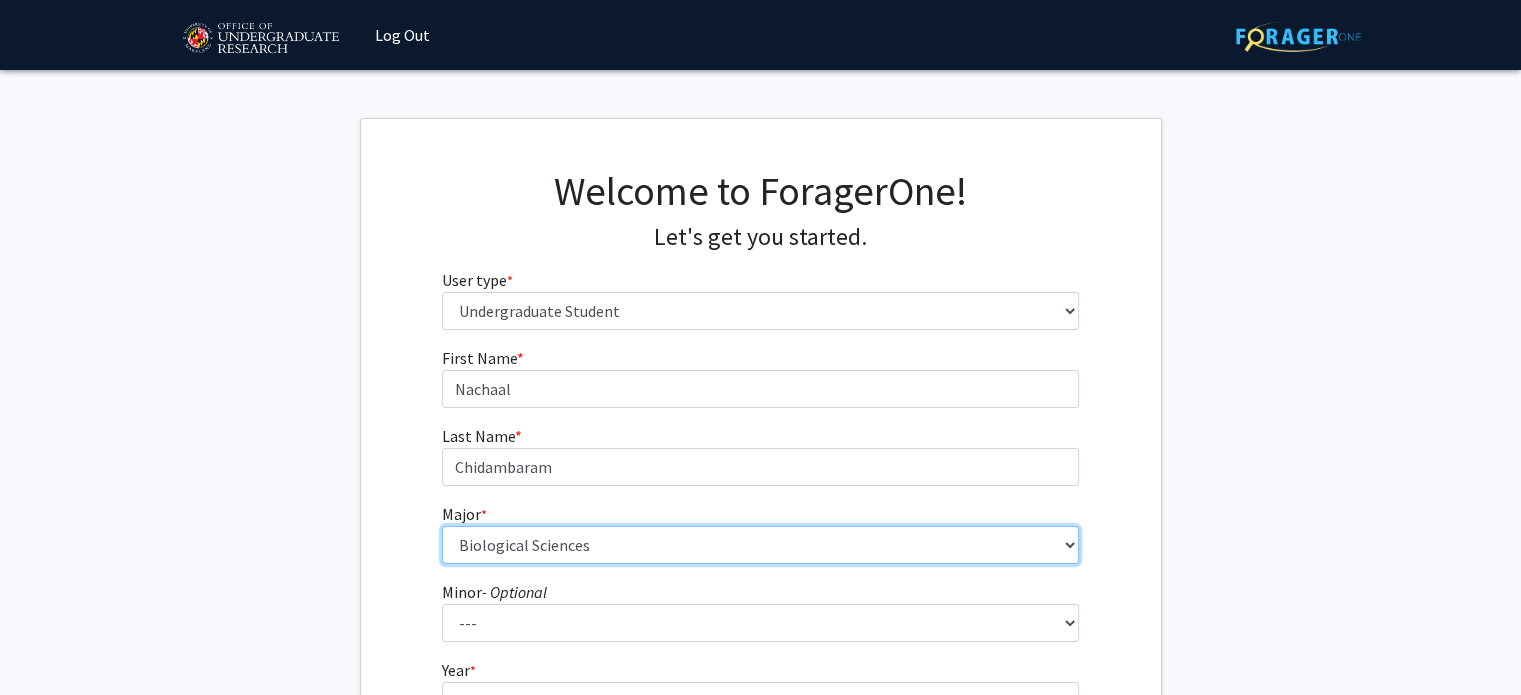 click on "---  Accounting   Aerospace Engineering   African American and Africana Studies   Agricultural and Resource Economics   Agricultural Science and Technology   American Studies   Animal Sciences   Anthropology   Arabic Studies   Architecture   Art History   Astronomy   Atmospheric and Oceanic Science   Biochemistry   Biocomputational Engineering   Bioengineering   Biological Sciences   Central European, Russian and Eurasian Studies   Chemical Engineering   Chemistry   Chinese   Cinema and Media Studies   Cinema and Media Studies   Civil Engineering   Classical Languages and Literatures   Communication   Computer Engineering   Computer Science   Criminology and Criminal Justice   Cyber-Physical Systems Engineering   Dance   Early Childhood/Early Childhood Special Education   Economics   Electrical Engineering   Elementary Education   Elementary/Middle Special Education   English Language and Literature   Environmental Science and Policy   Environmental Science and Technology   Family Science   Finance   Geology" at bounding box center (760, 545) 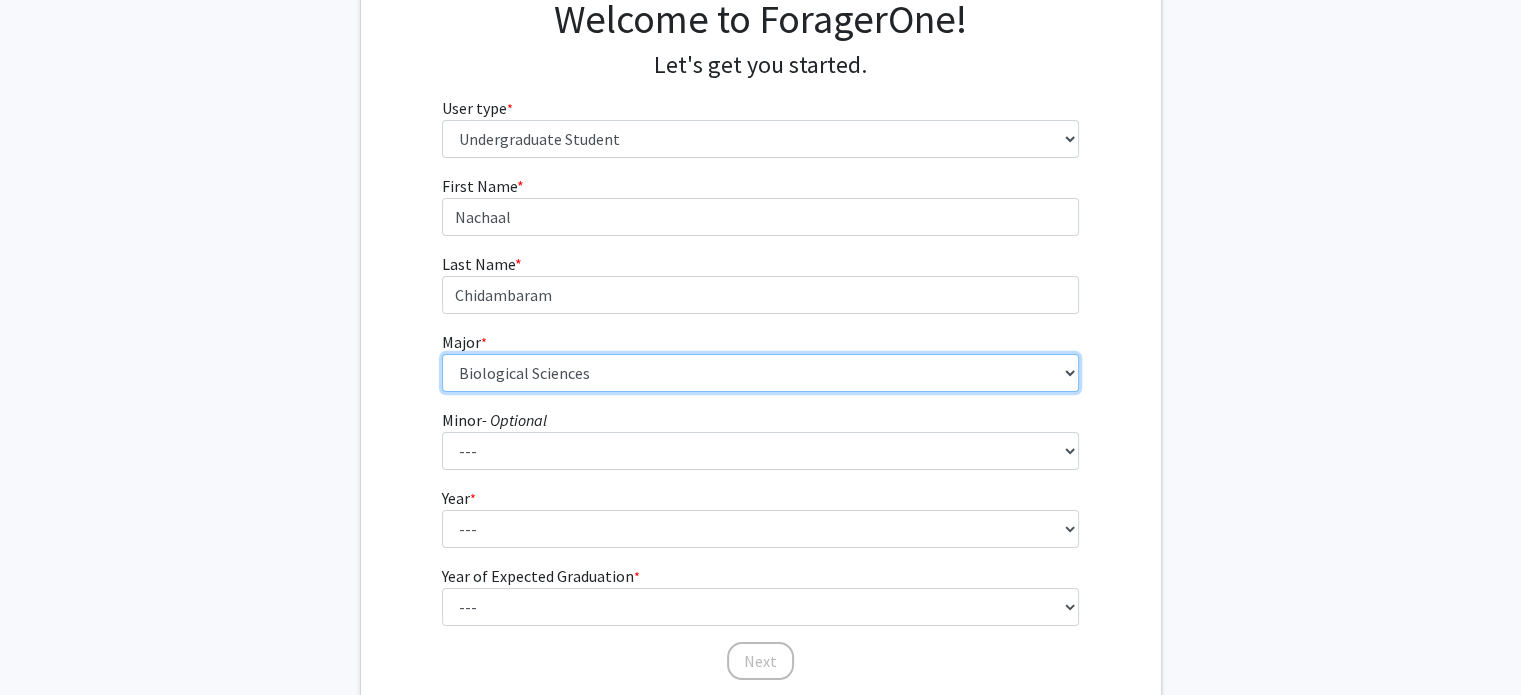 scroll, scrollTop: 174, scrollLeft: 0, axis: vertical 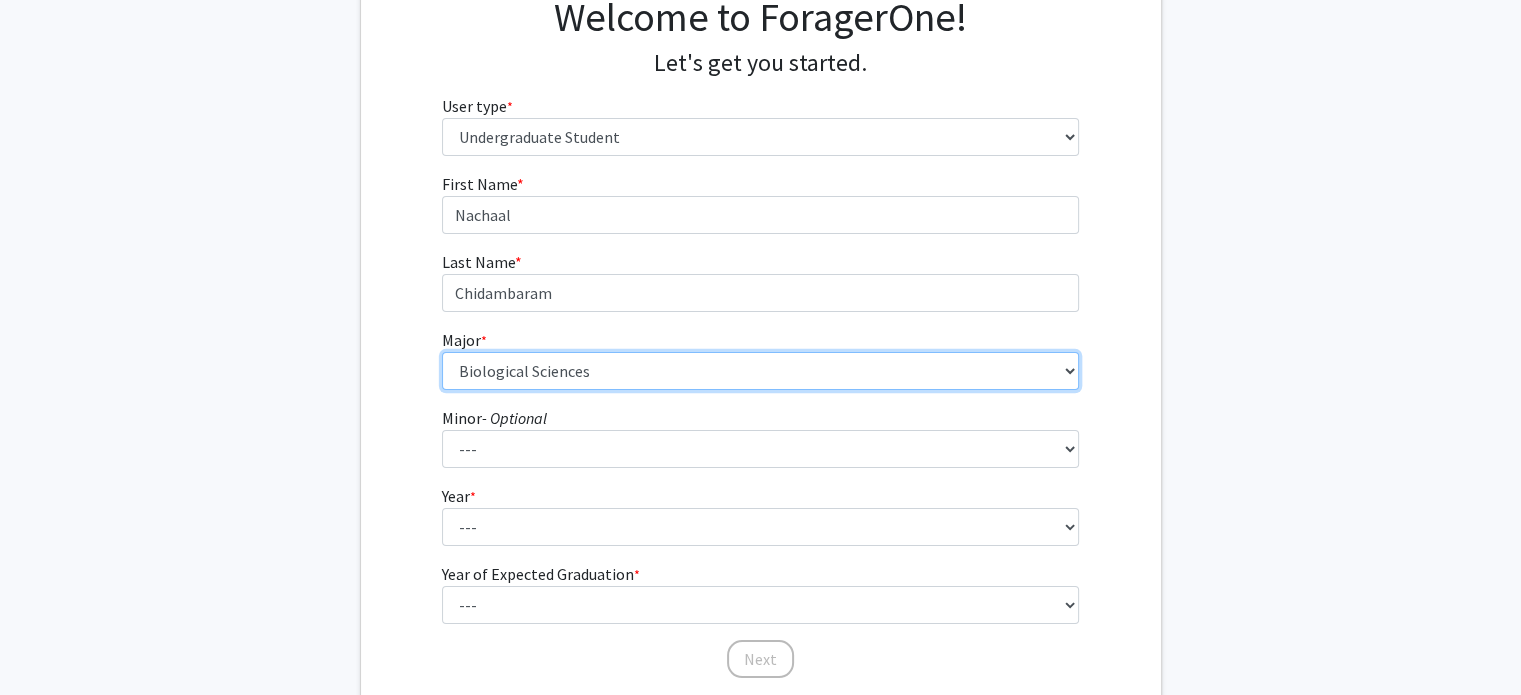 click on "---  Accounting   Aerospace Engineering   African American and Africana Studies   Agricultural and Resource Economics   Agricultural Science and Technology   American Studies   Animal Sciences   Anthropology   Arabic Studies   Architecture   Art History   Astronomy   Atmospheric and Oceanic Science   Biochemistry   Biocomputational Engineering   Bioengineering   Biological Sciences   Central European, Russian and Eurasian Studies   Chemical Engineering   Chemistry   Chinese   Cinema and Media Studies   Cinema and Media Studies   Civil Engineering   Classical Languages and Literatures   Communication   Computer Engineering   Computer Science   Criminology and Criminal Justice   Cyber-Physical Systems Engineering   Dance   Early Childhood/Early Childhood Special Education   Economics   Electrical Engineering   Elementary Education   Elementary/Middle Special Education   English Language and Literature   Environmental Science and Policy   Environmental Science and Technology   Family Science   Finance   Geology" at bounding box center (760, 371) 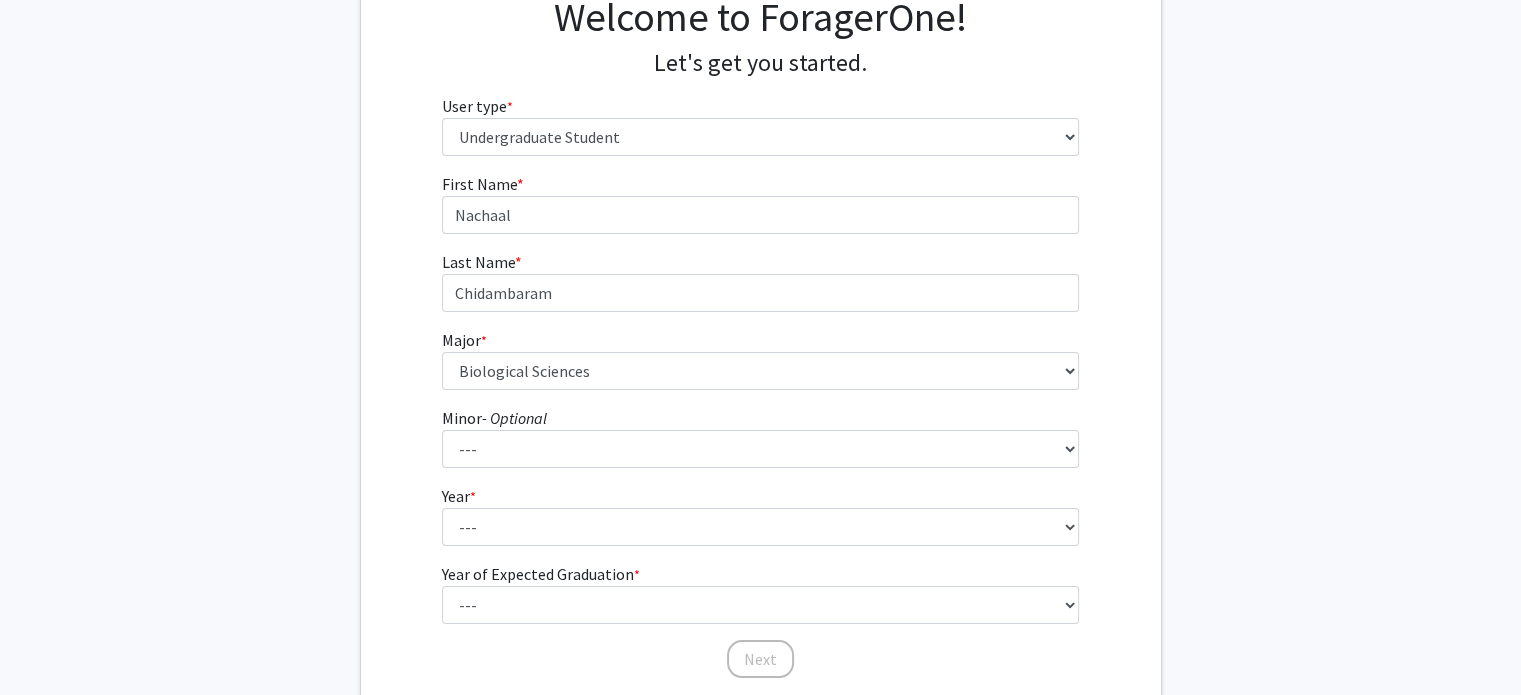 click on "Welcome to ForagerOne! Let's get you started.  User type  * required Please tell us who you are  Undergraduate Student   Master's Student   Doctoral Candidate (PhD, MD, DMD, PharmD, etc.)   Postdoctoral Researcher / Research Staff / Medical Resident / Medical Fellow   Faculty   Administrative Staff" 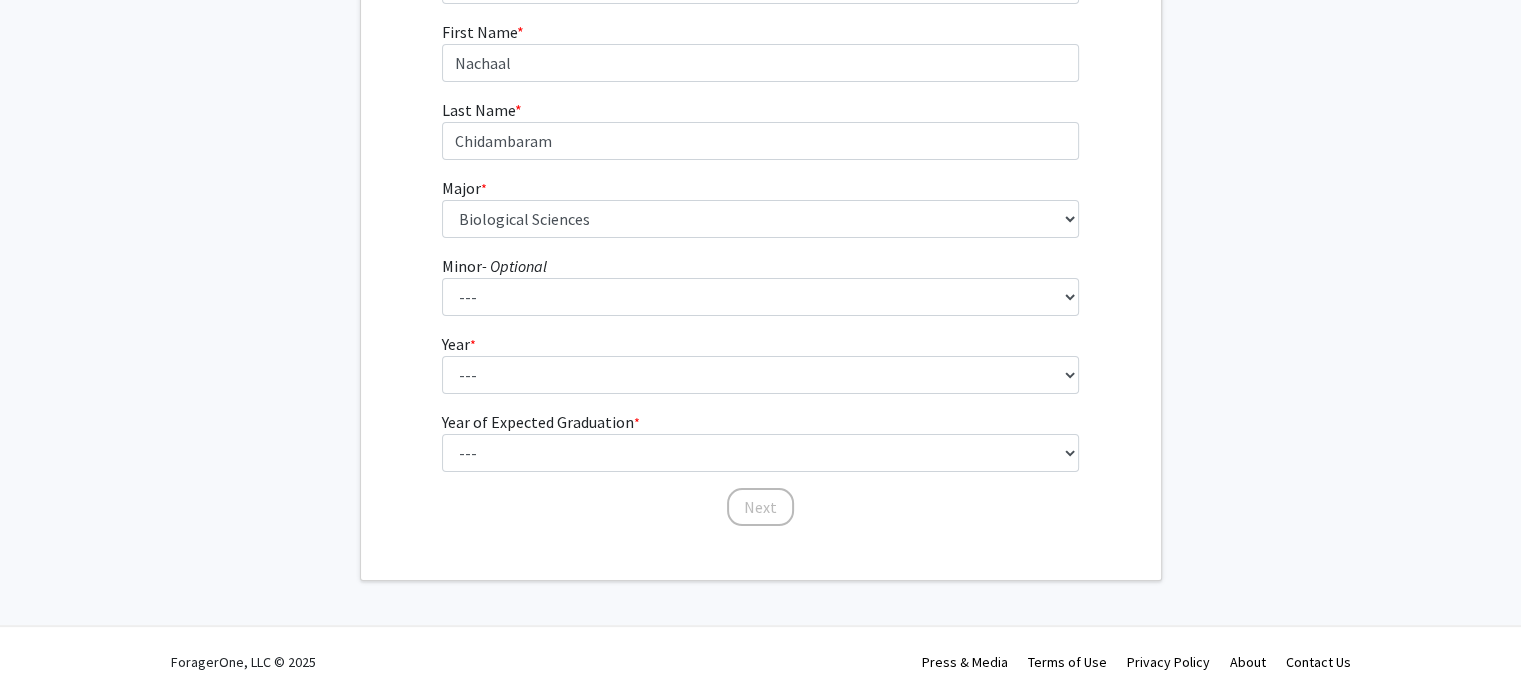 scroll, scrollTop: 327, scrollLeft: 0, axis: vertical 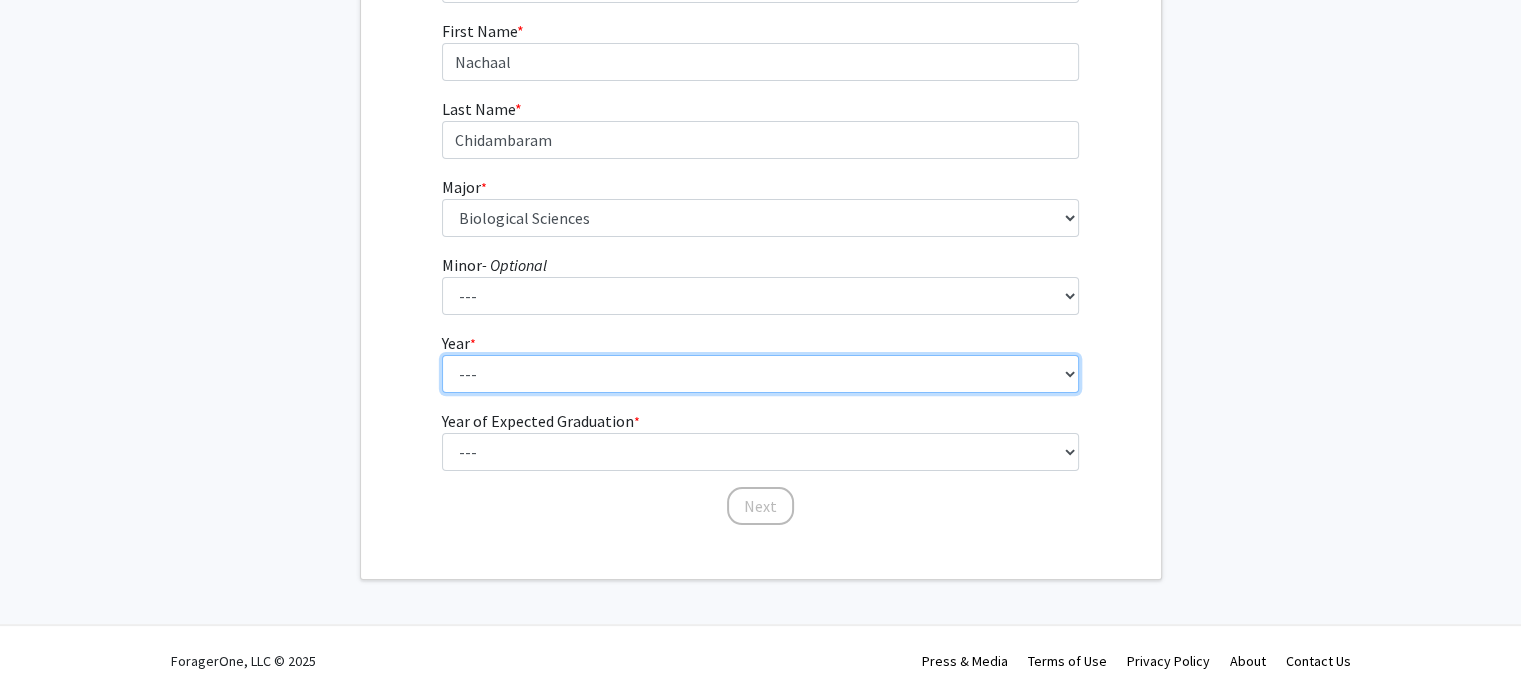 click on "---  First-year   Sophomore   Junior   Senior   Postbaccalaureate Certificate" at bounding box center [760, 374] 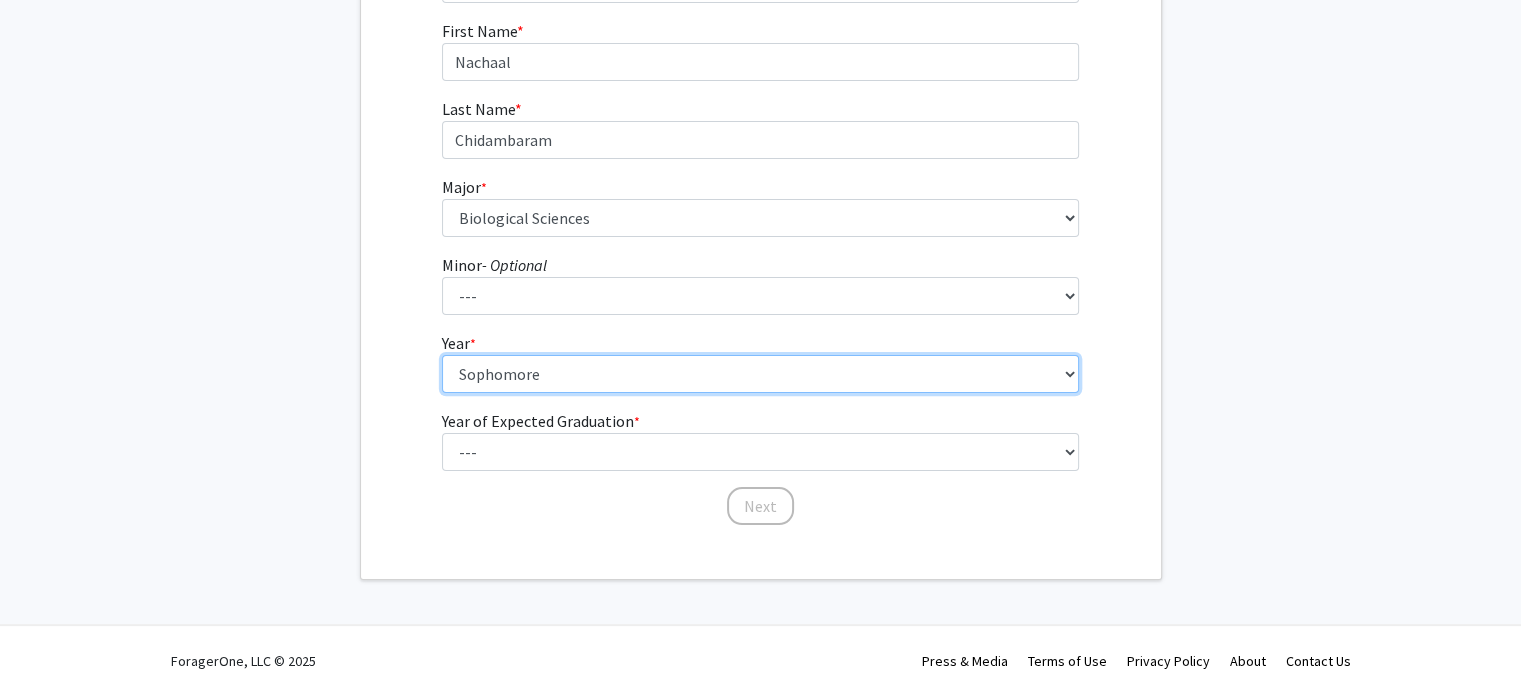 click on "---  First-year   Sophomore   Junior   Senior   Postbaccalaureate Certificate" at bounding box center (760, 374) 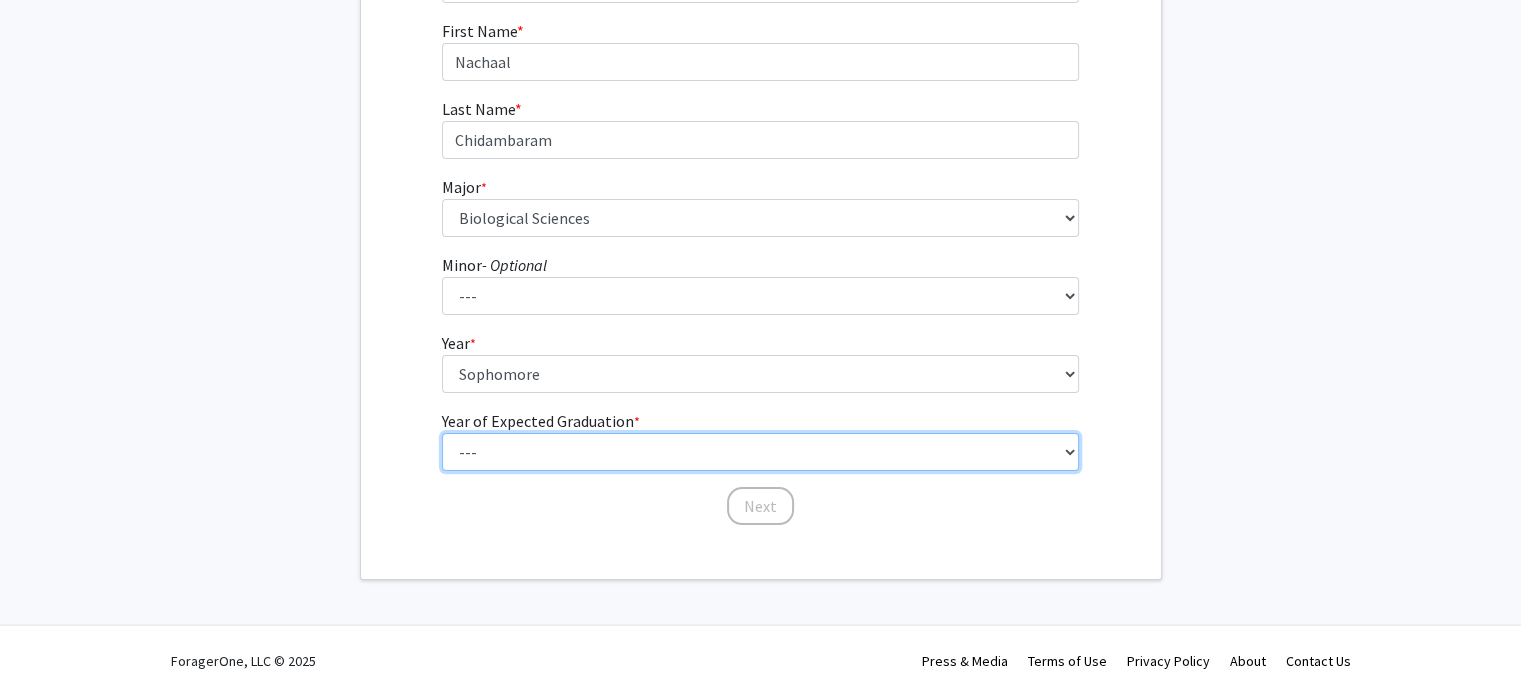 click on "---  2025   2026   2027   2028   2029   2030   2031   2032   2033   2034" at bounding box center (760, 452) 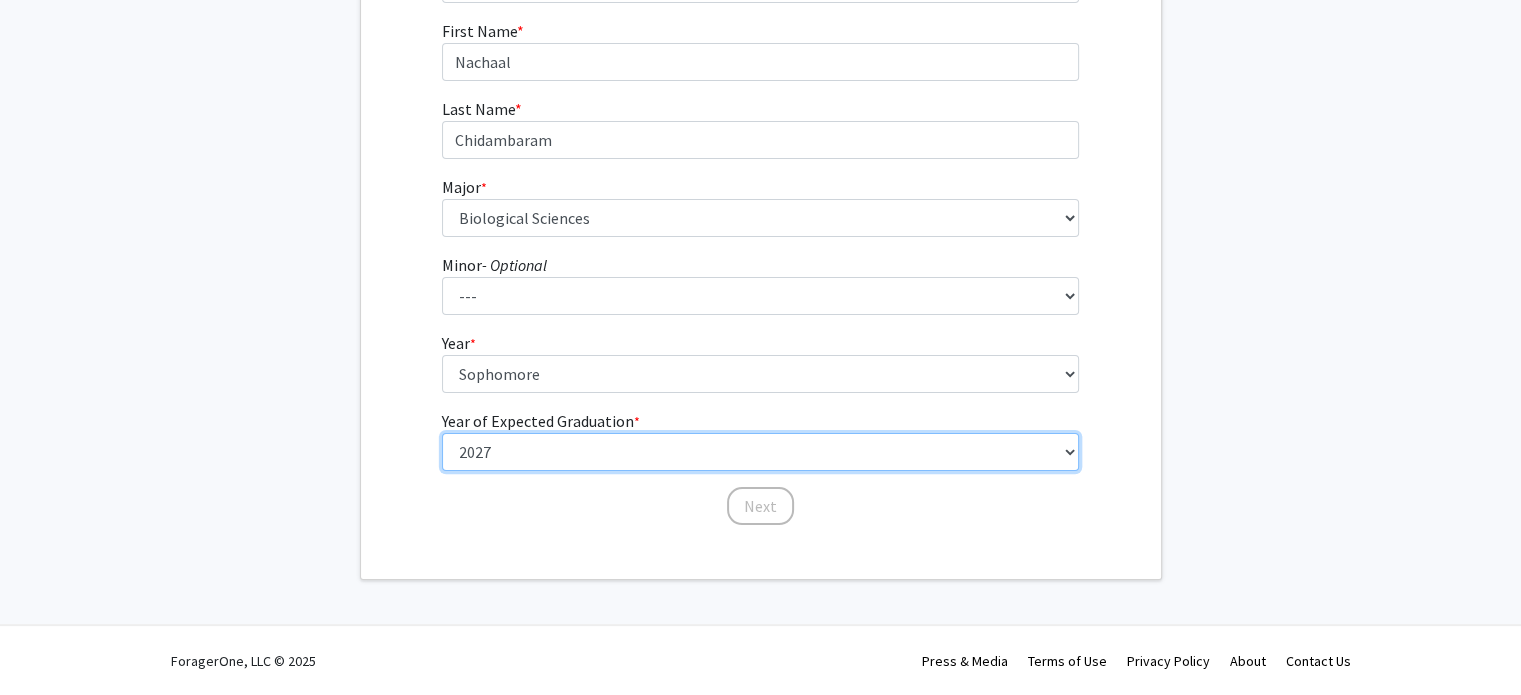 click on "---  2025   2026   2027   2028   2029   2030   2031   2032   2033   2034" at bounding box center (760, 452) 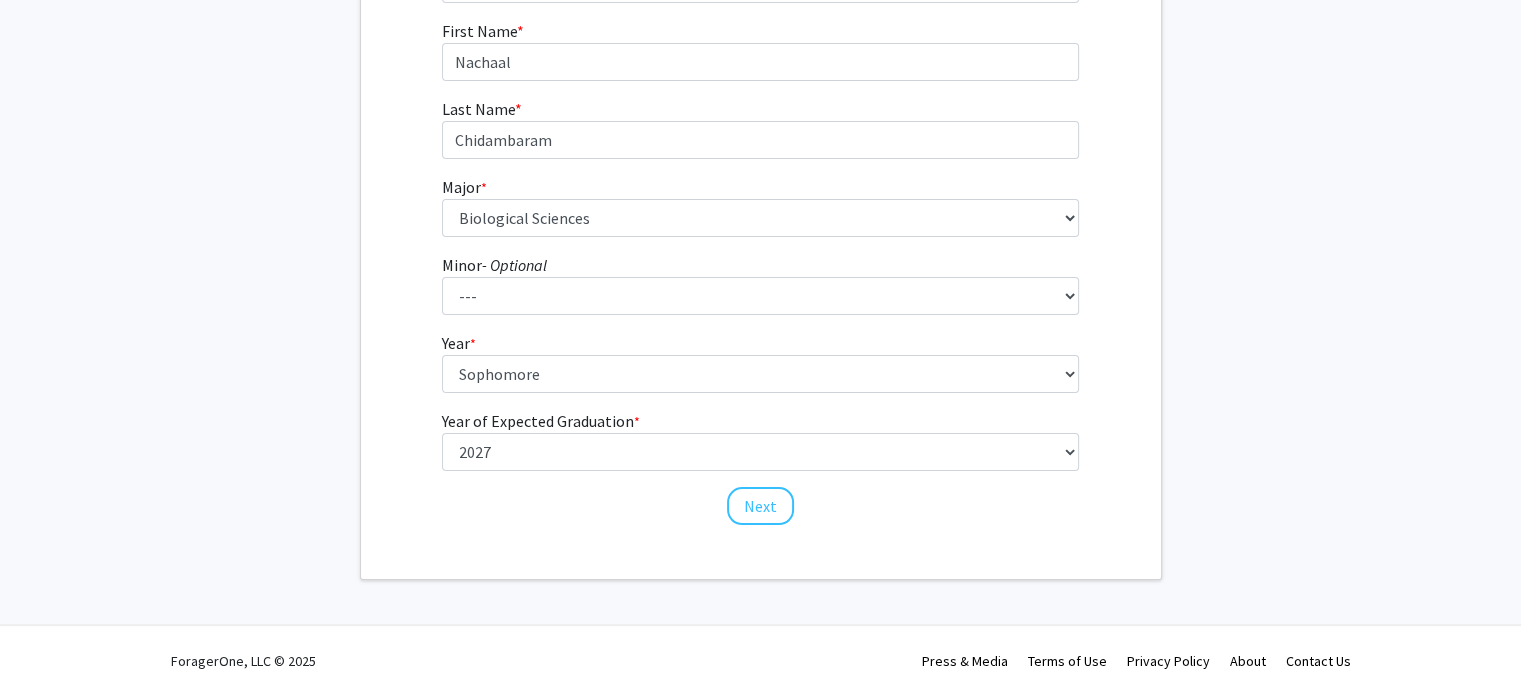 click on "First Name * required [PERSON_NAME] Last Name * required Chidambaram  Major  * required ---  Accounting   Aerospace Engineering   African American and Africana Studies   Agricultural and Resource Economics   Agricultural Science and Technology   American Studies   Animal Sciences   Anthropology   Arabic Studies   Architecture   Art History   Astronomy   Atmospheric and Oceanic Science   Biochemistry   Biocomputational Engineering   Bioengineering   Biological Sciences   Central European, Russian and Eurasian Studies   Chemical Engineering   Chemistry   Chinese   Cinema and Media Studies   Cinema and Media Studies   Civil Engineering   Classical Languages and Literatures   Communication   Computer Engineering   Computer Science   Criminology and Criminal Justice   Cyber-Physical Systems Engineering   Dance   Early Childhood/Early Childhood Special Education   Economics   Electrical Engineering   Elementary Education   Elementary/Middle Special Education   English Language and Literature   Family Science   Finance  *" 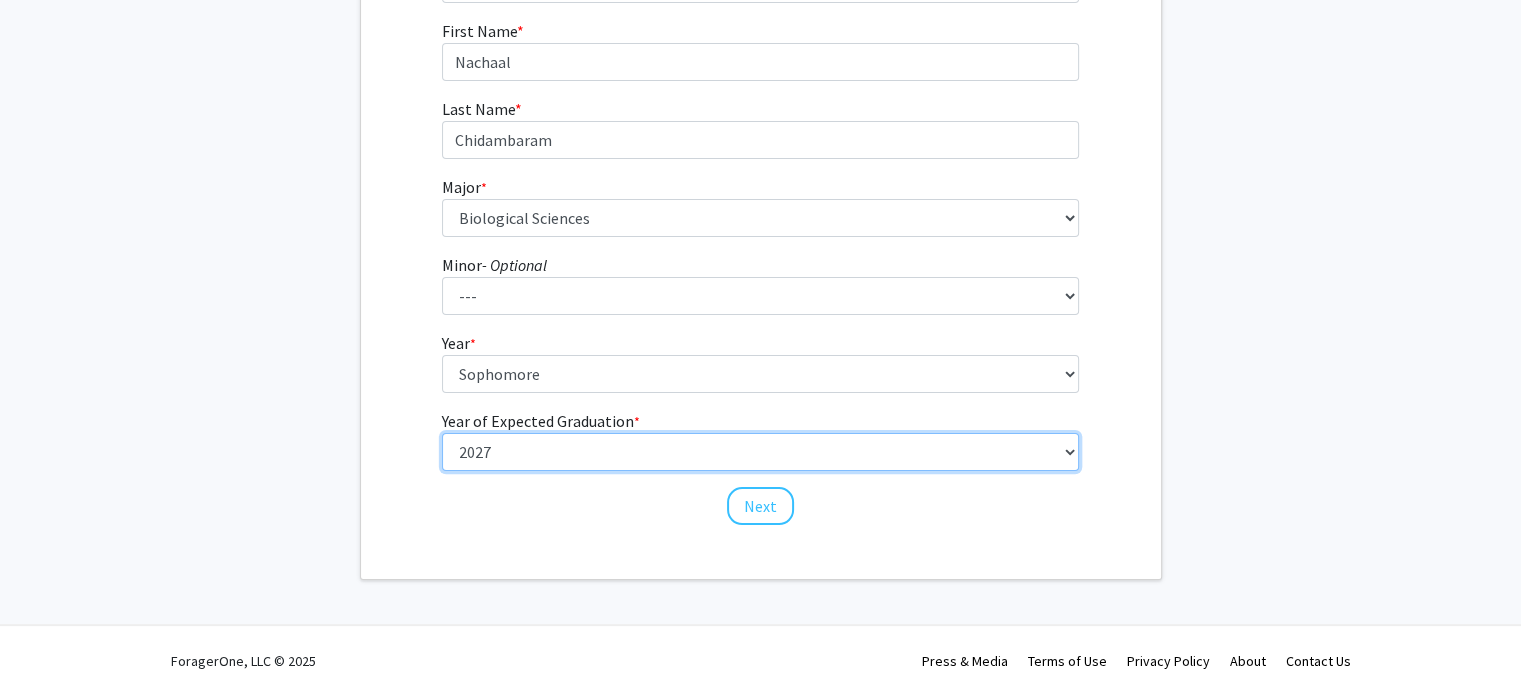 click on "---  2025   2026   2027   2028   2029   2030   2031   2032   2033   2034" at bounding box center (760, 374) 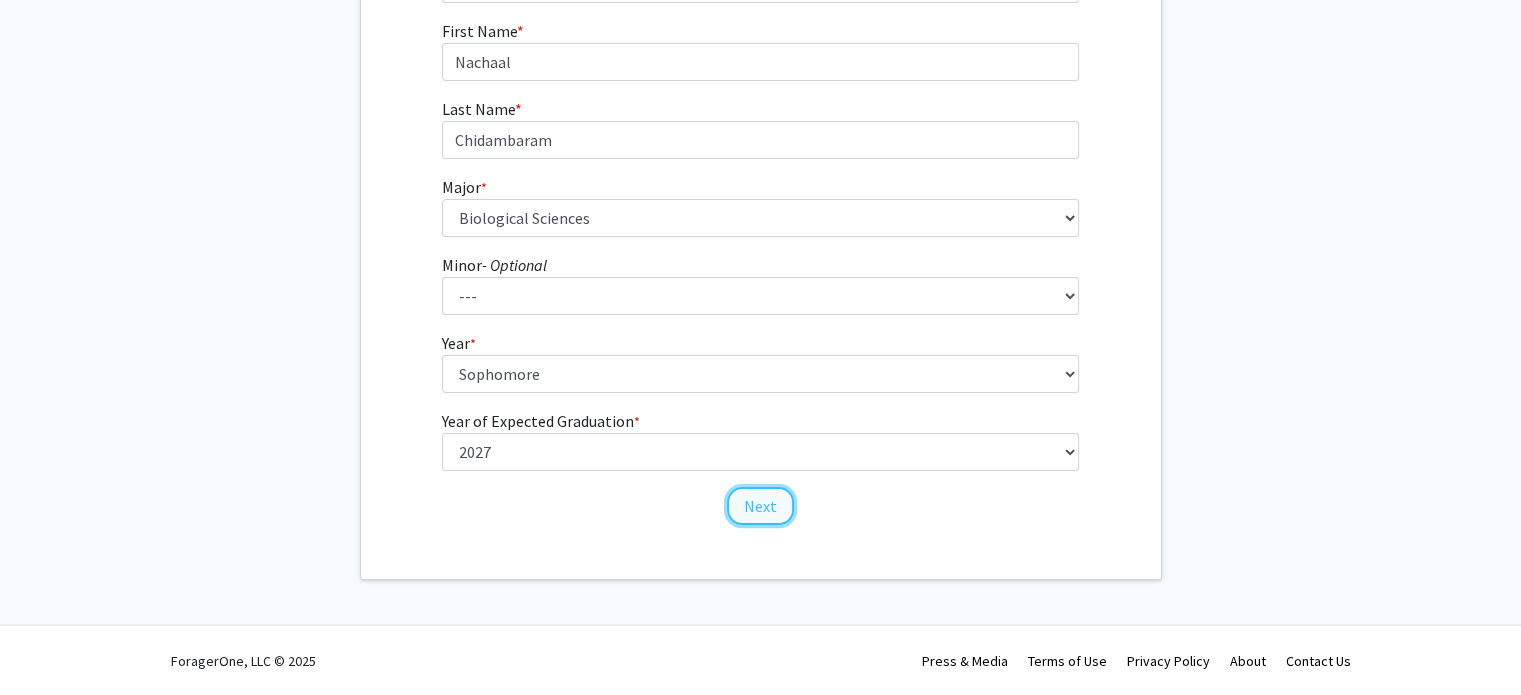 click on "Next" 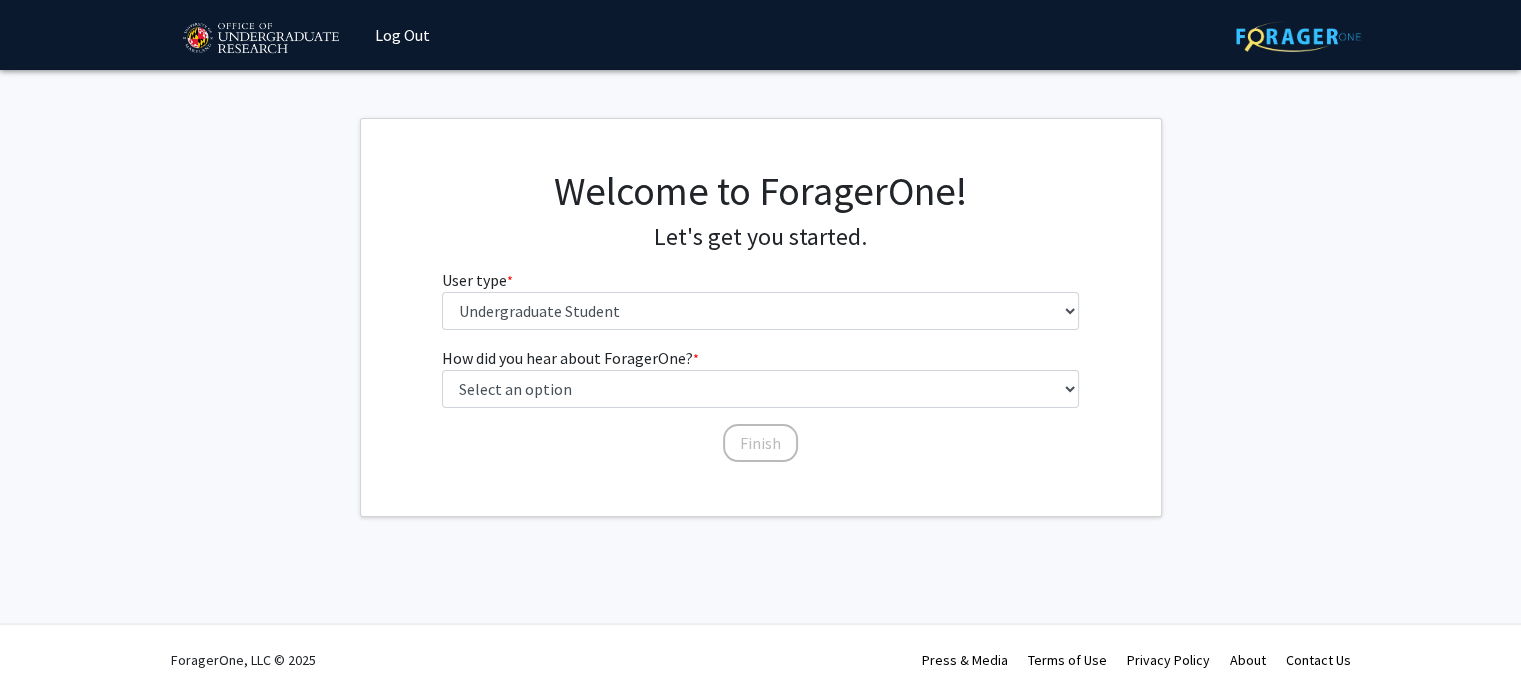 scroll, scrollTop: 0, scrollLeft: 0, axis: both 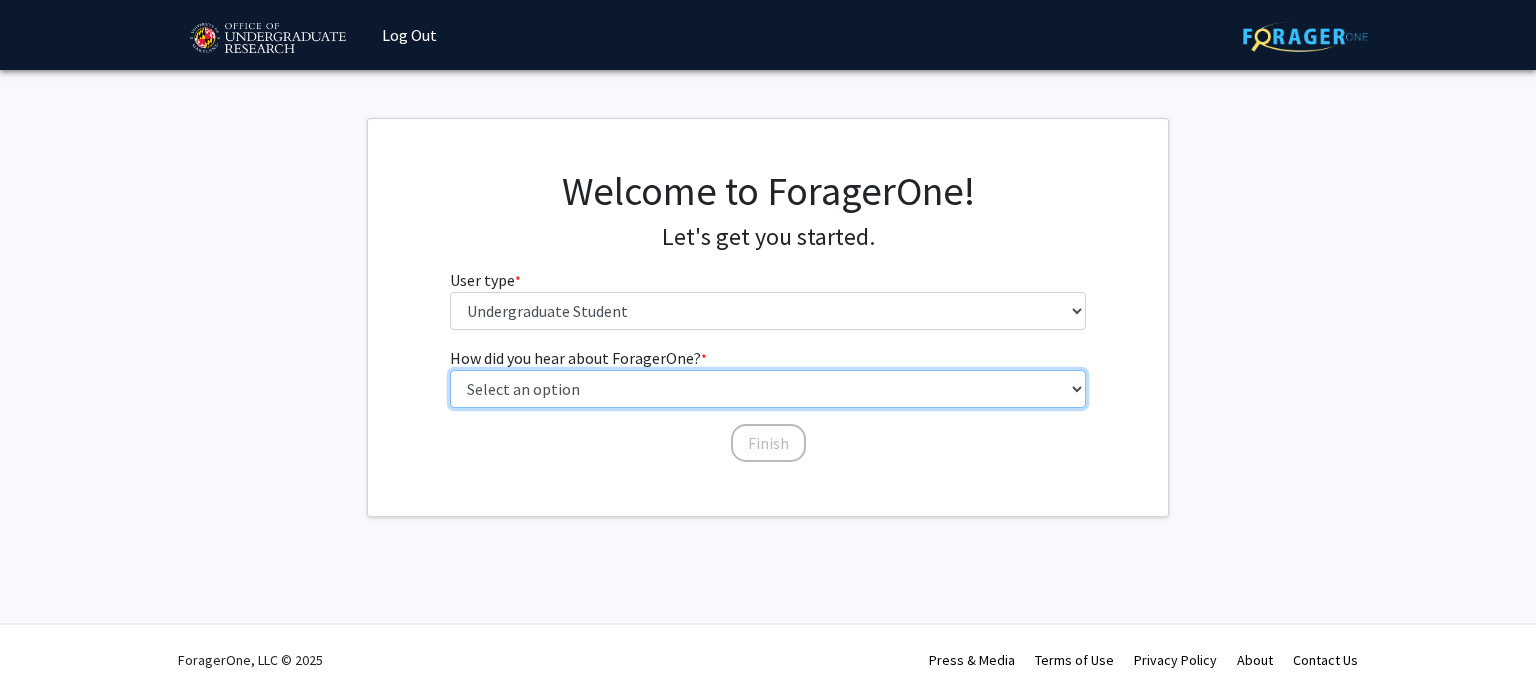 click on "Select an option  Peer/student recommendation   Faculty/staff recommendation   University website   University email or newsletter   Other" at bounding box center [768, 389] 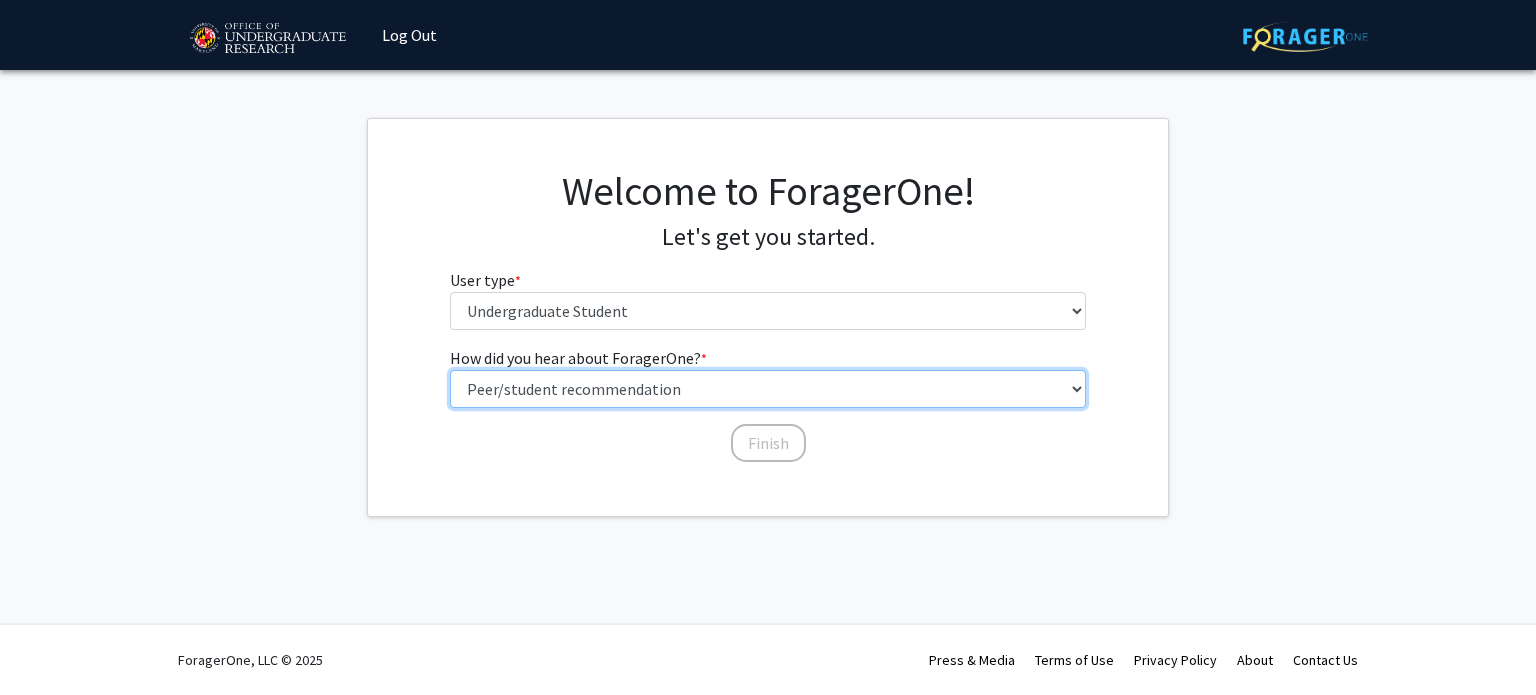 click on "Select an option  Peer/student recommendation   Faculty/staff recommendation   University website   University email or newsletter   Other" at bounding box center (768, 389) 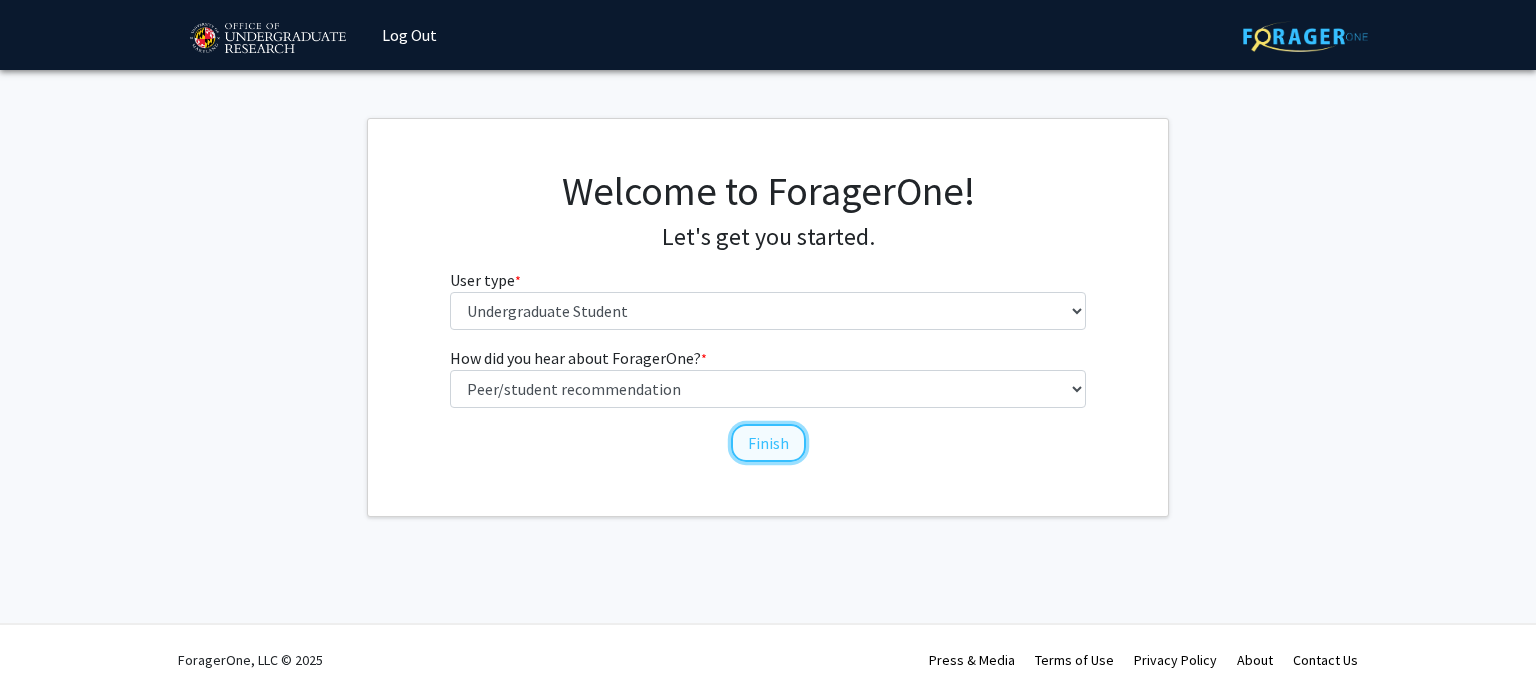 click on "Finish" 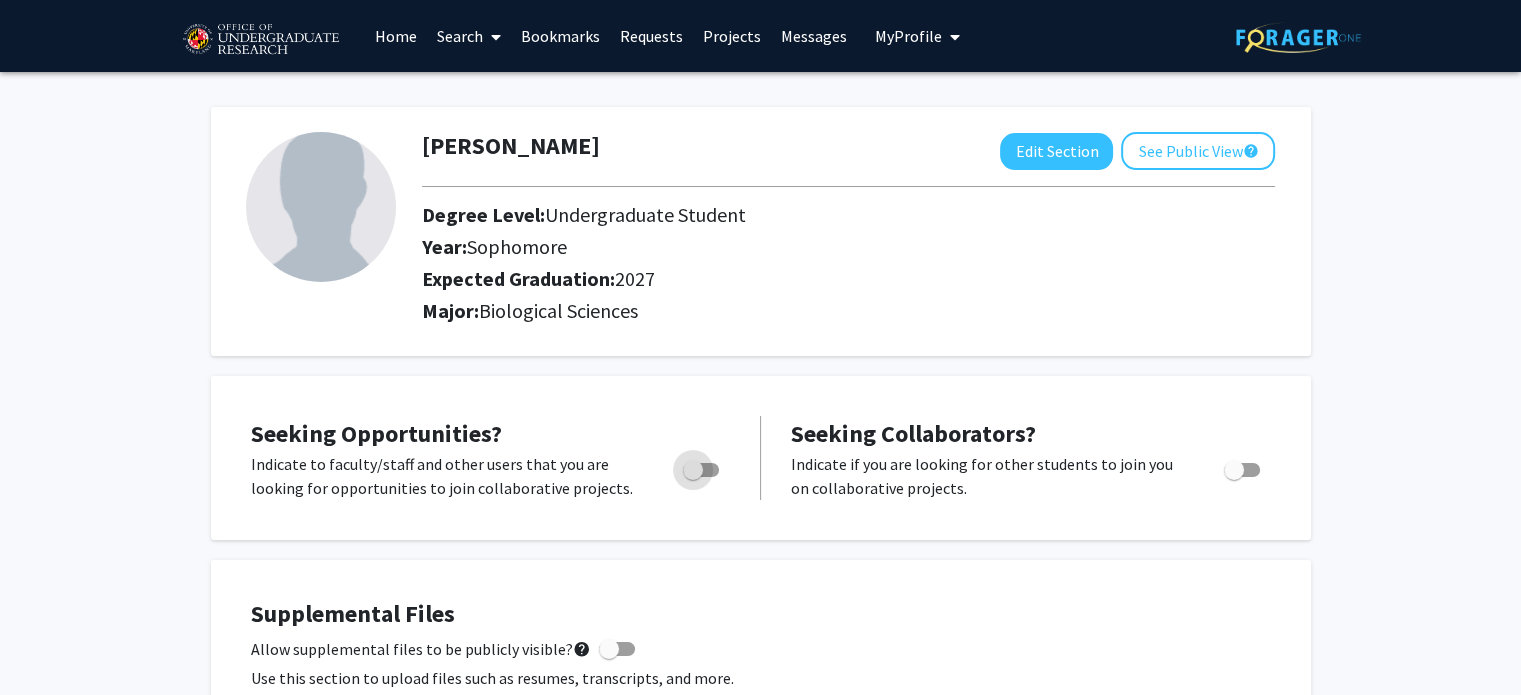 click at bounding box center (697, 470) 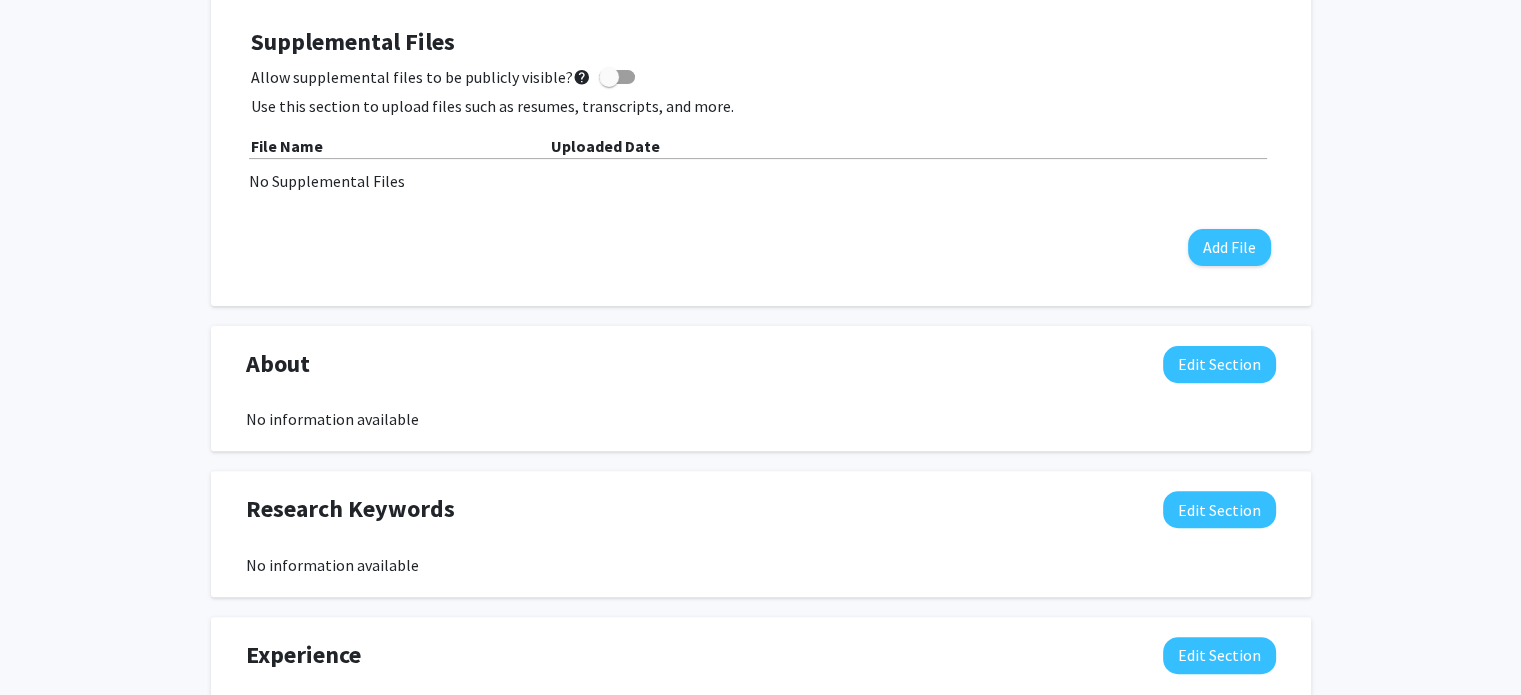 scroll, scrollTop: 576, scrollLeft: 0, axis: vertical 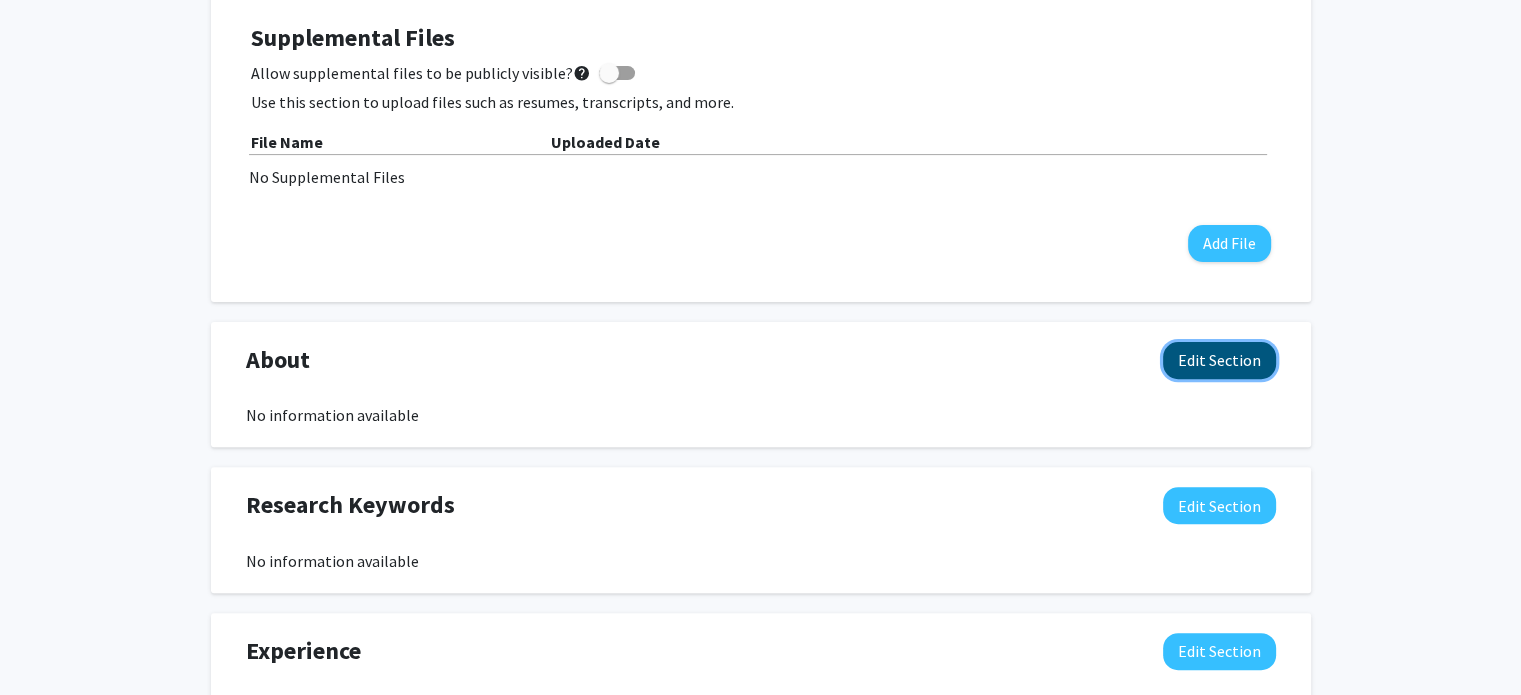 click on "Edit Section" 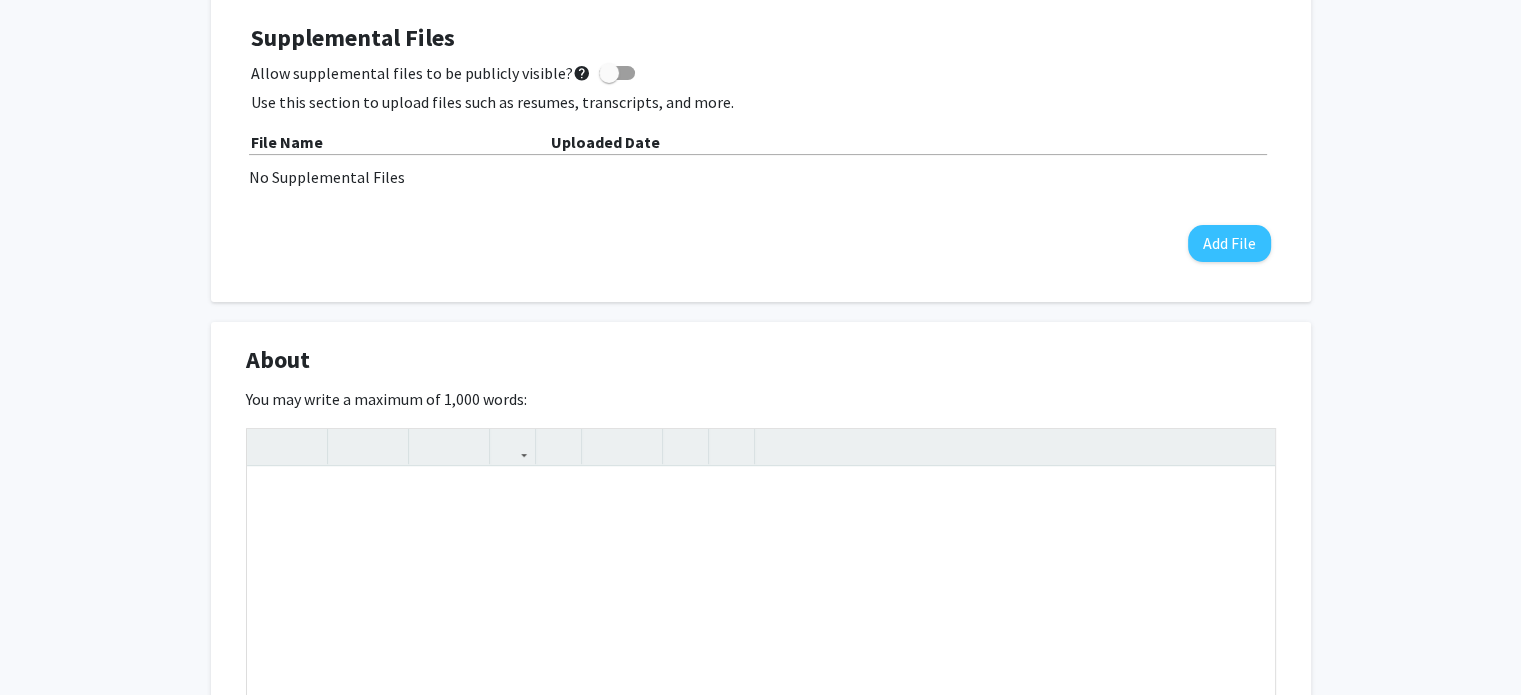 scroll, scrollTop: 792, scrollLeft: 0, axis: vertical 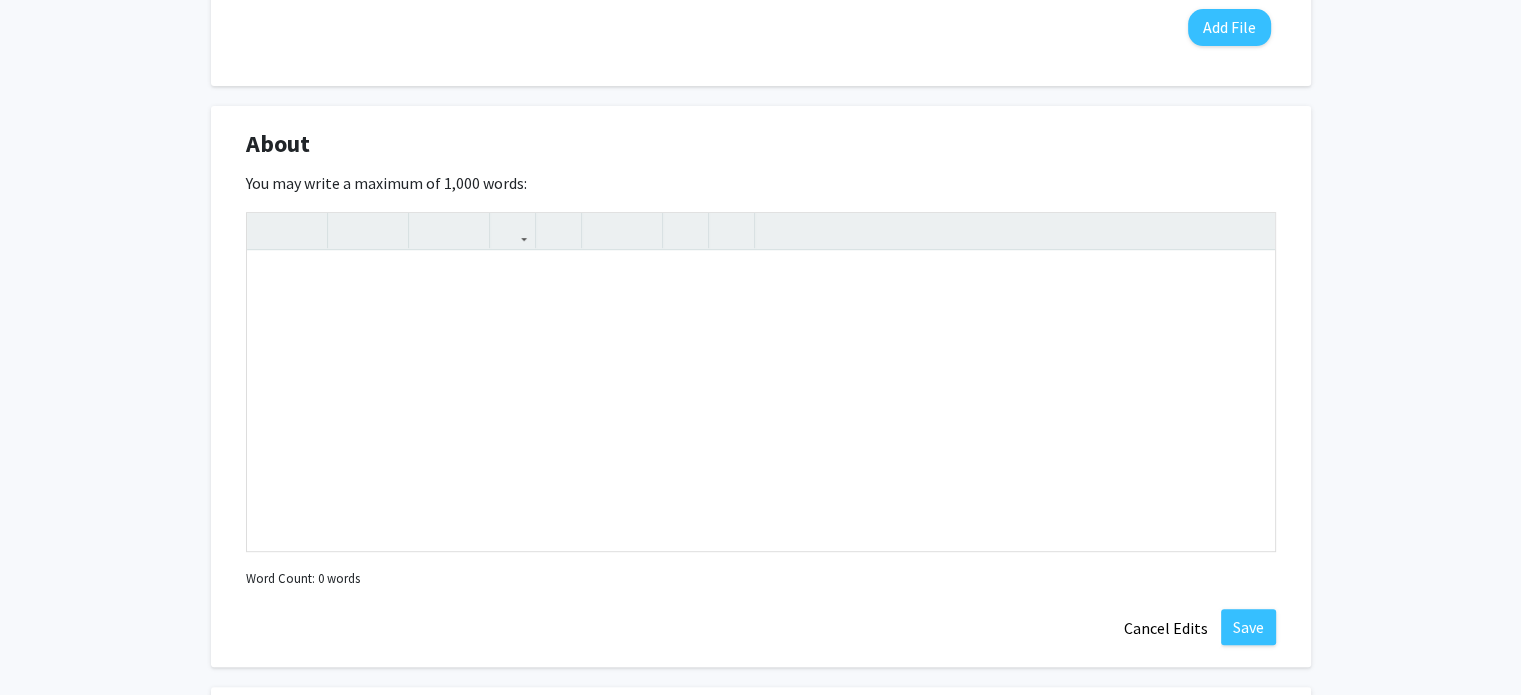 click on "About  Edit Section" 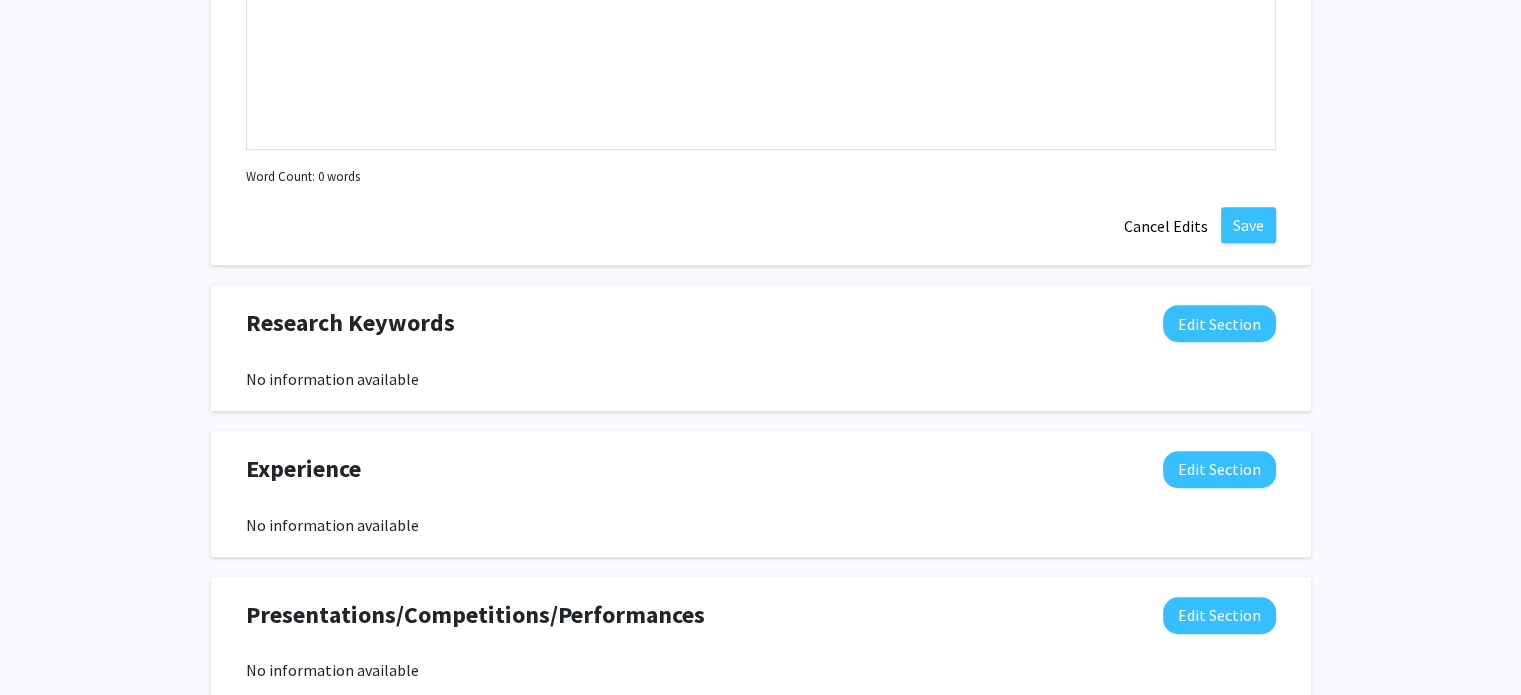 scroll, scrollTop: 1204, scrollLeft: 0, axis: vertical 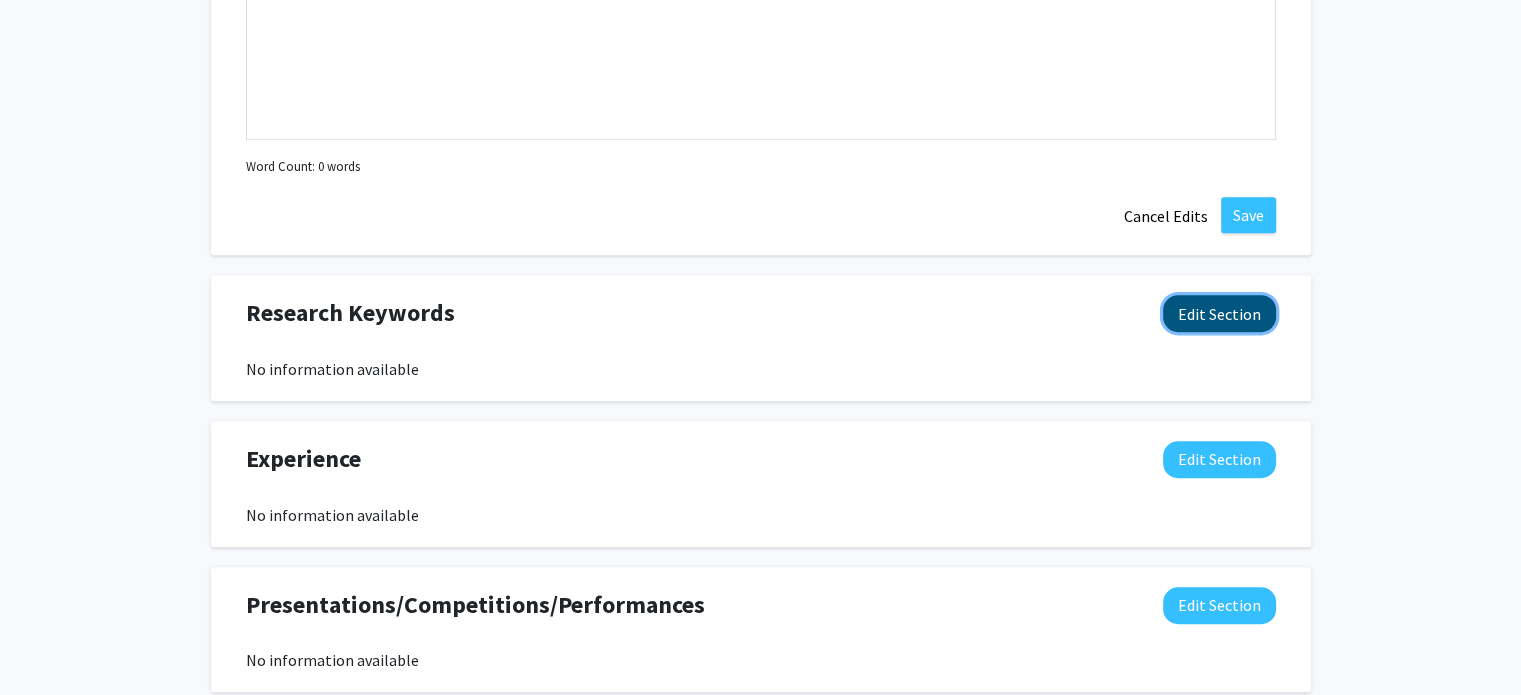 click on "Edit Section" 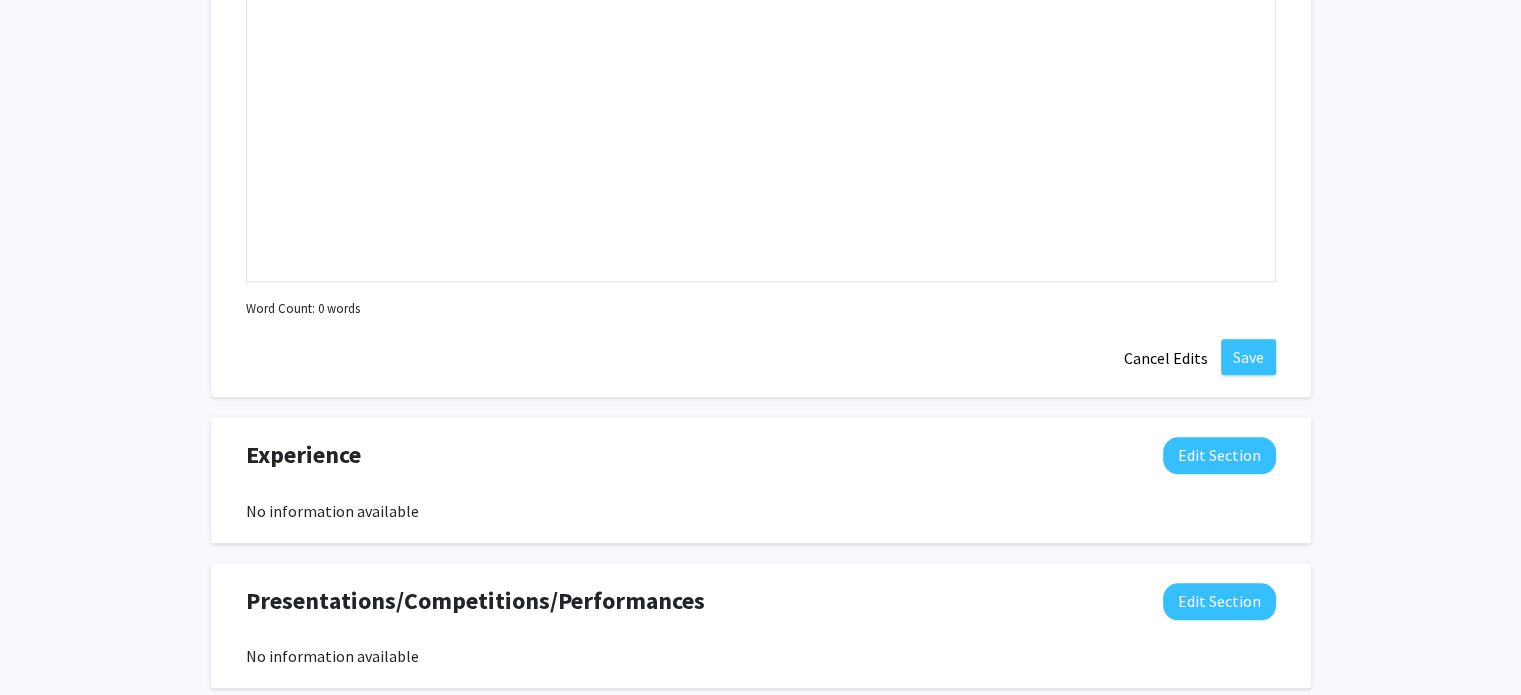 scroll, scrollTop: 1644, scrollLeft: 0, axis: vertical 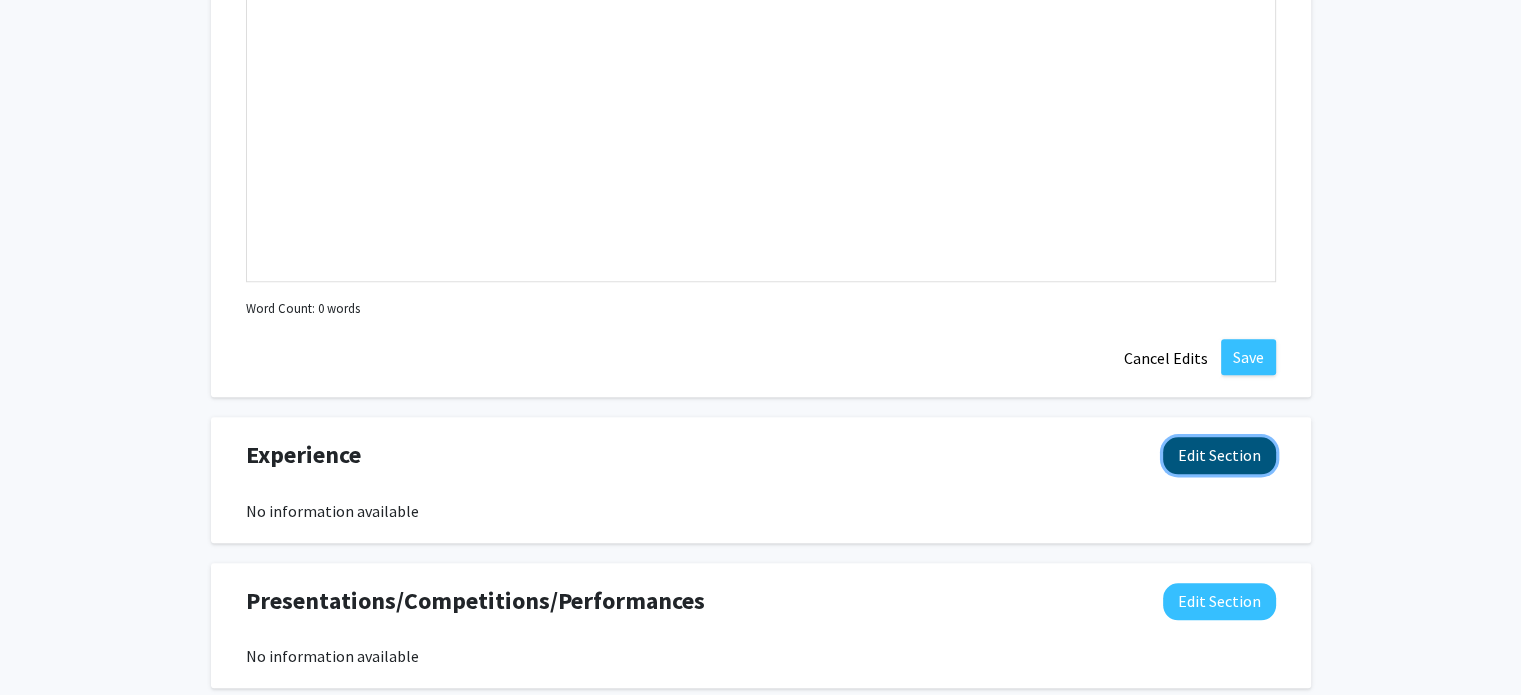 click on "Edit Section" 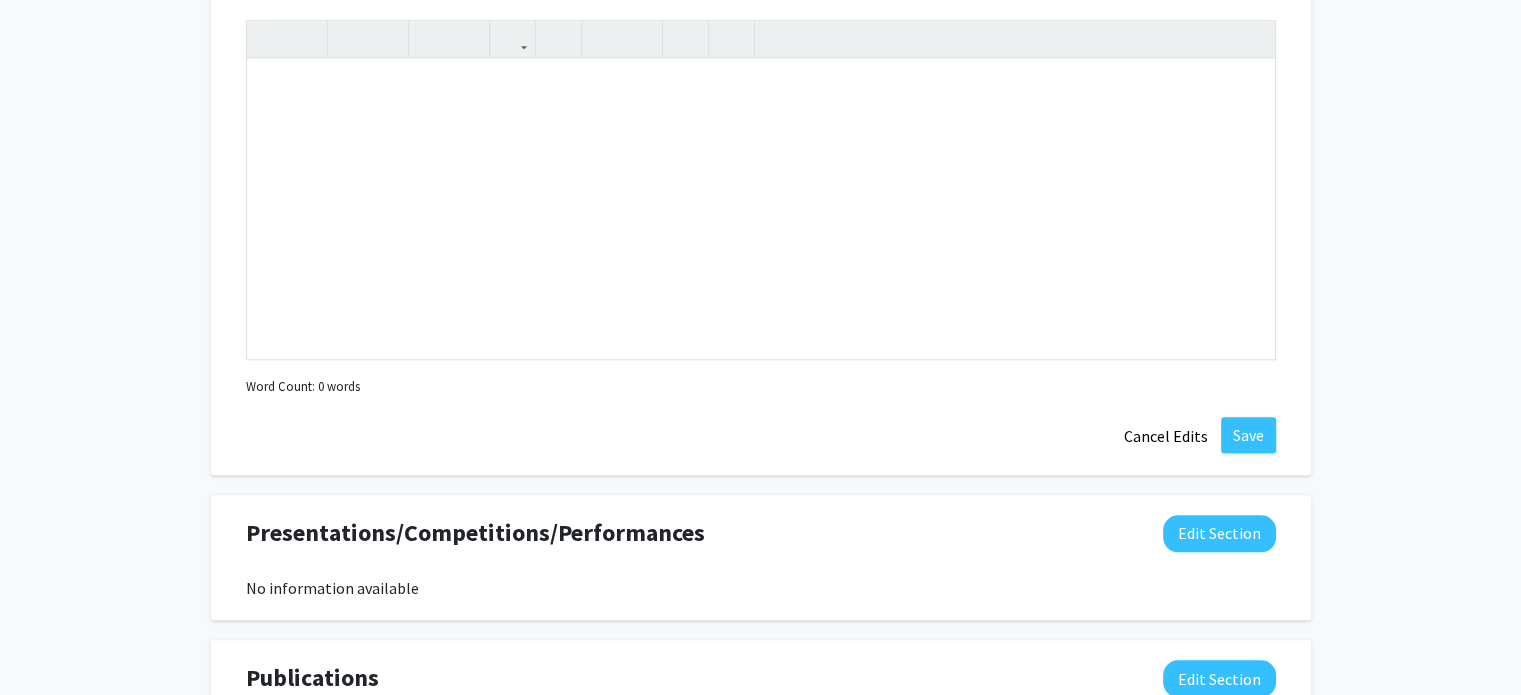 scroll, scrollTop: 2152, scrollLeft: 0, axis: vertical 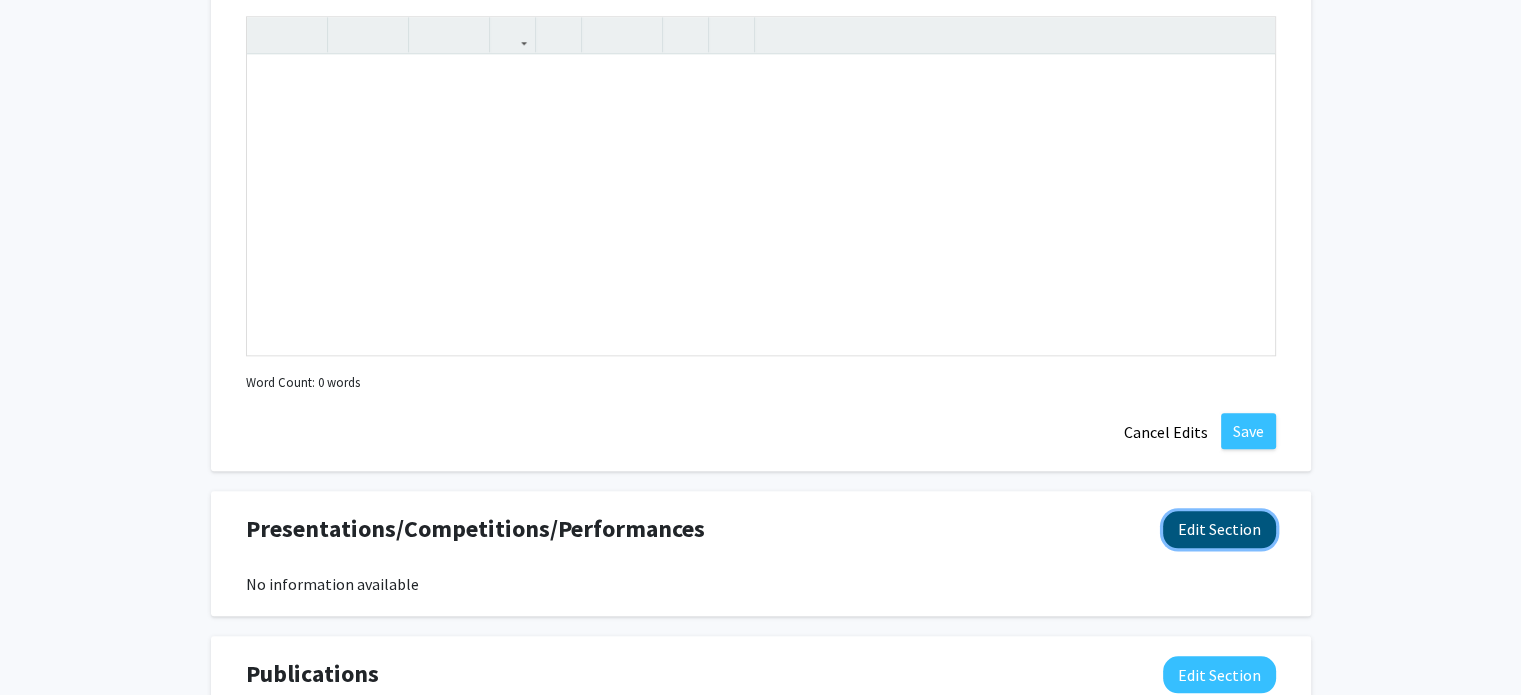 click on "Edit Section" 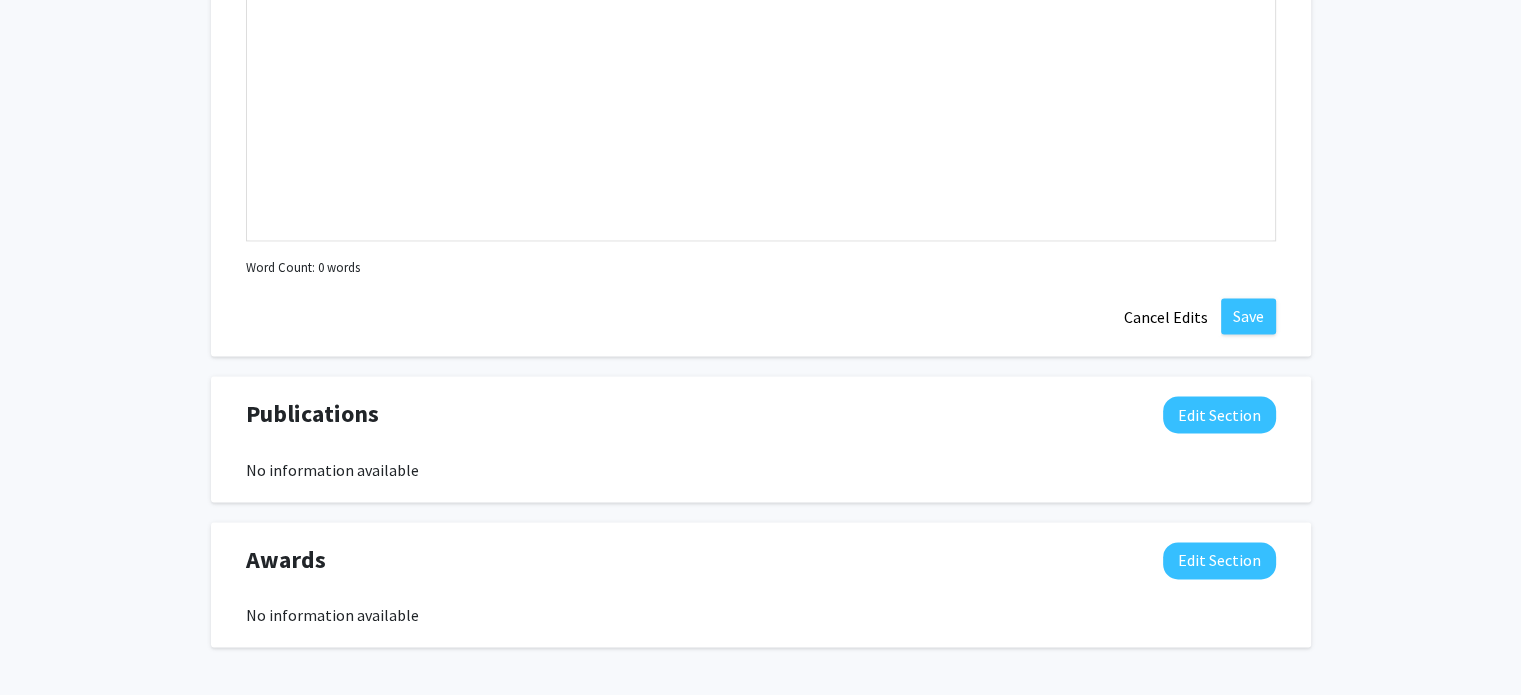 scroll, scrollTop: 2856, scrollLeft: 0, axis: vertical 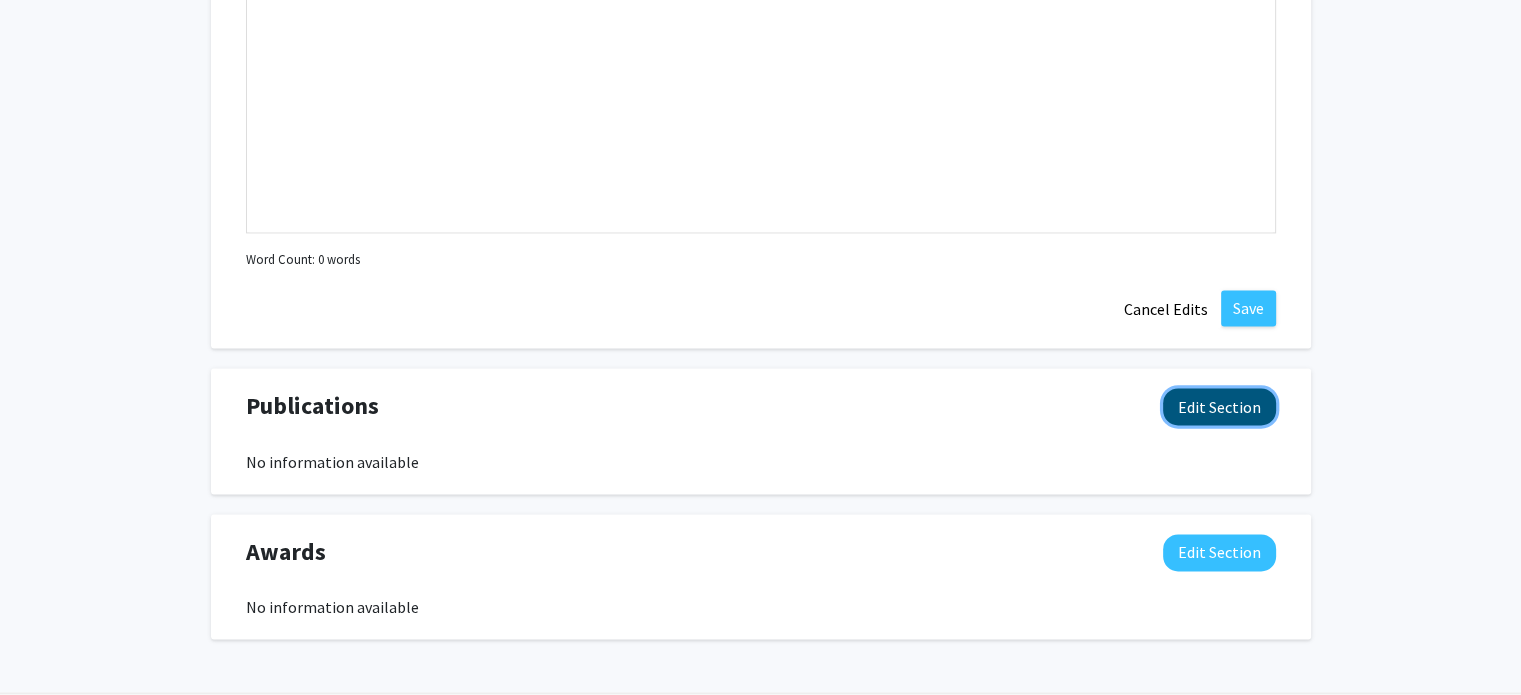 click on "Edit Section" 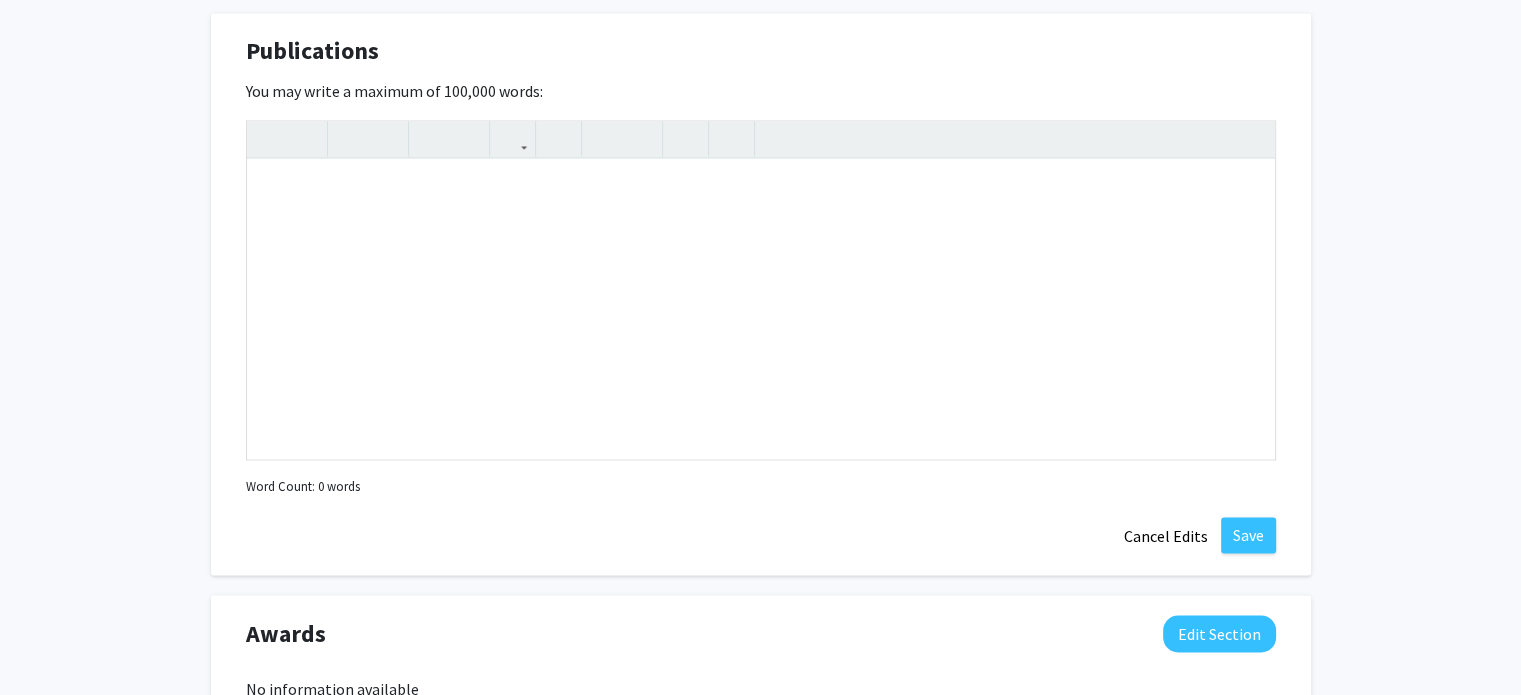 scroll, scrollTop: 3355, scrollLeft: 0, axis: vertical 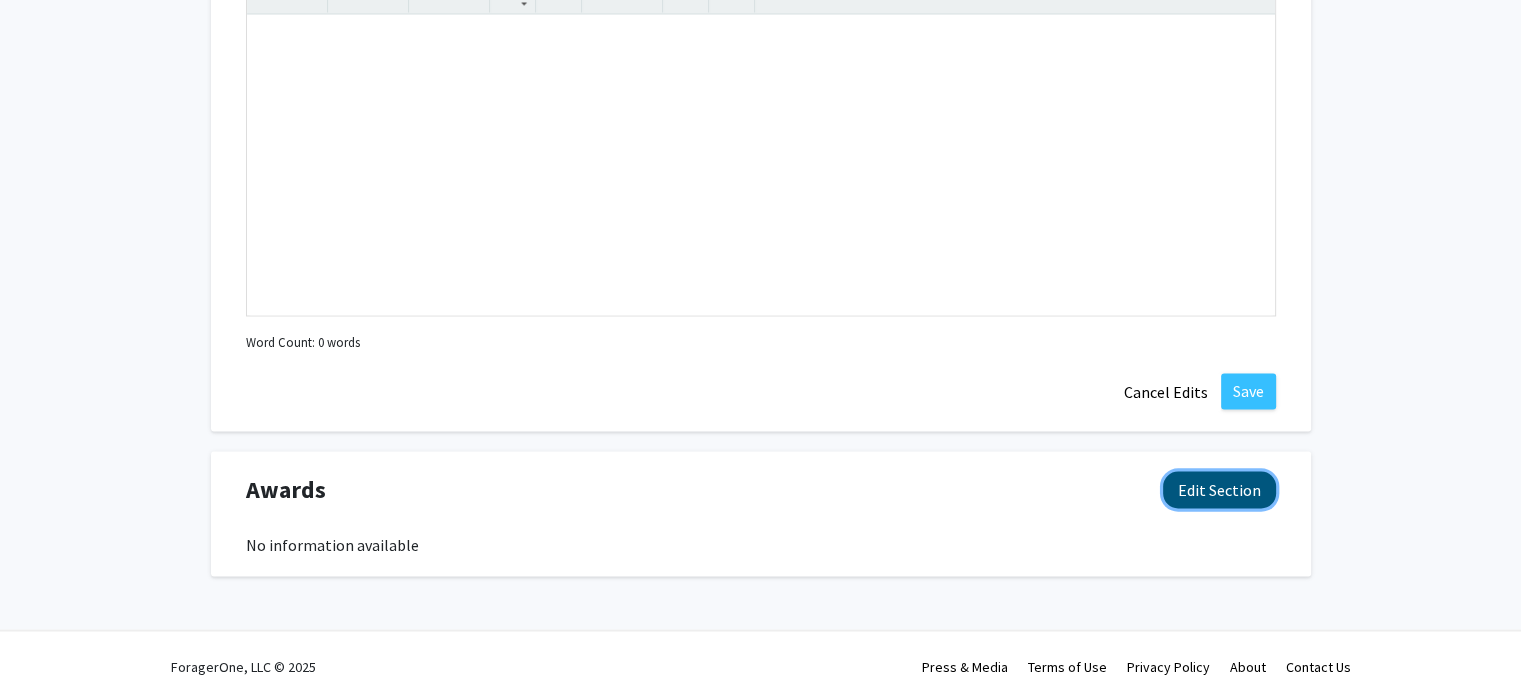click on "Edit Section" 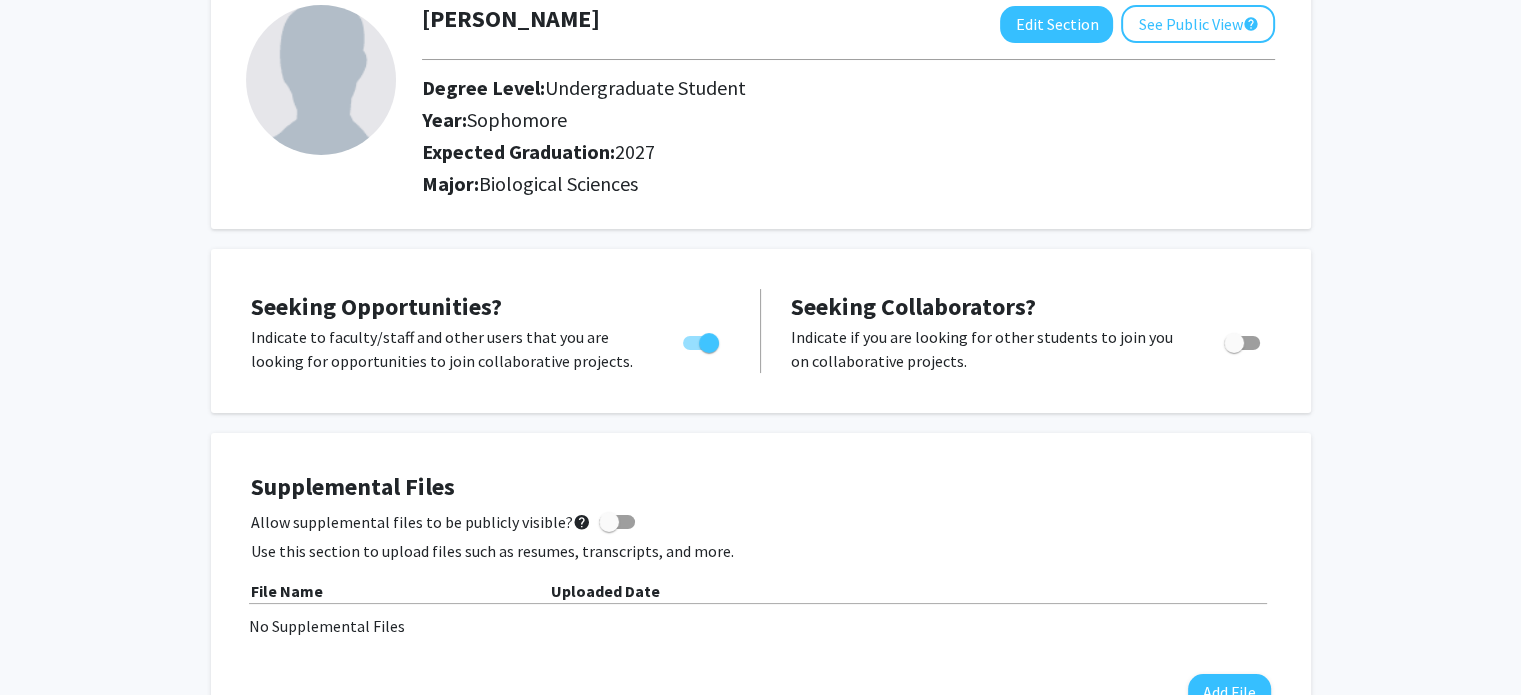 scroll, scrollTop: 0, scrollLeft: 0, axis: both 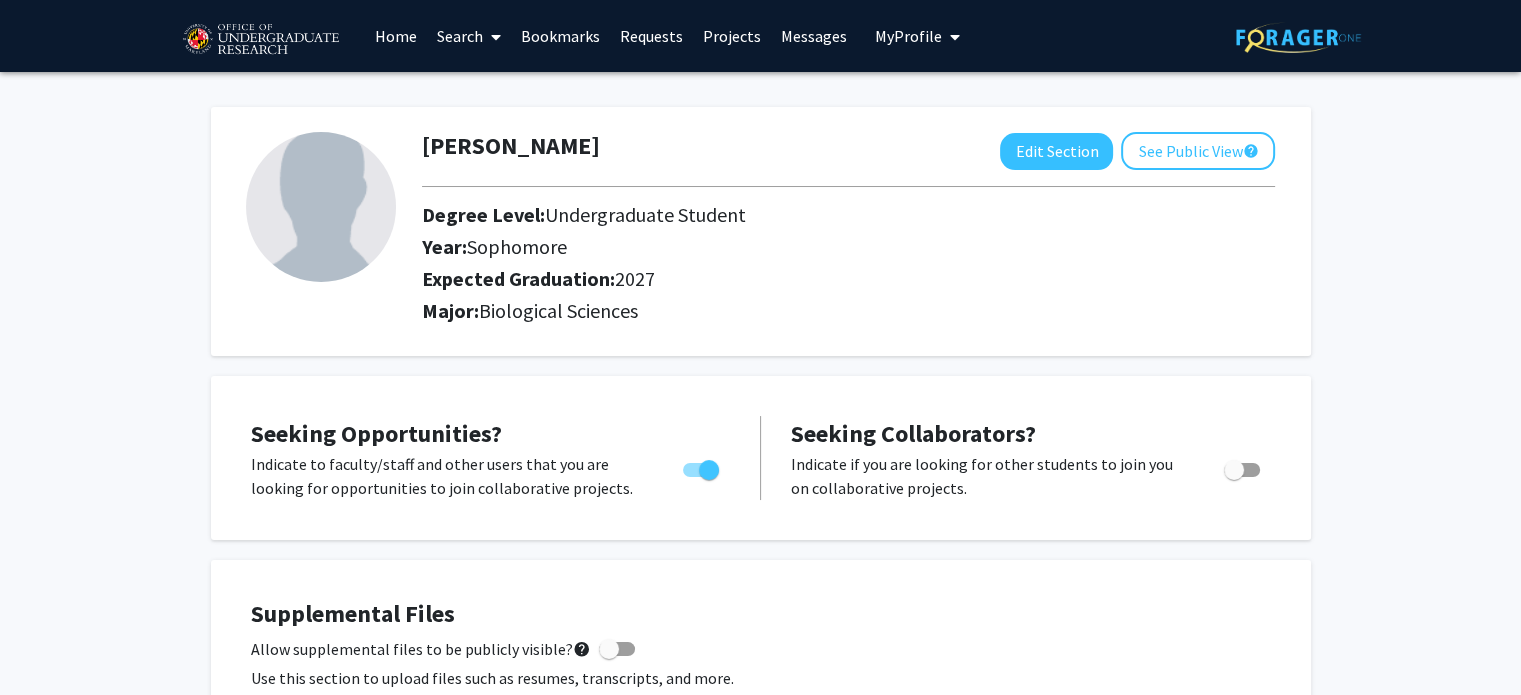 click on "Search" at bounding box center (469, 36) 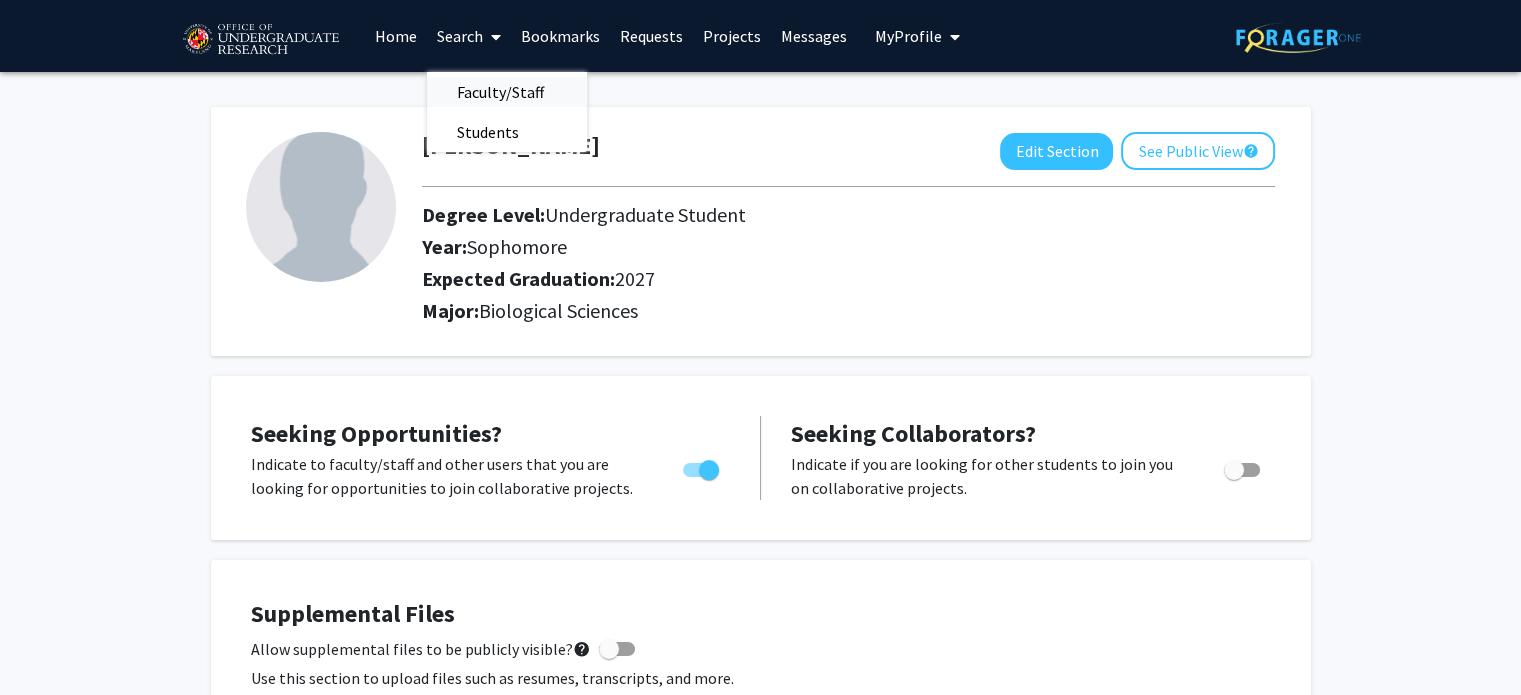 click on "Faculty/Staff" at bounding box center (500, 92) 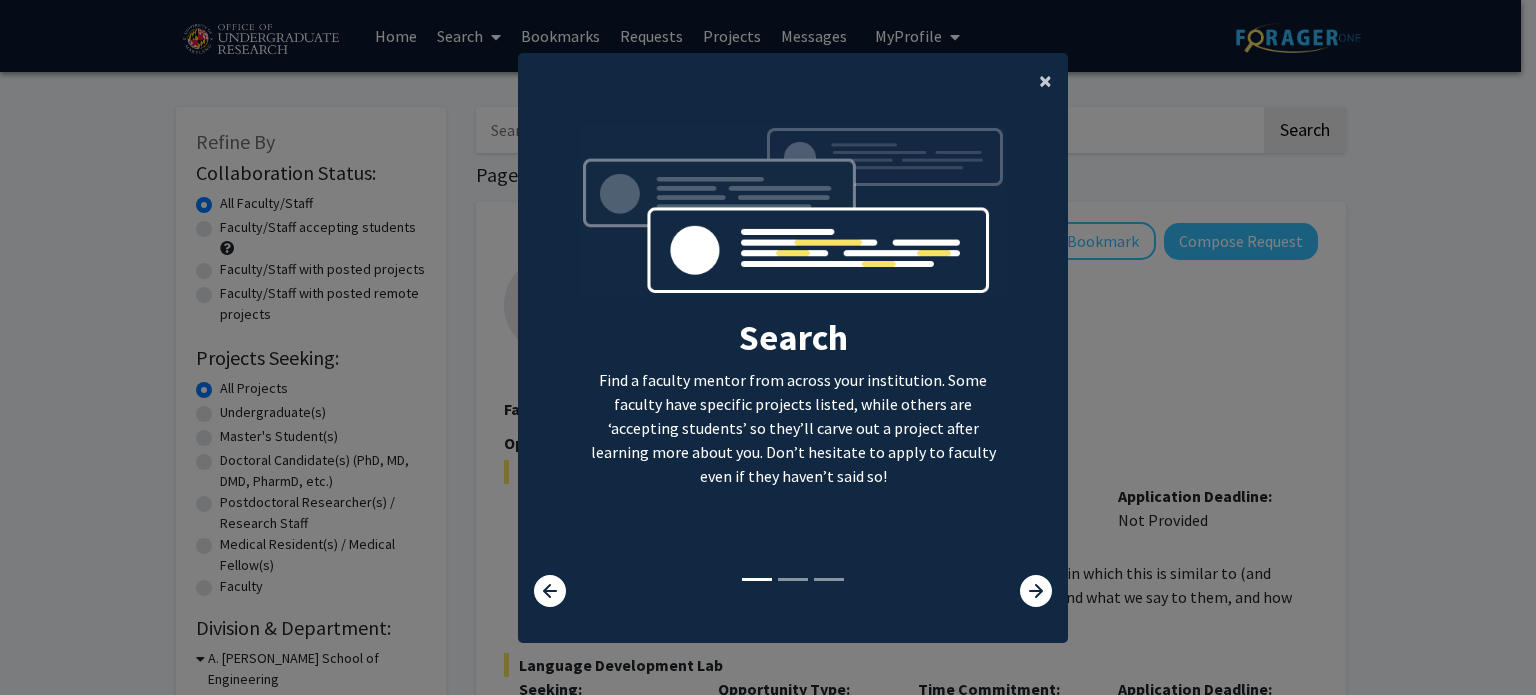click on "×" 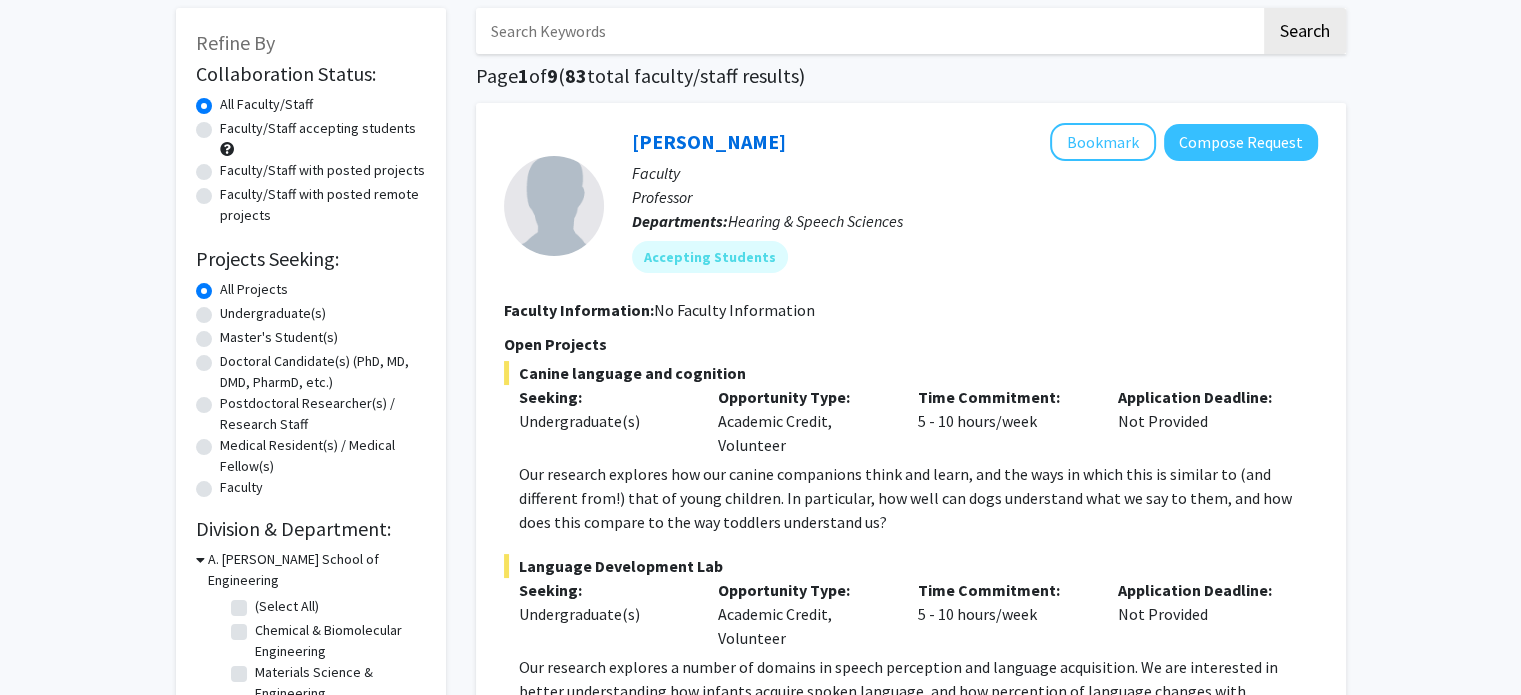 scroll, scrollTop: 100, scrollLeft: 0, axis: vertical 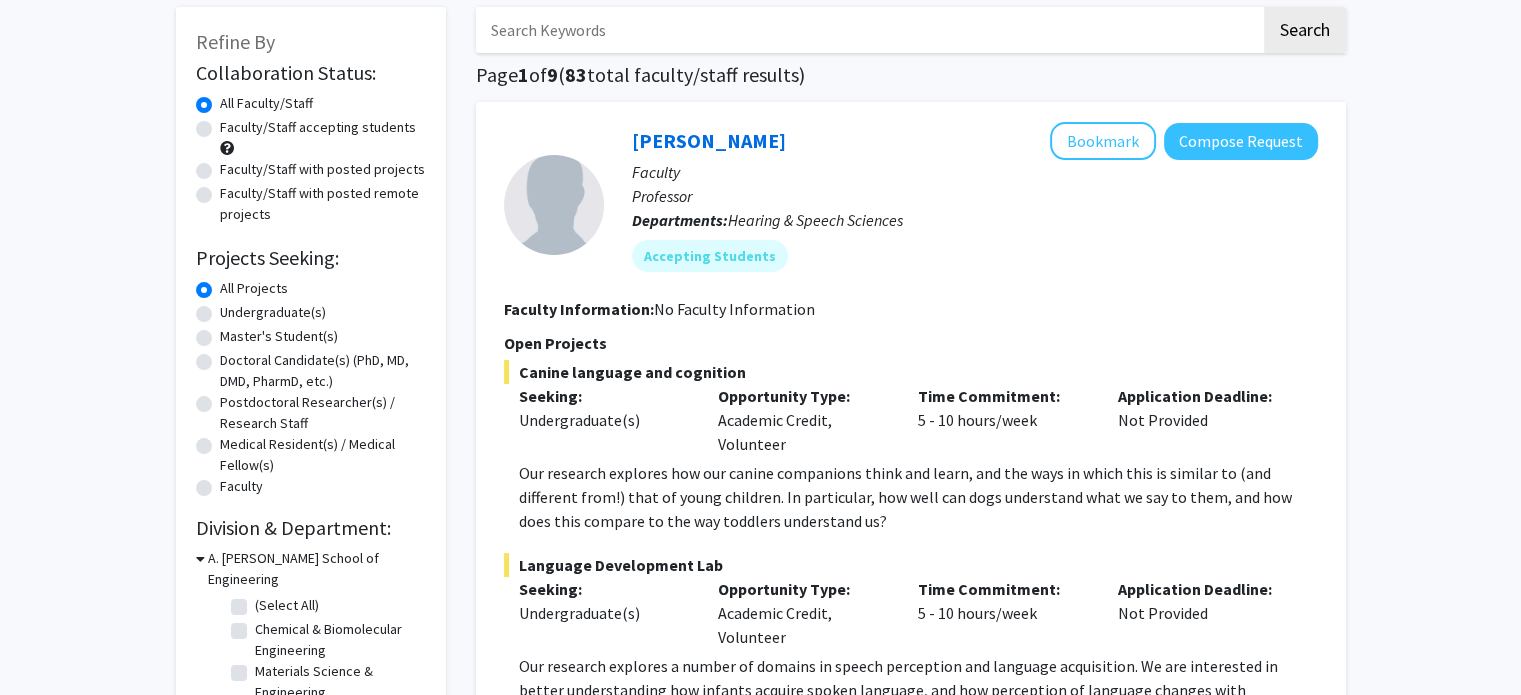 click on "Undergraduate(s)" 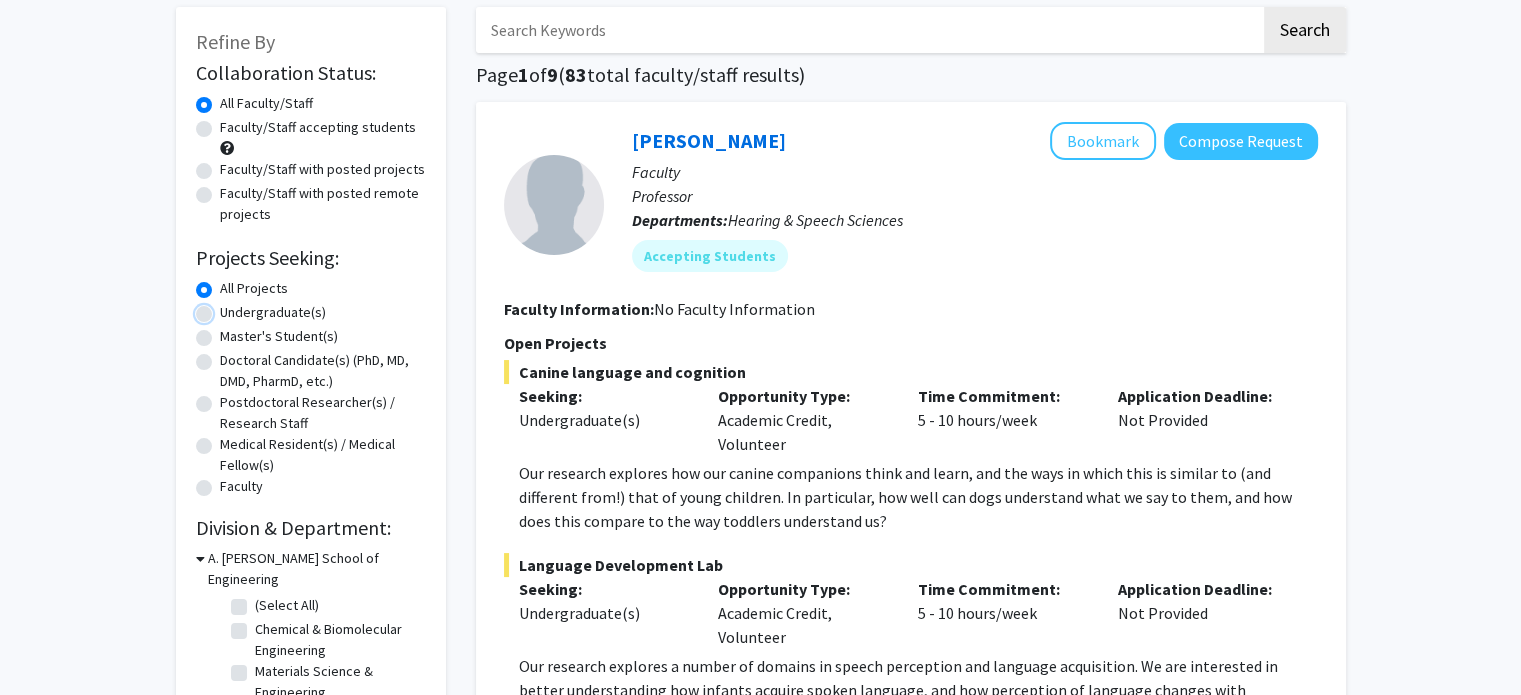 click on "Undergraduate(s)" at bounding box center [226, 308] 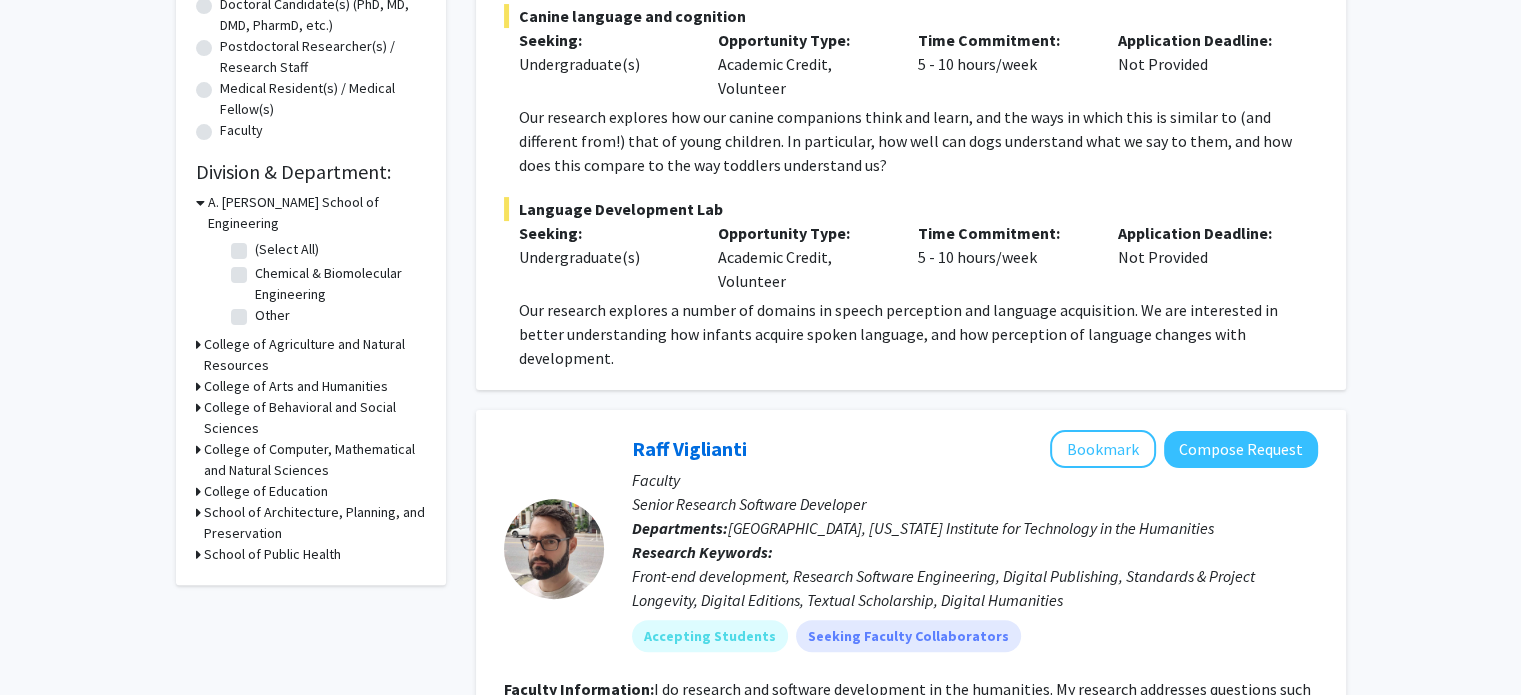 scroll, scrollTop: 494, scrollLeft: 0, axis: vertical 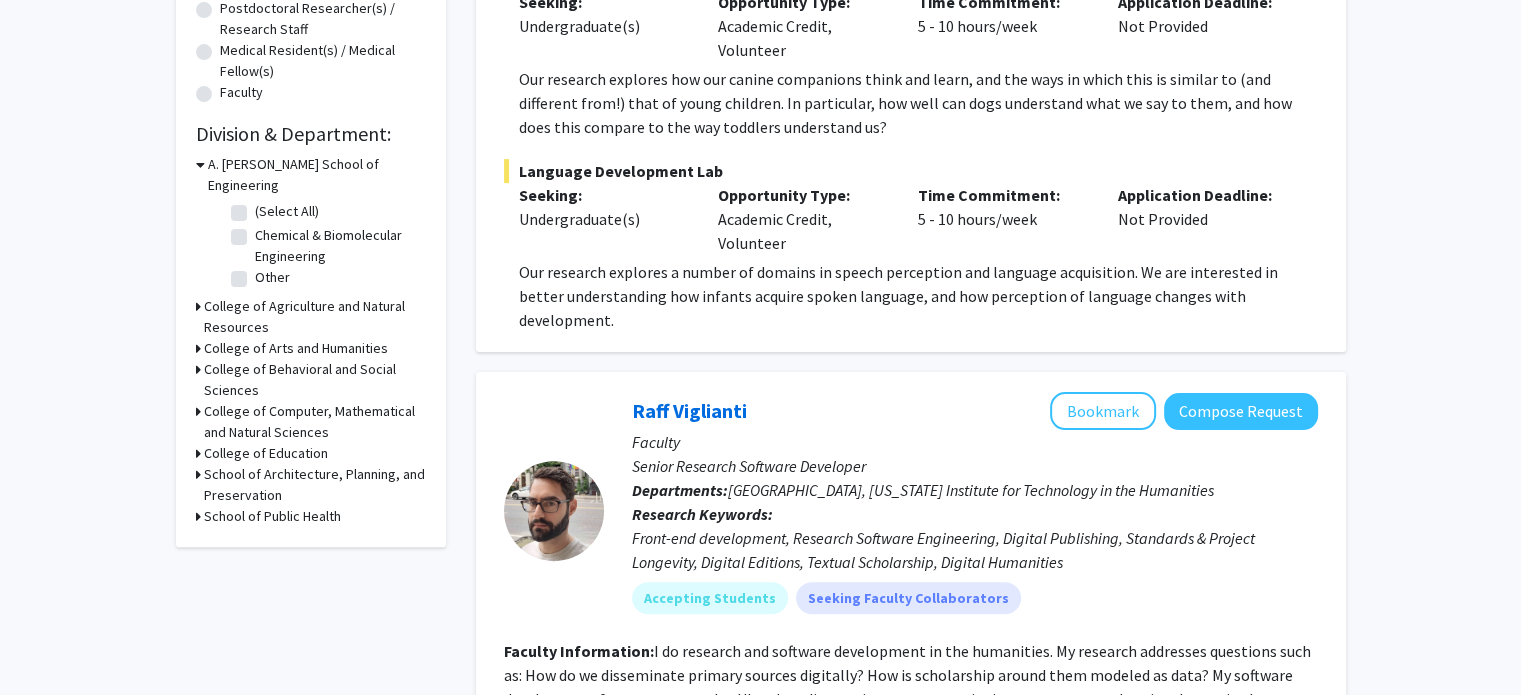 click on "College of Agriculture and Natural Resources" 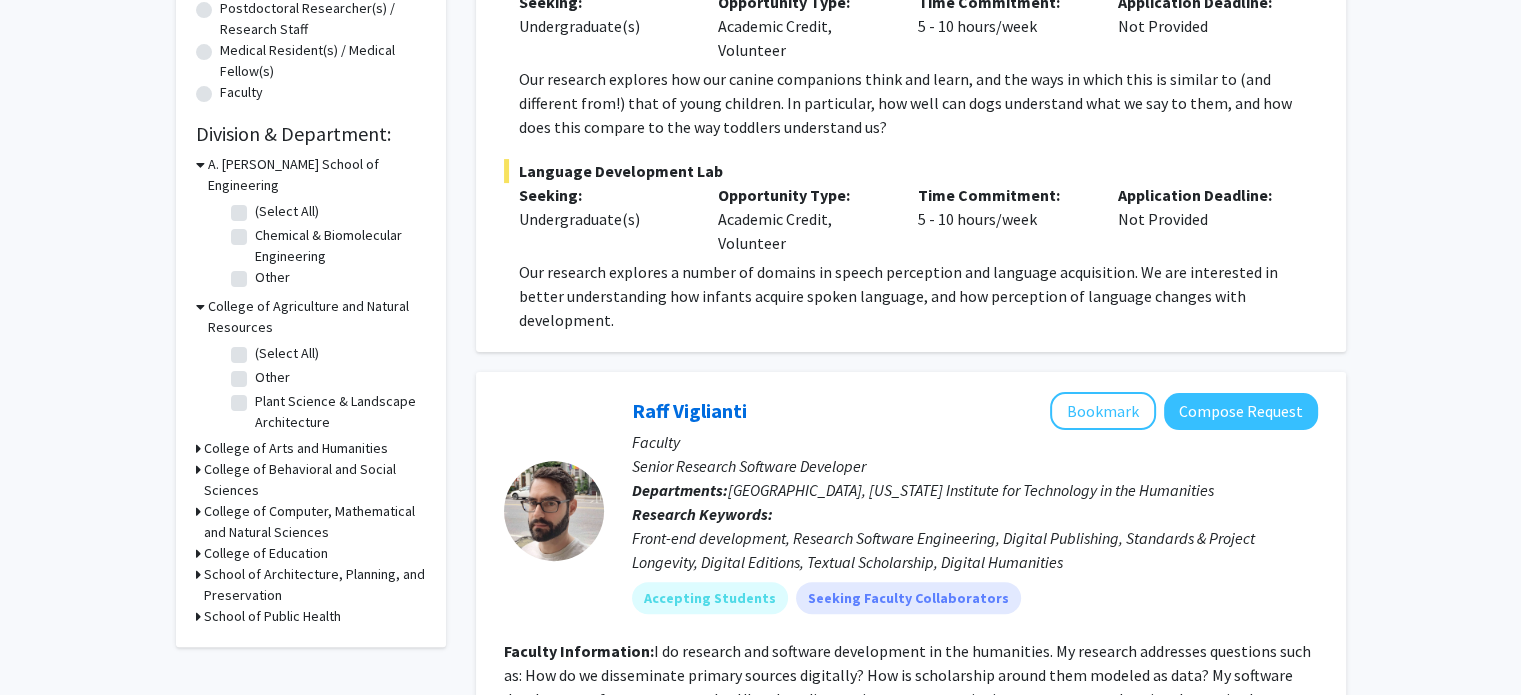 click 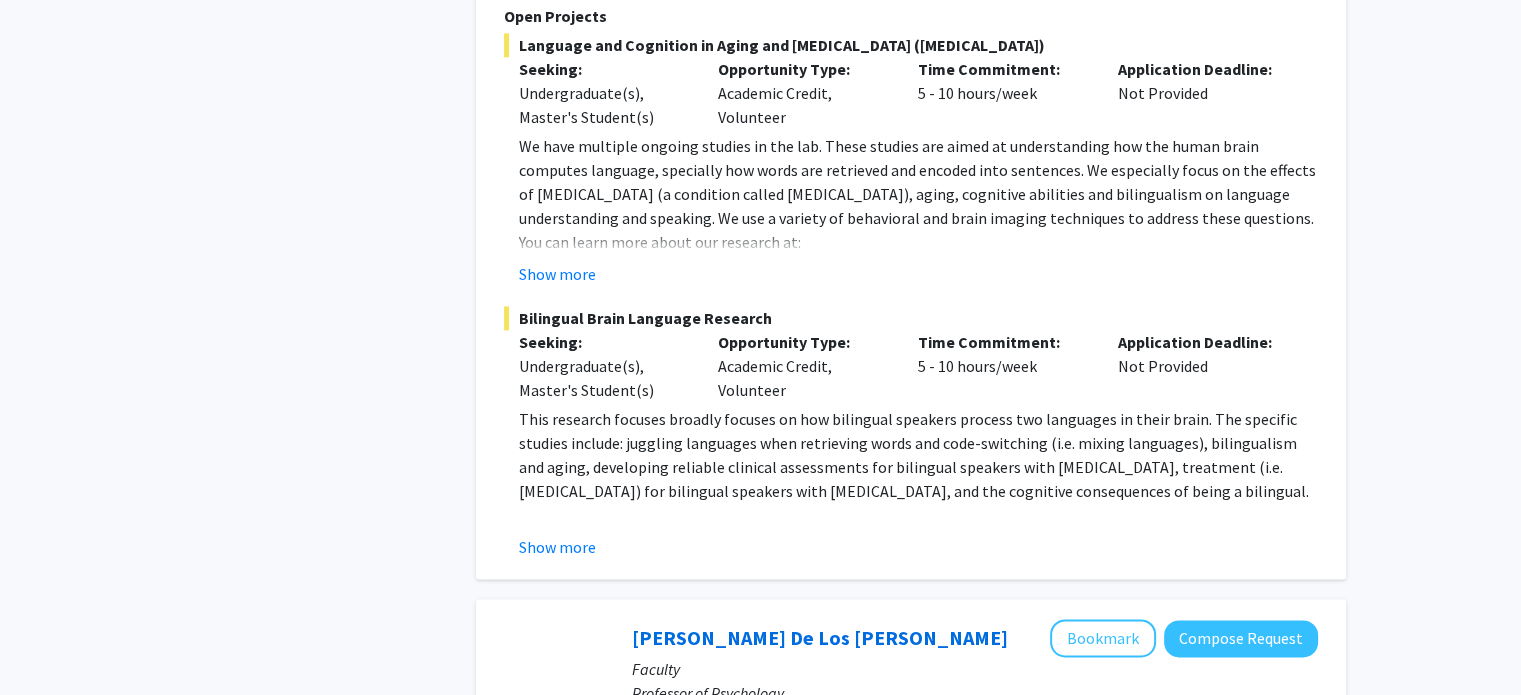 scroll, scrollTop: 2722, scrollLeft: 0, axis: vertical 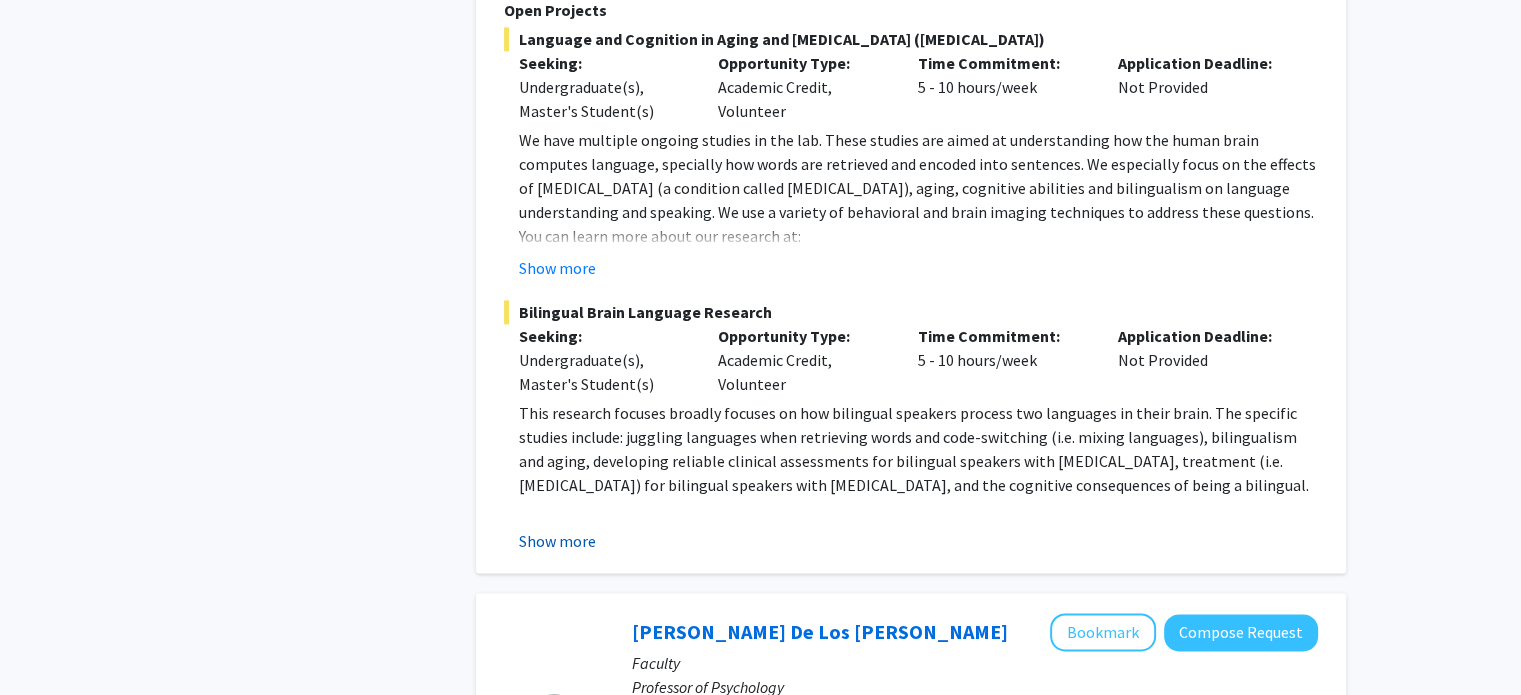 click on "Show more" 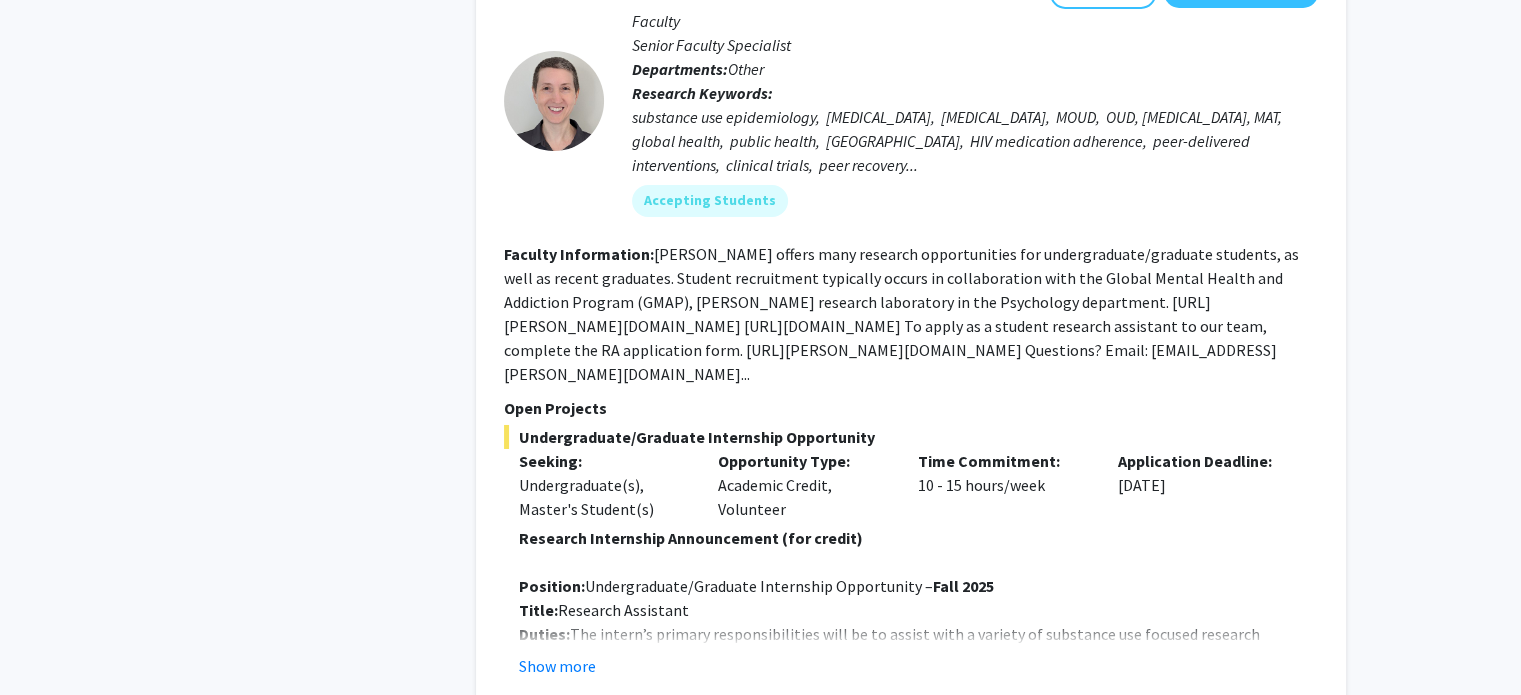 scroll, scrollTop: 6976, scrollLeft: 0, axis: vertical 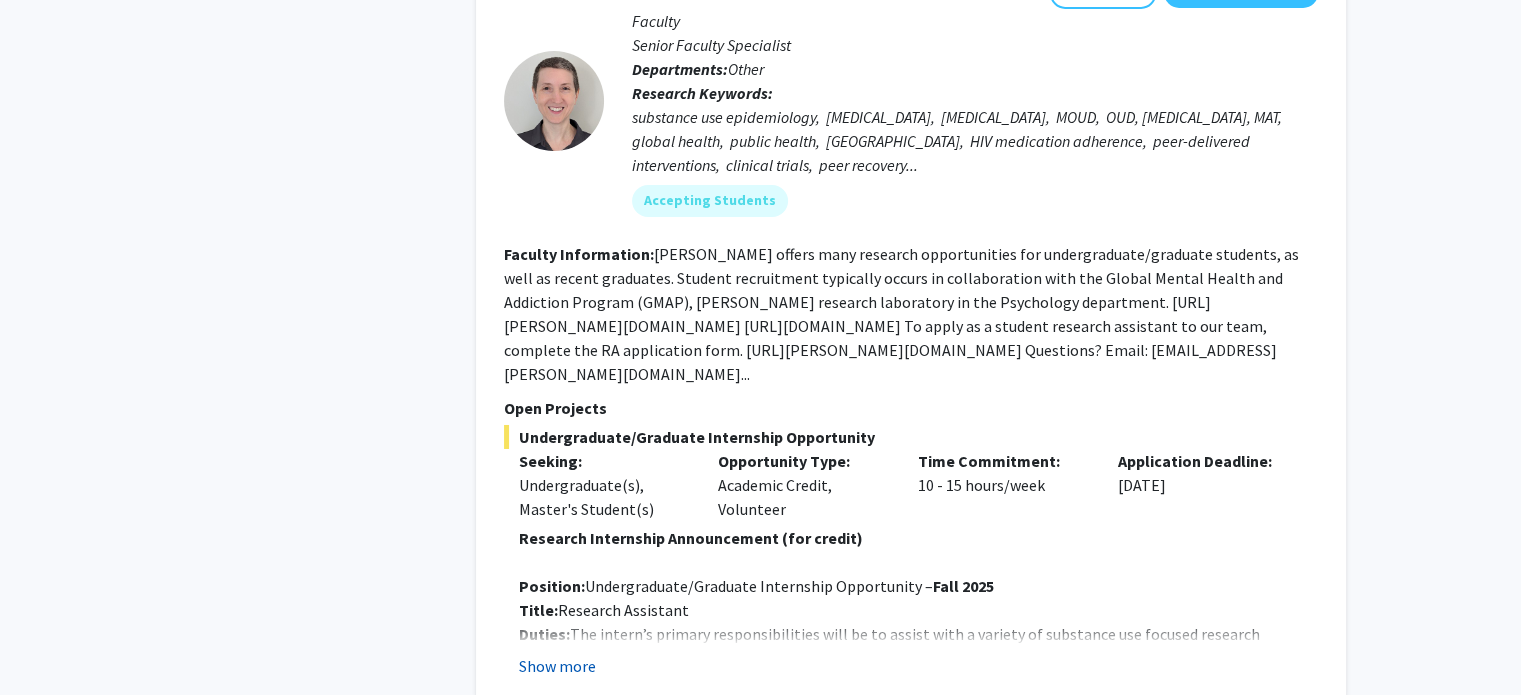 click on "Show more" 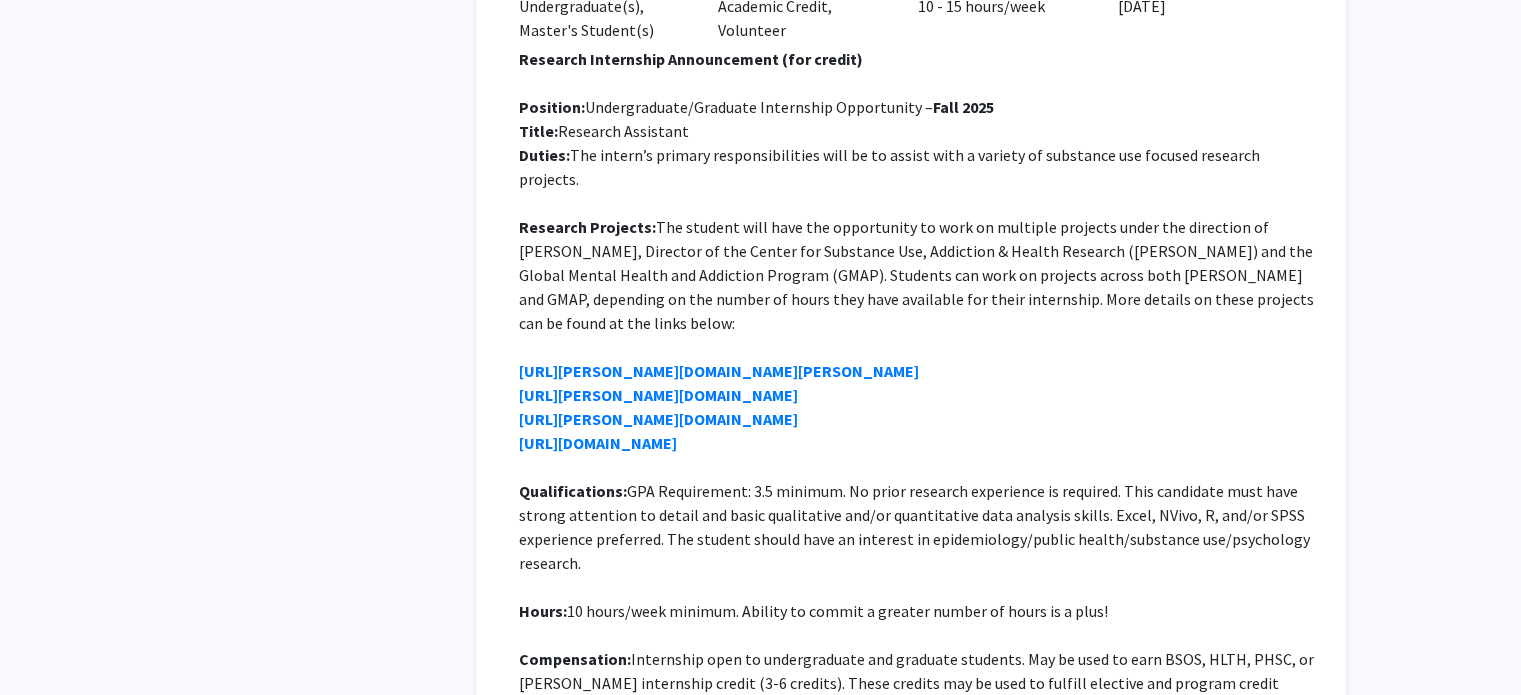 scroll, scrollTop: 7456, scrollLeft: 0, axis: vertical 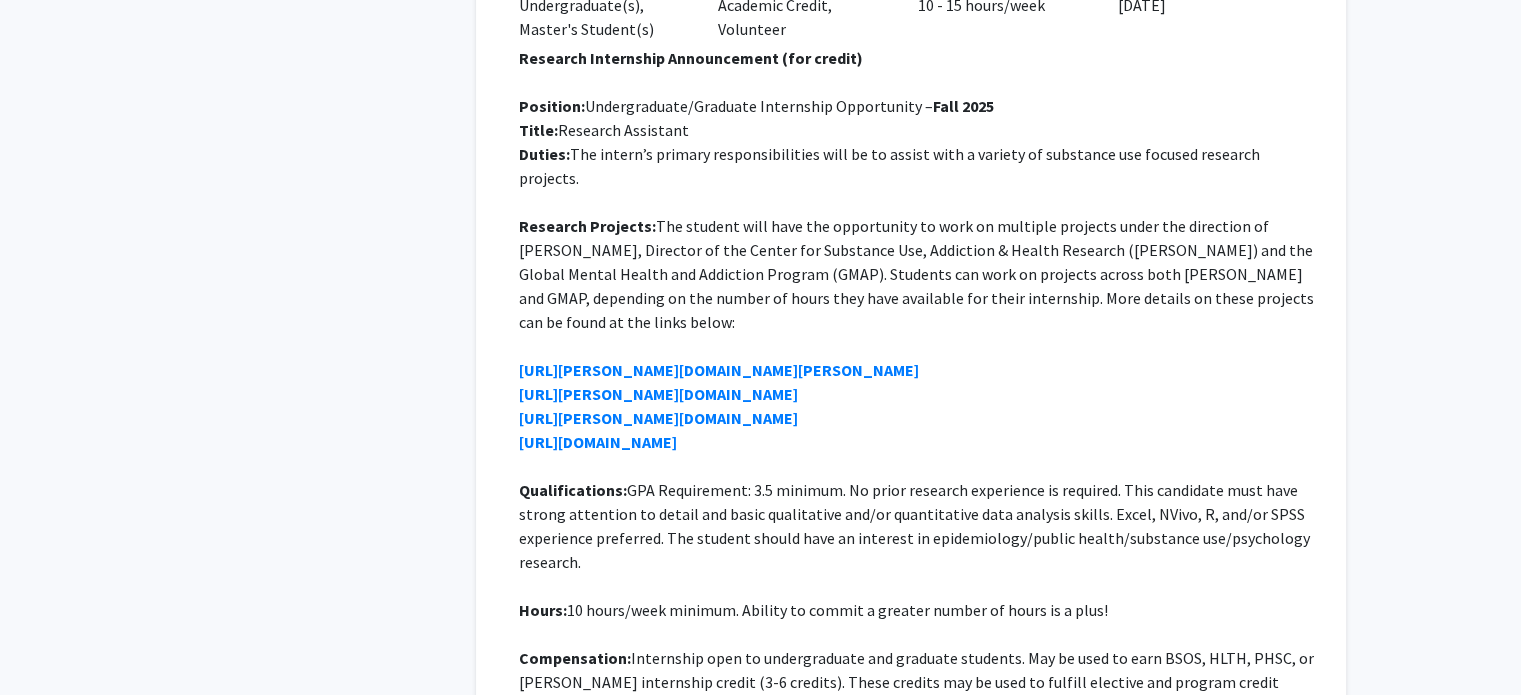 click on "Hours:  10 hours/week minimum. Ability to commit a greater number of hours is a plus!" 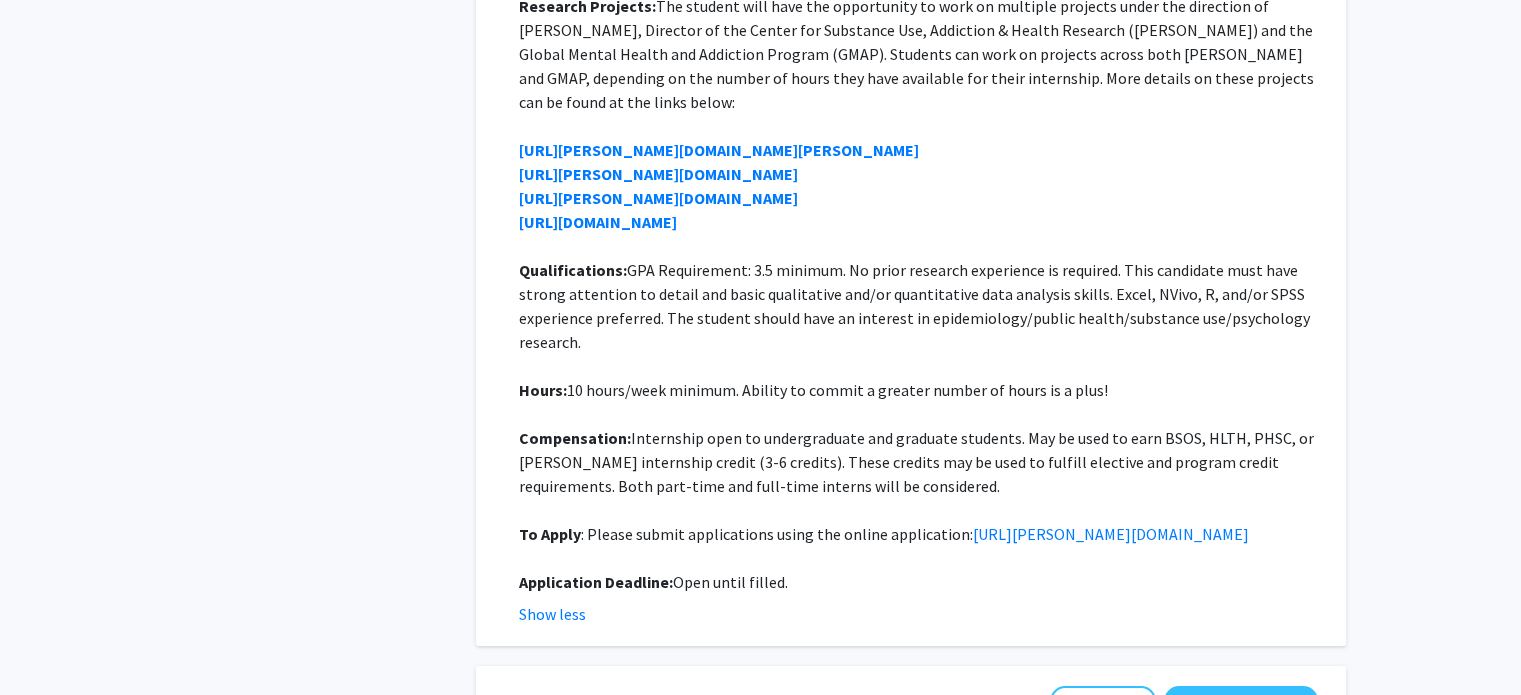 scroll, scrollTop: 7676, scrollLeft: 0, axis: vertical 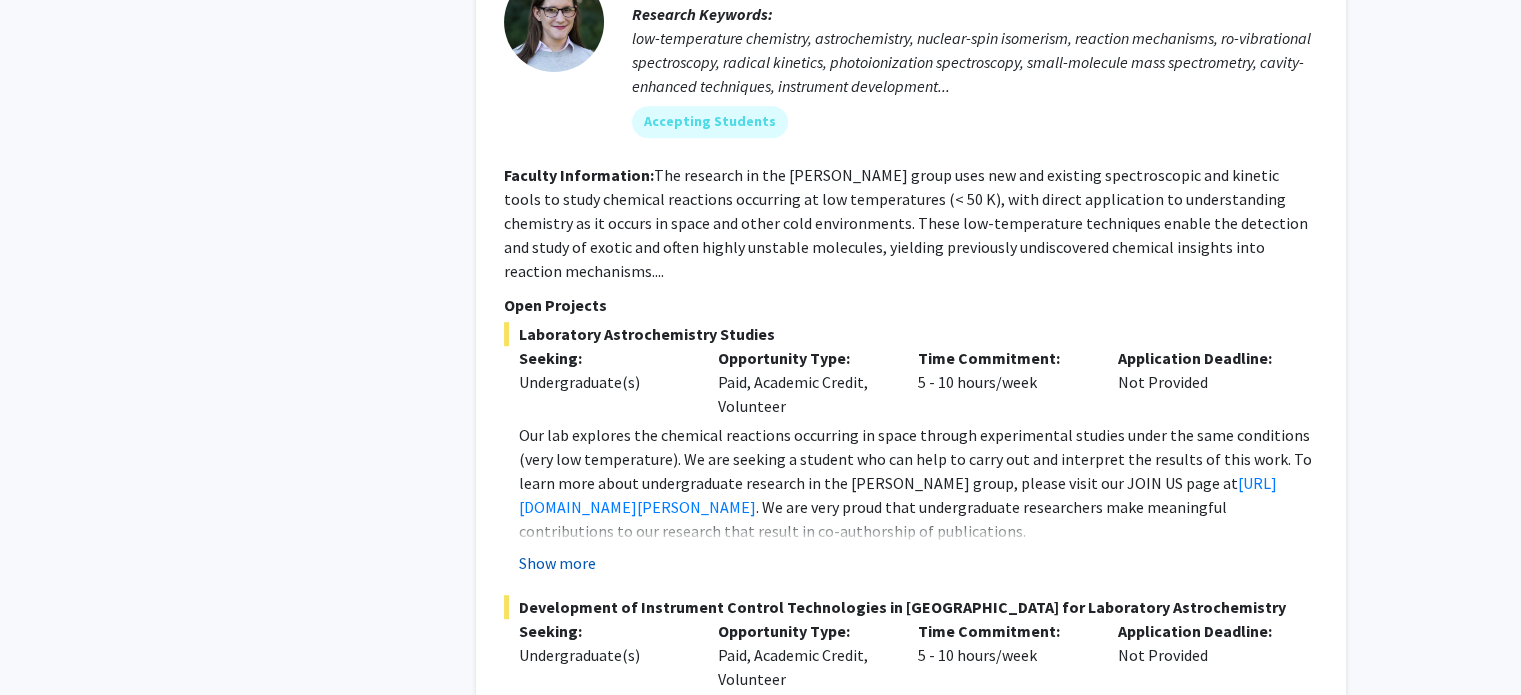 click on "Show more" 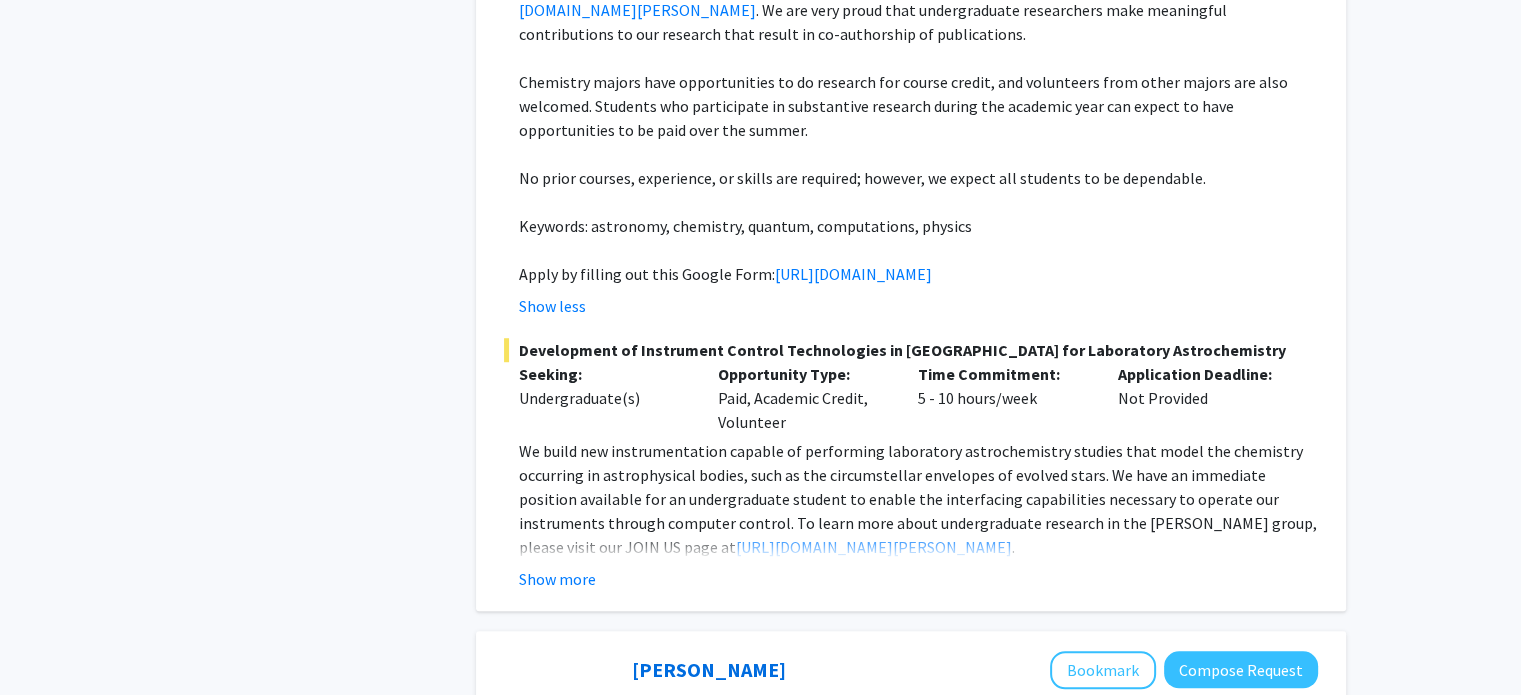 scroll, scrollTop: 8978, scrollLeft: 0, axis: vertical 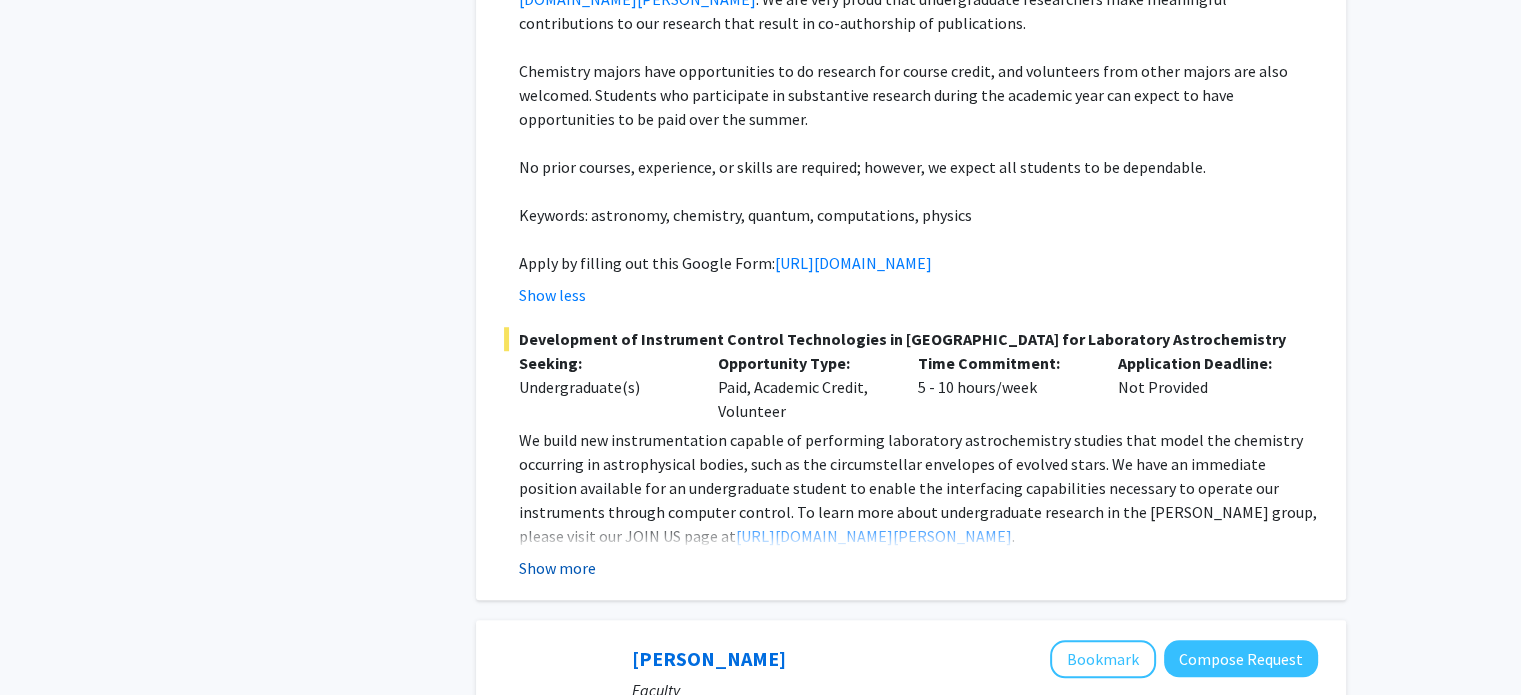 click on "Show more" 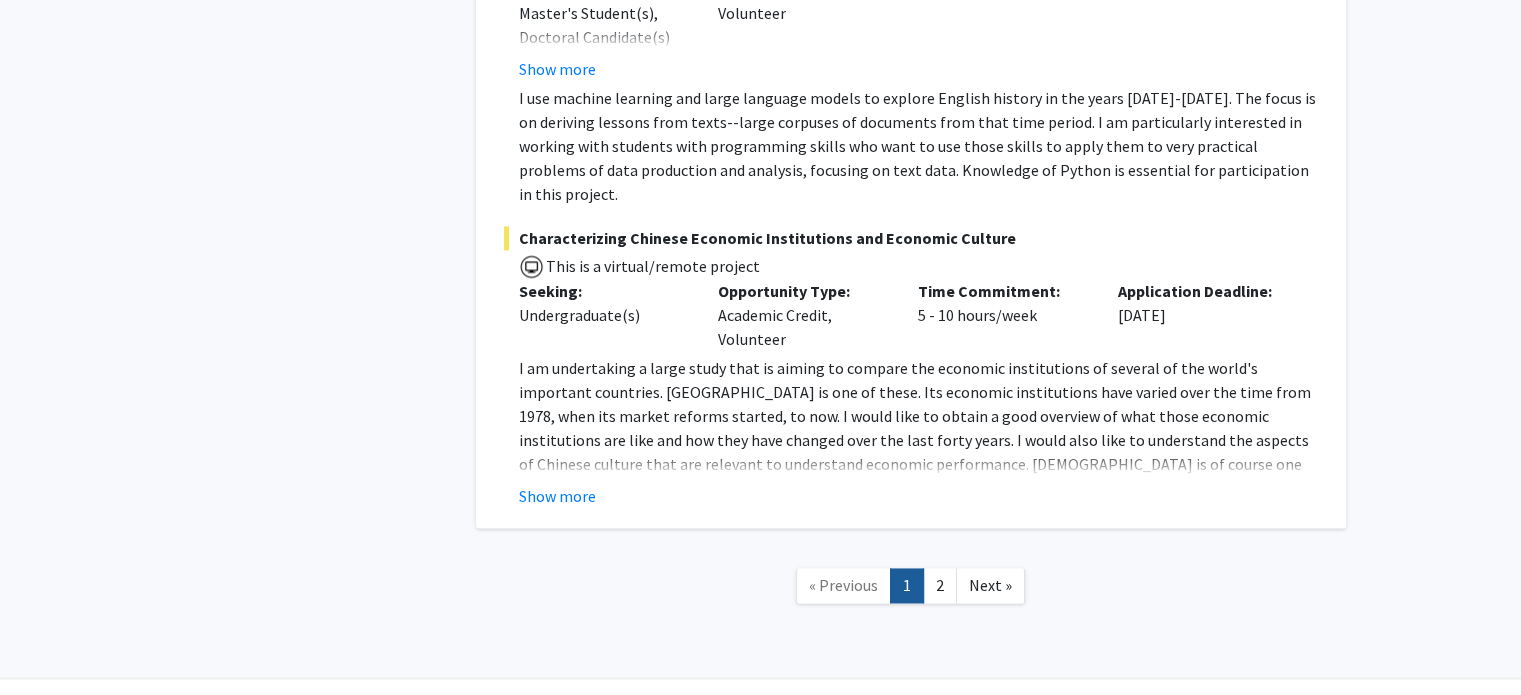 scroll, scrollTop: 10410, scrollLeft: 0, axis: vertical 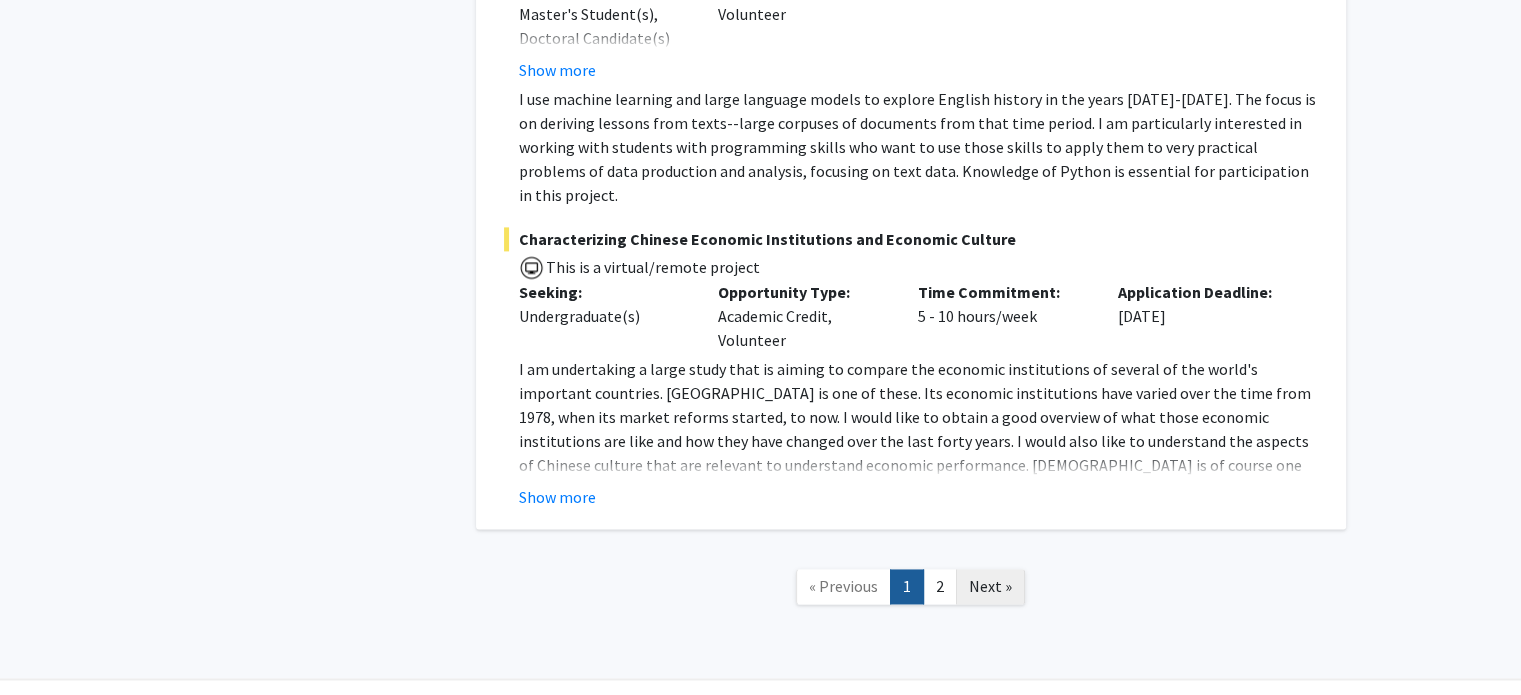 click on "Next »" 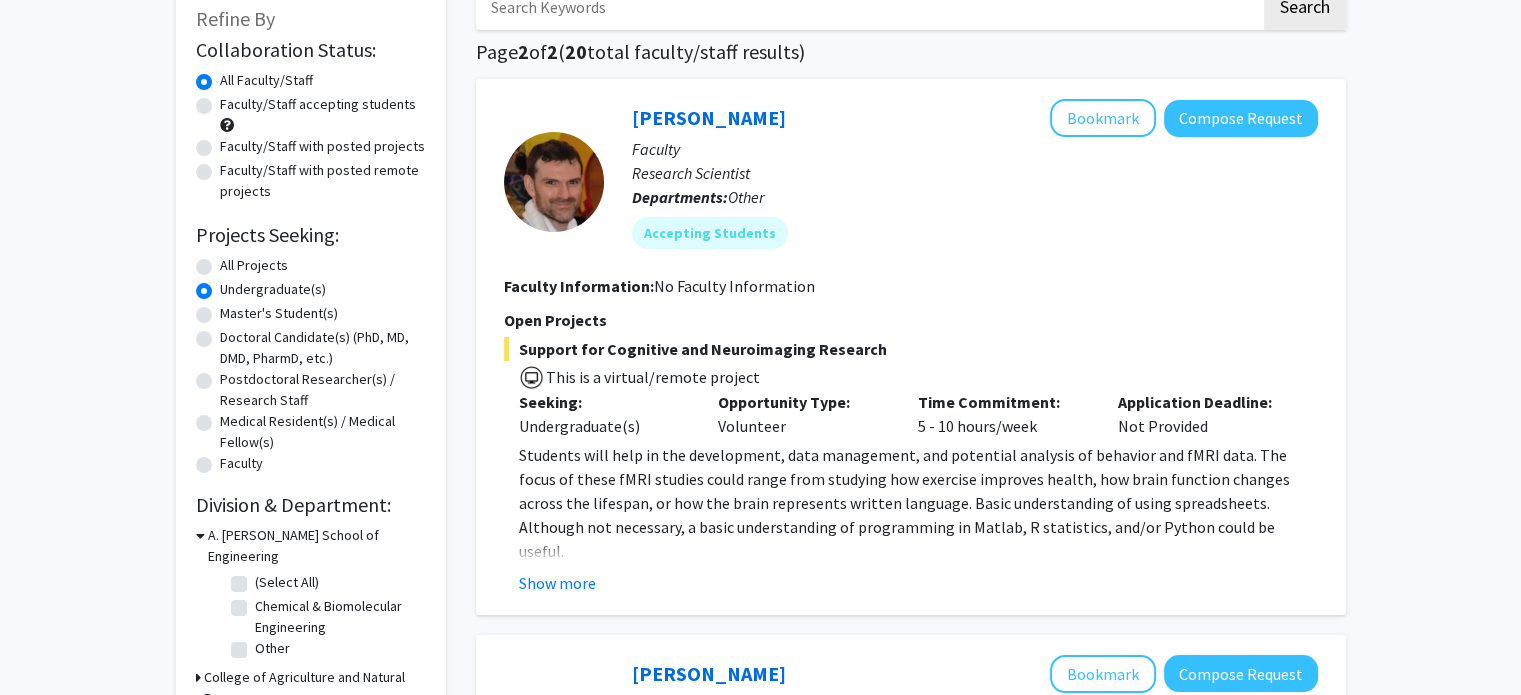 scroll, scrollTop: 140, scrollLeft: 0, axis: vertical 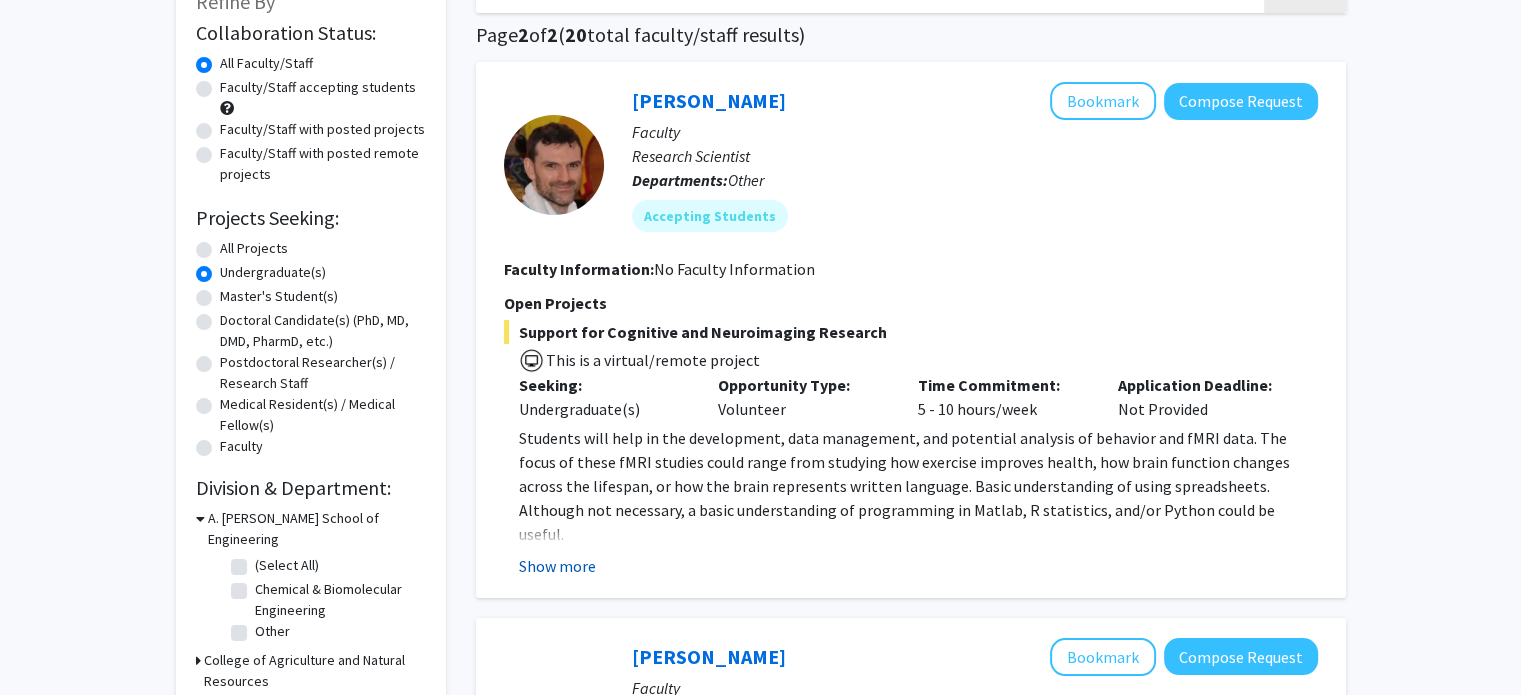 click on "Show more" 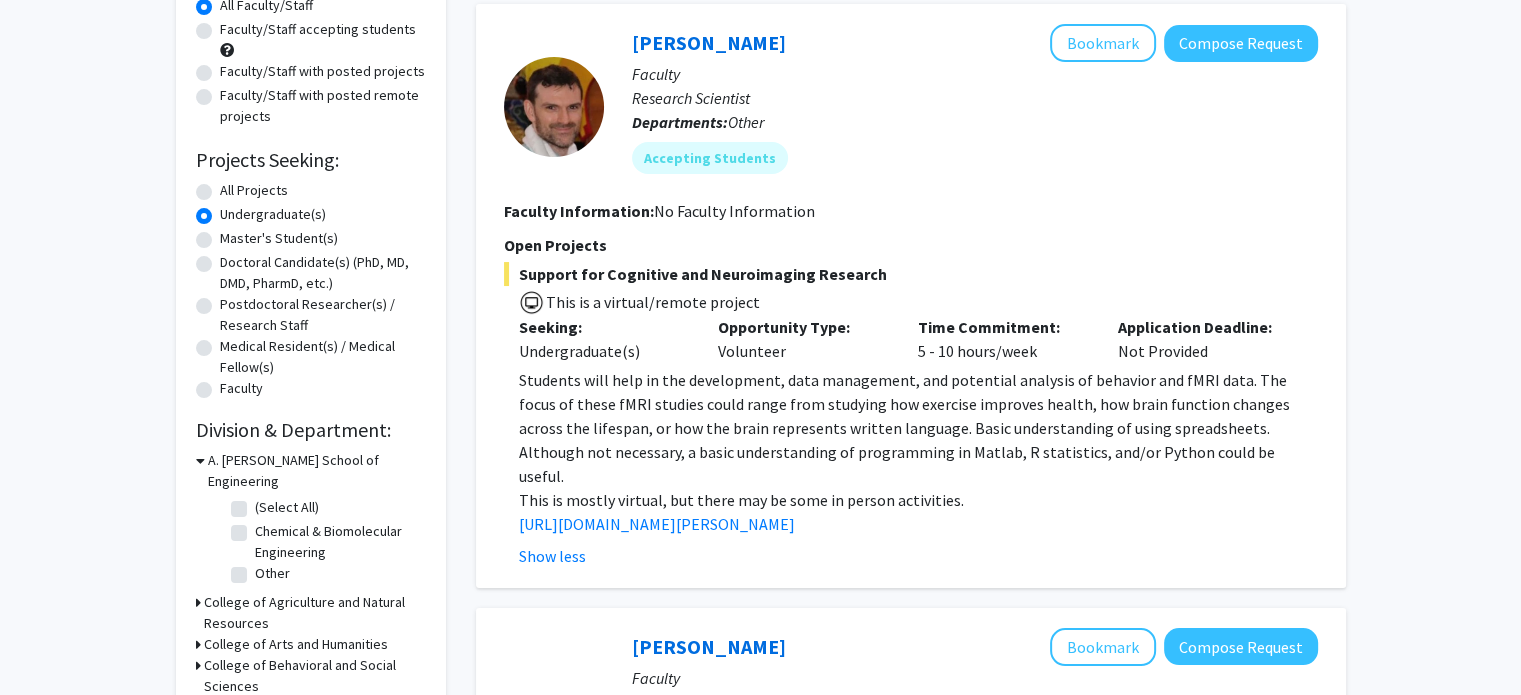 scroll, scrollTop: 199, scrollLeft: 0, axis: vertical 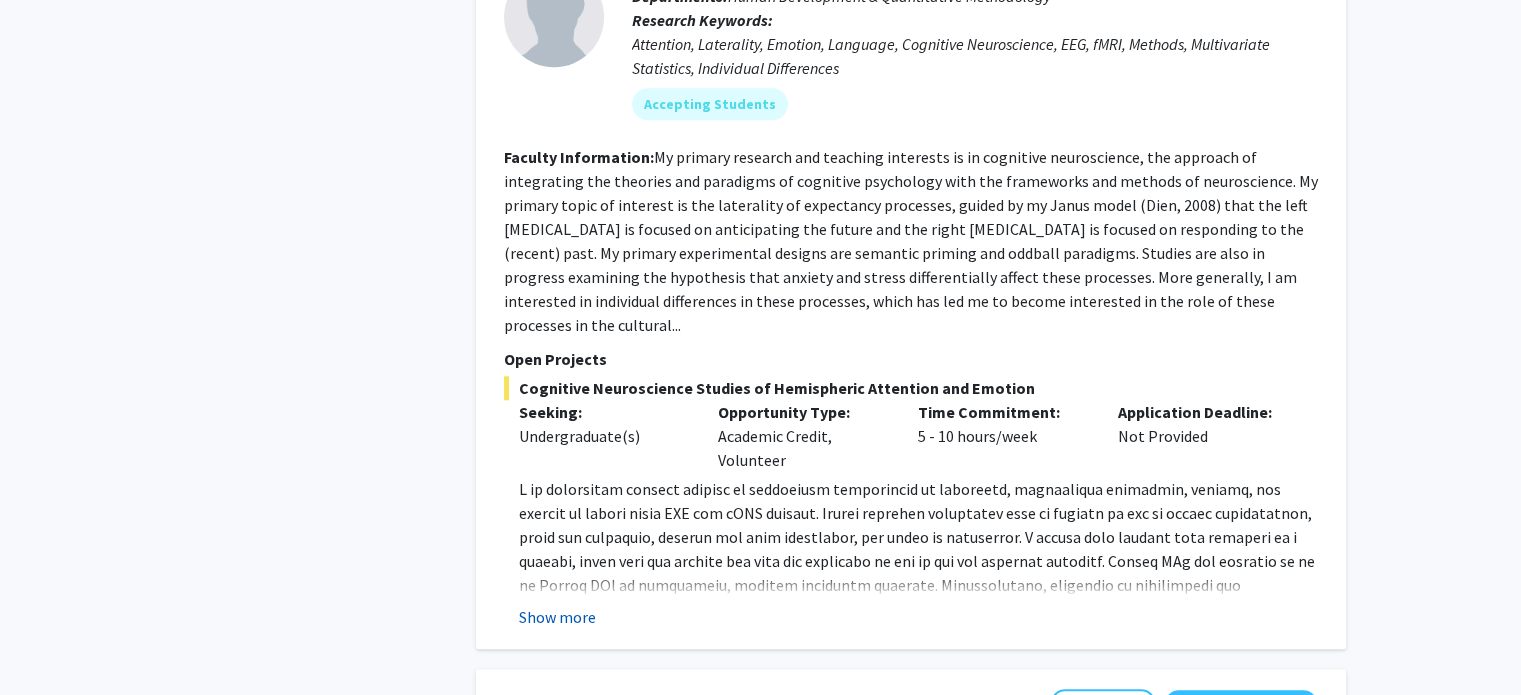 click on "Show more" 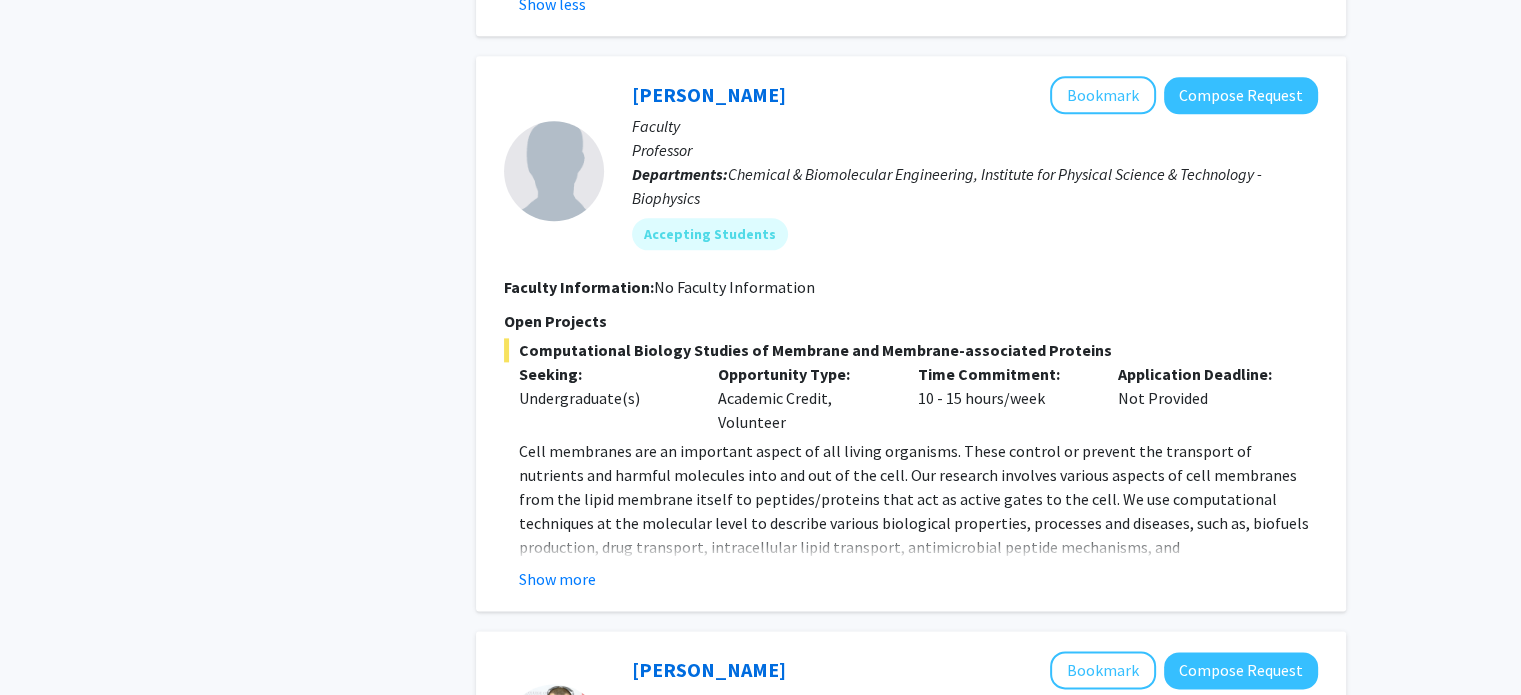 scroll, scrollTop: 2559, scrollLeft: 0, axis: vertical 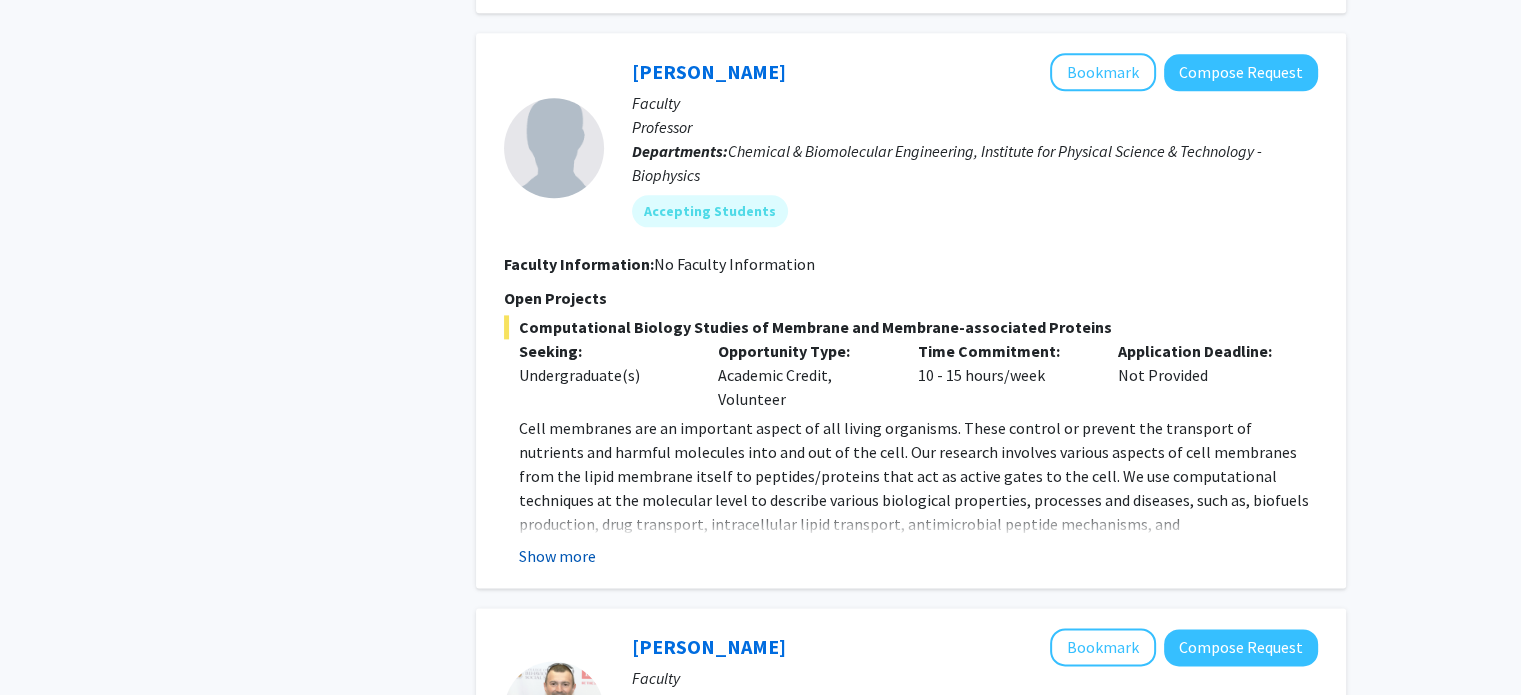 click on "Show more" 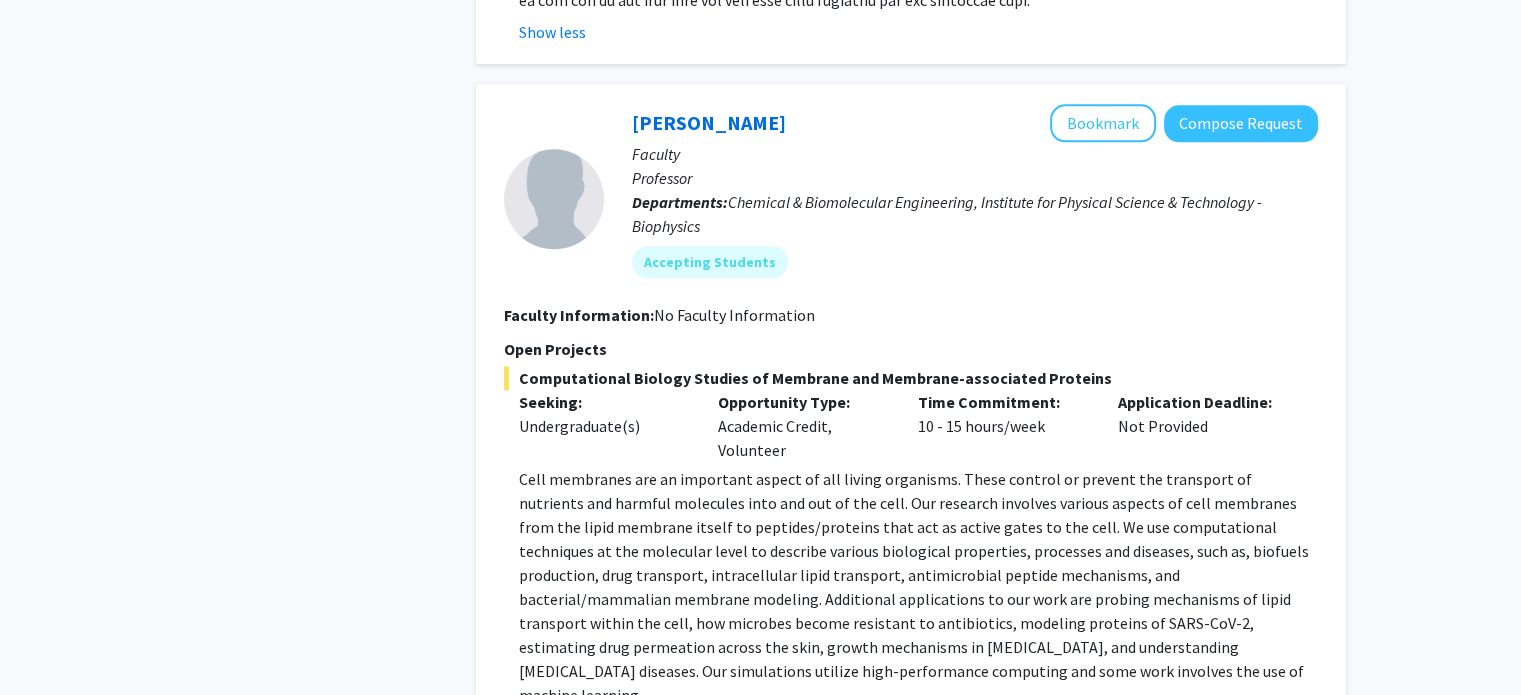 scroll, scrollTop: 2507, scrollLeft: 0, axis: vertical 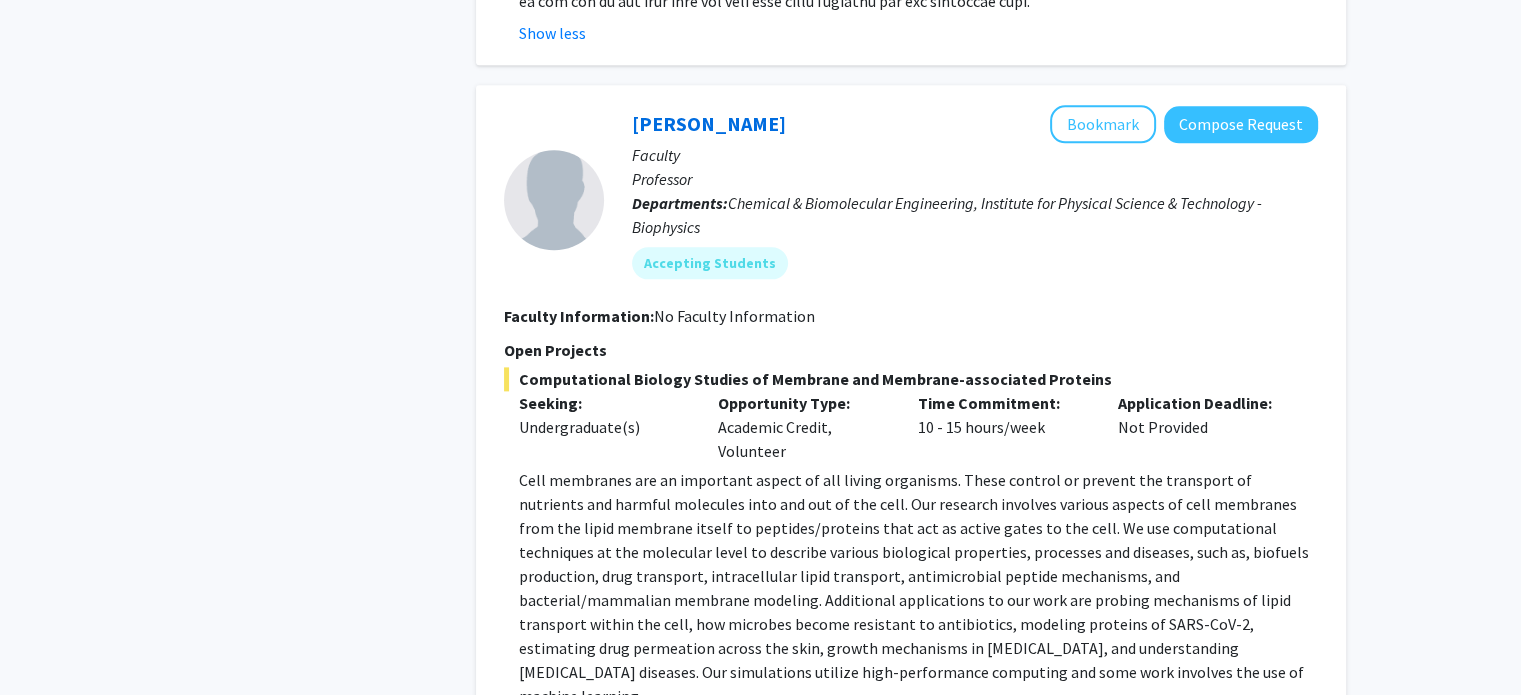 drag, startPoint x: 628, startPoint y: 72, endPoint x: 781, endPoint y: 63, distance: 153.26448 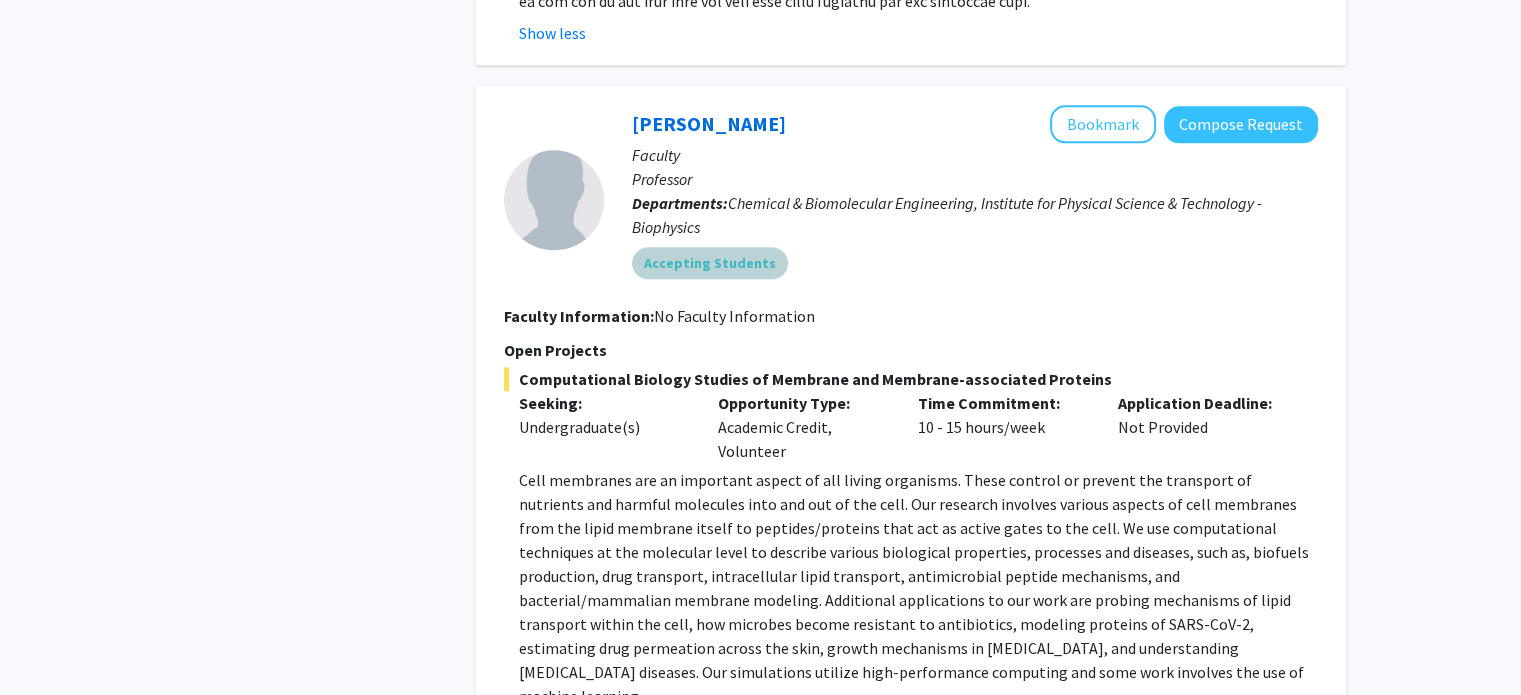 click on "Accepting Students" at bounding box center (975, 263) 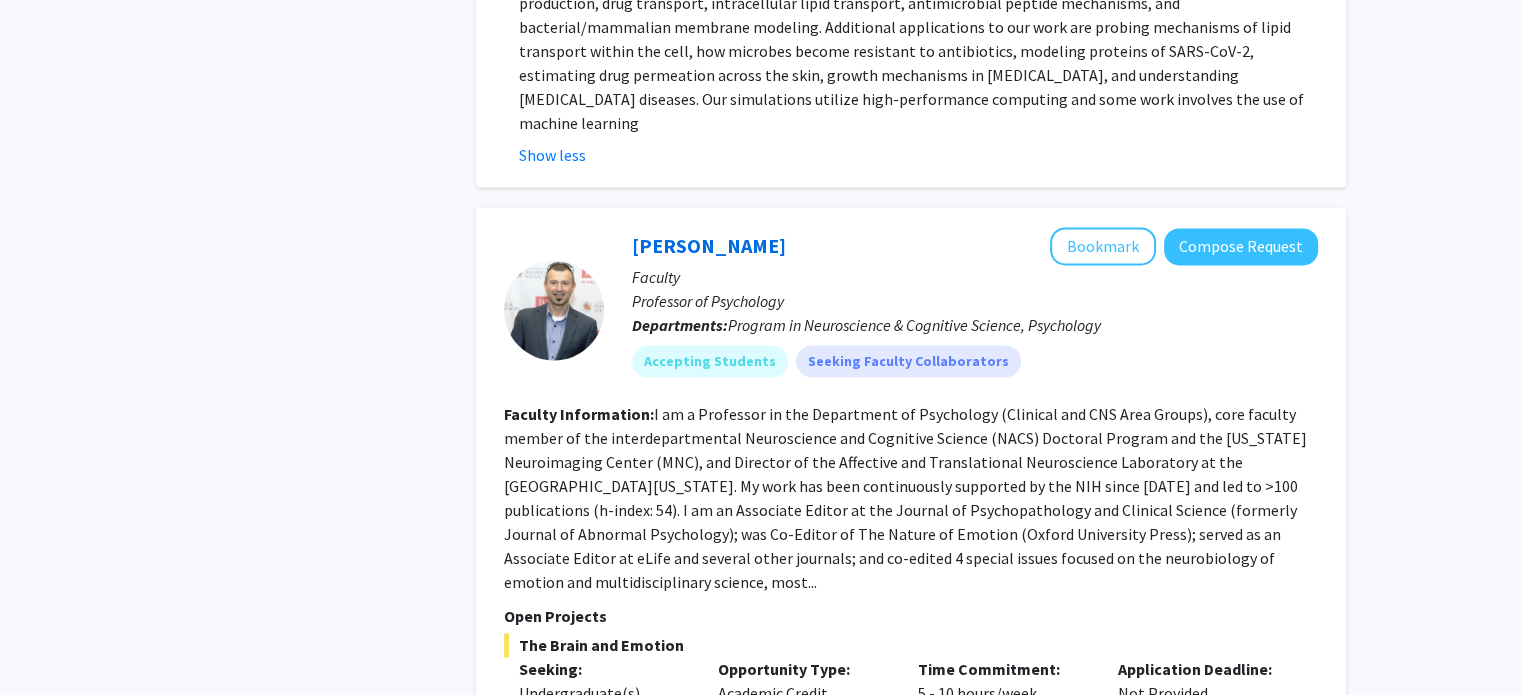 scroll, scrollTop: 3082, scrollLeft: 0, axis: vertical 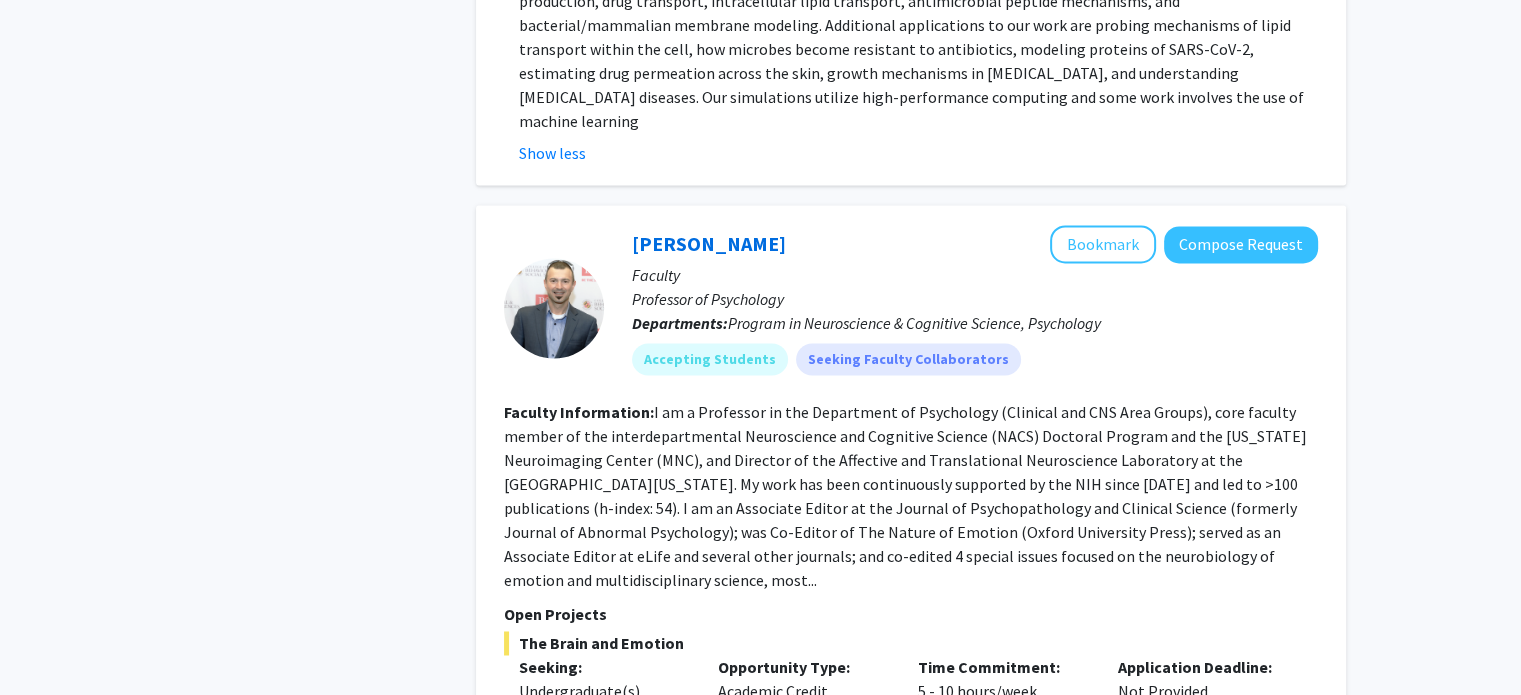 click on "Refine By Collaboration Status: Collaboration Status  All Faculty/Staff    Collaboration Status  Faculty/Staff accepting students    Collaboration Status  Faculty/Staff with posted projects    Collaboration Status  Faculty/Staff with posted remote projects    Projects Seeking: Projects Seeking Level  All Projects    Projects Seeking Level  Undergraduate(s)    Projects Seeking Level  Master's Student(s)    Projects Seeking Level  Doctoral Candidate(s) (PhD, MD, DMD, PharmD, etc.)    Projects Seeking Level  Postdoctoral Researcher(s) / Research Staff    Projects Seeking Level  Medical Resident(s) / Medical Fellow(s)    Projects Seeking Level  Faculty    Division & Department:      A. [PERSON_NAME] School of Engineering  (Select All)  (Select All)  Chemical & Biomolecular Engineering  Chemical & Biomolecular Engineering  Other  Other       College of Agriculture and Natural Resources       College of Arts and Humanities       College of Behavioral and Social Sciences                  Search 2 2" 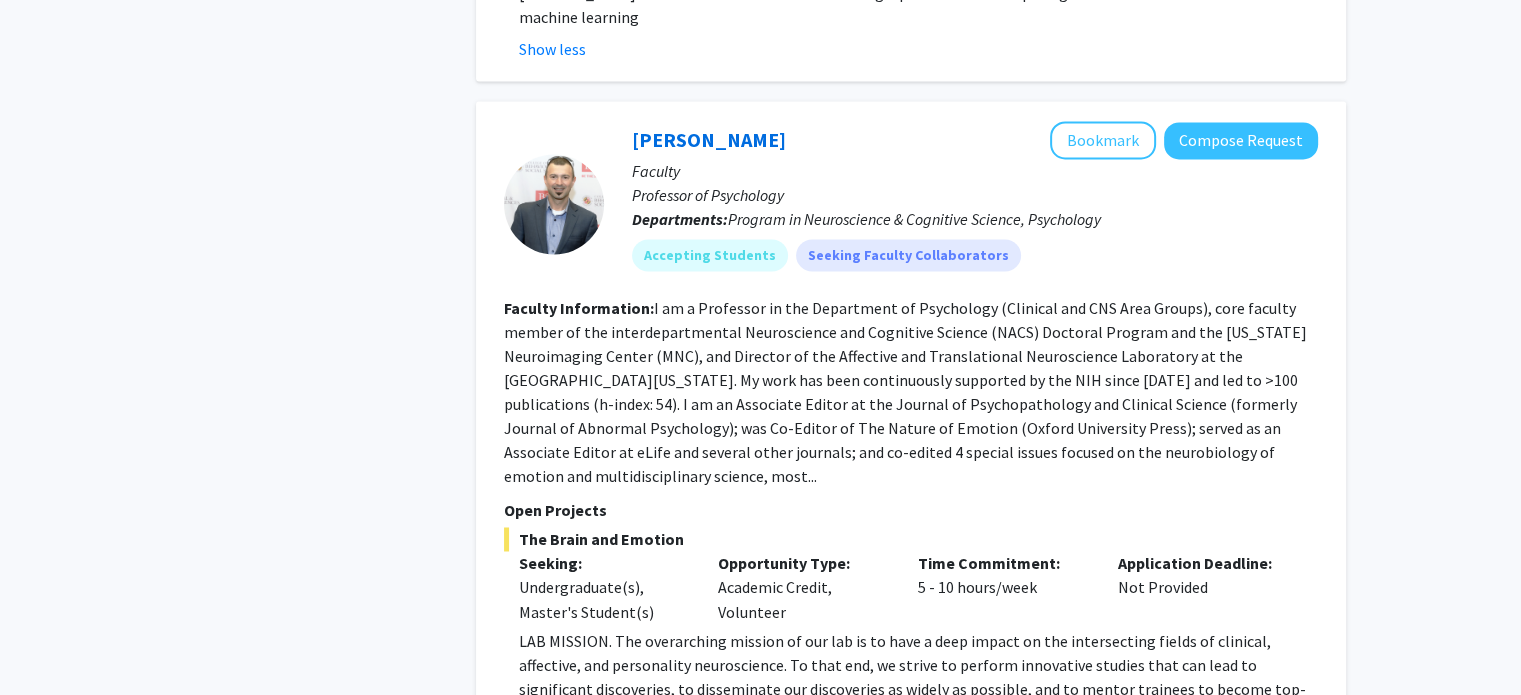 scroll, scrollTop: 3244, scrollLeft: 0, axis: vertical 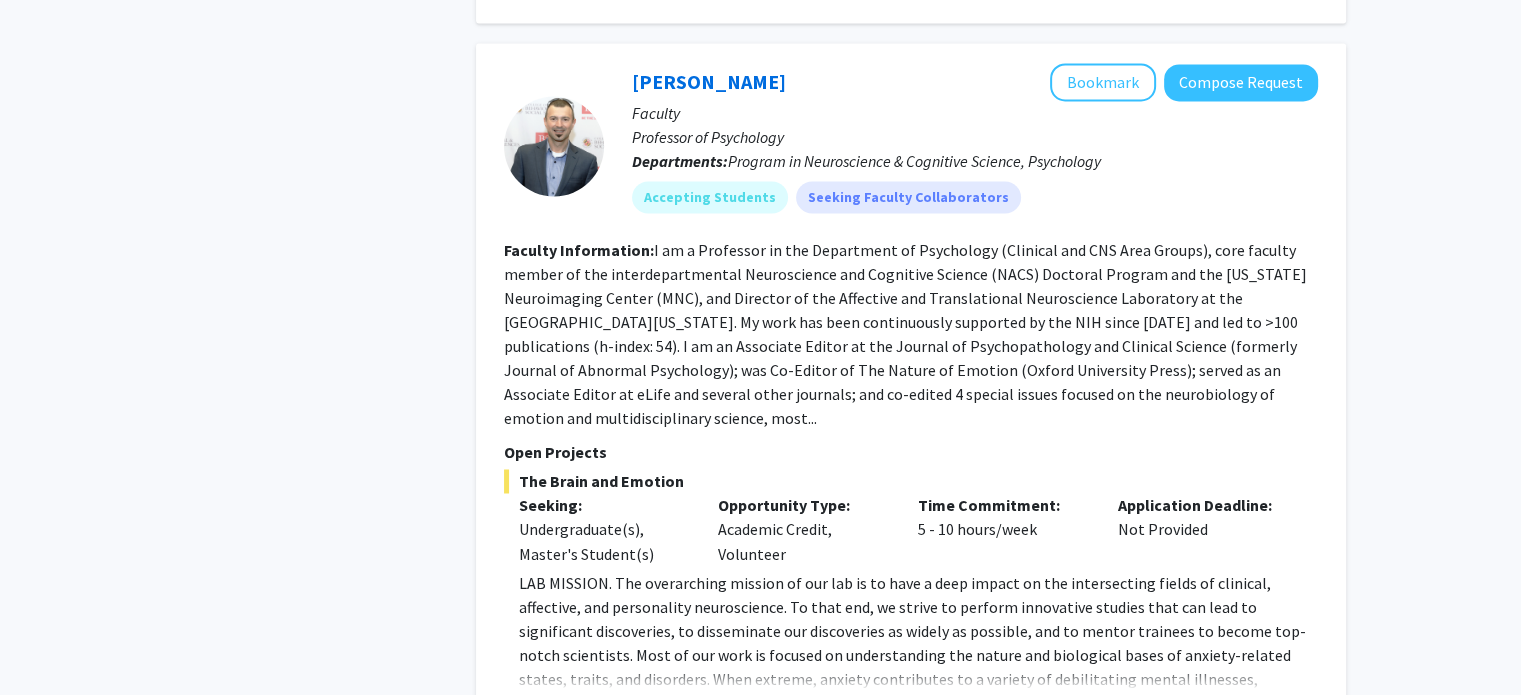 click on "Show more" 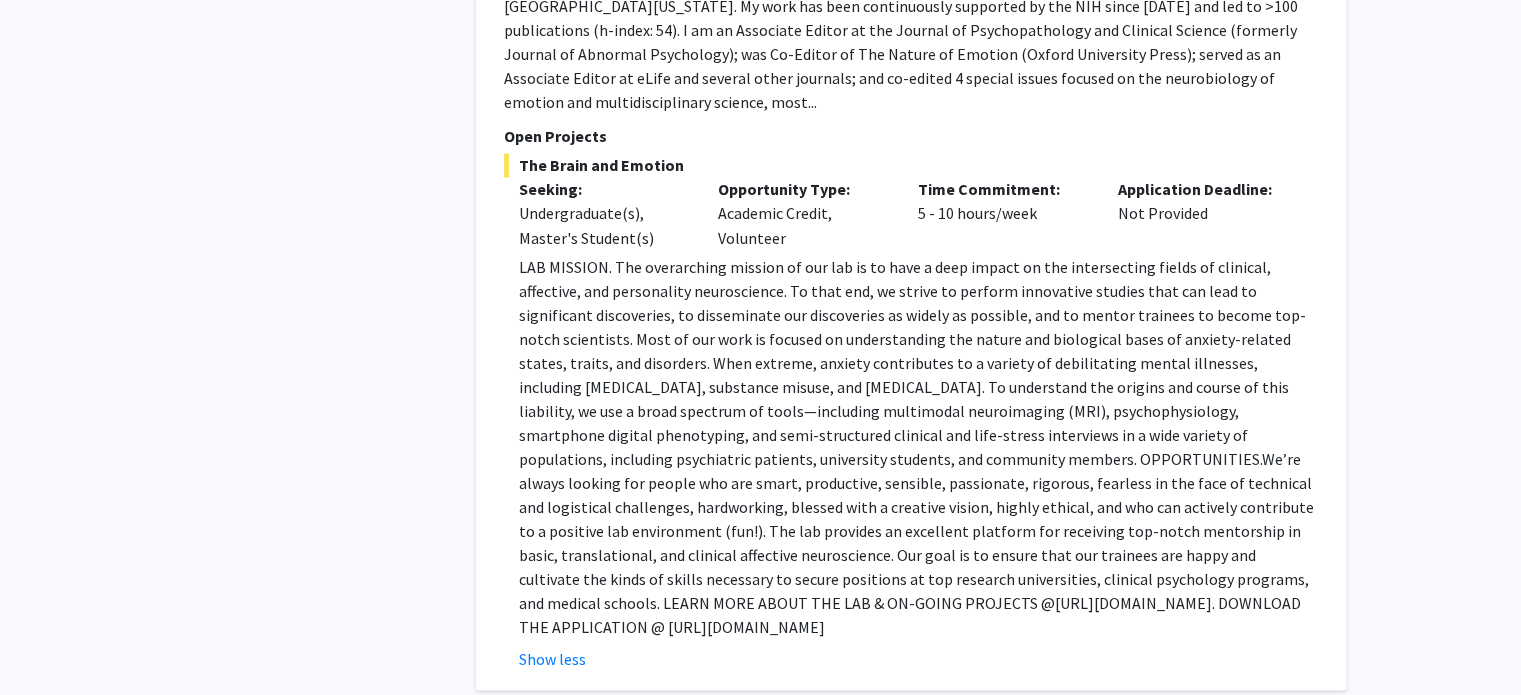 scroll, scrollTop: 3562, scrollLeft: 0, axis: vertical 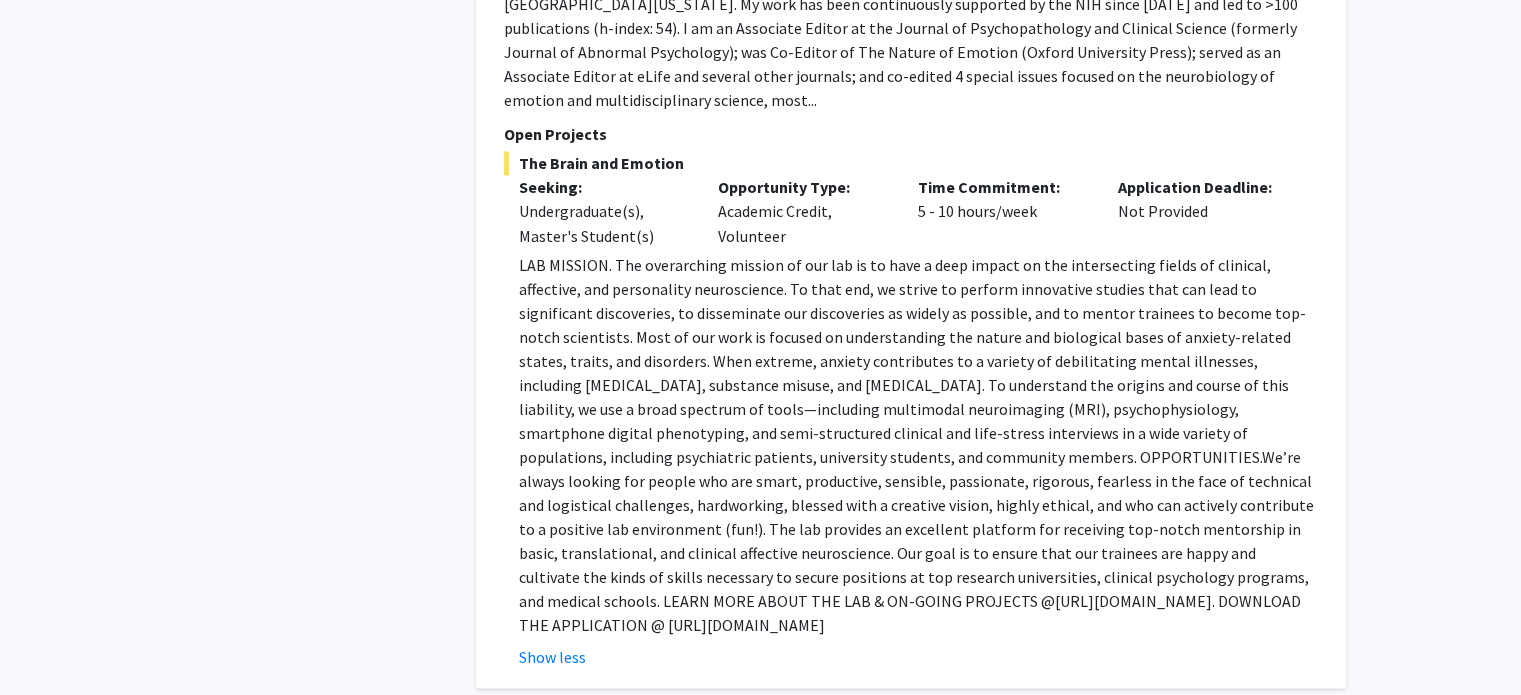 drag, startPoint x: 516, startPoint y: 518, endPoint x: 959, endPoint y: 531, distance: 443.1907 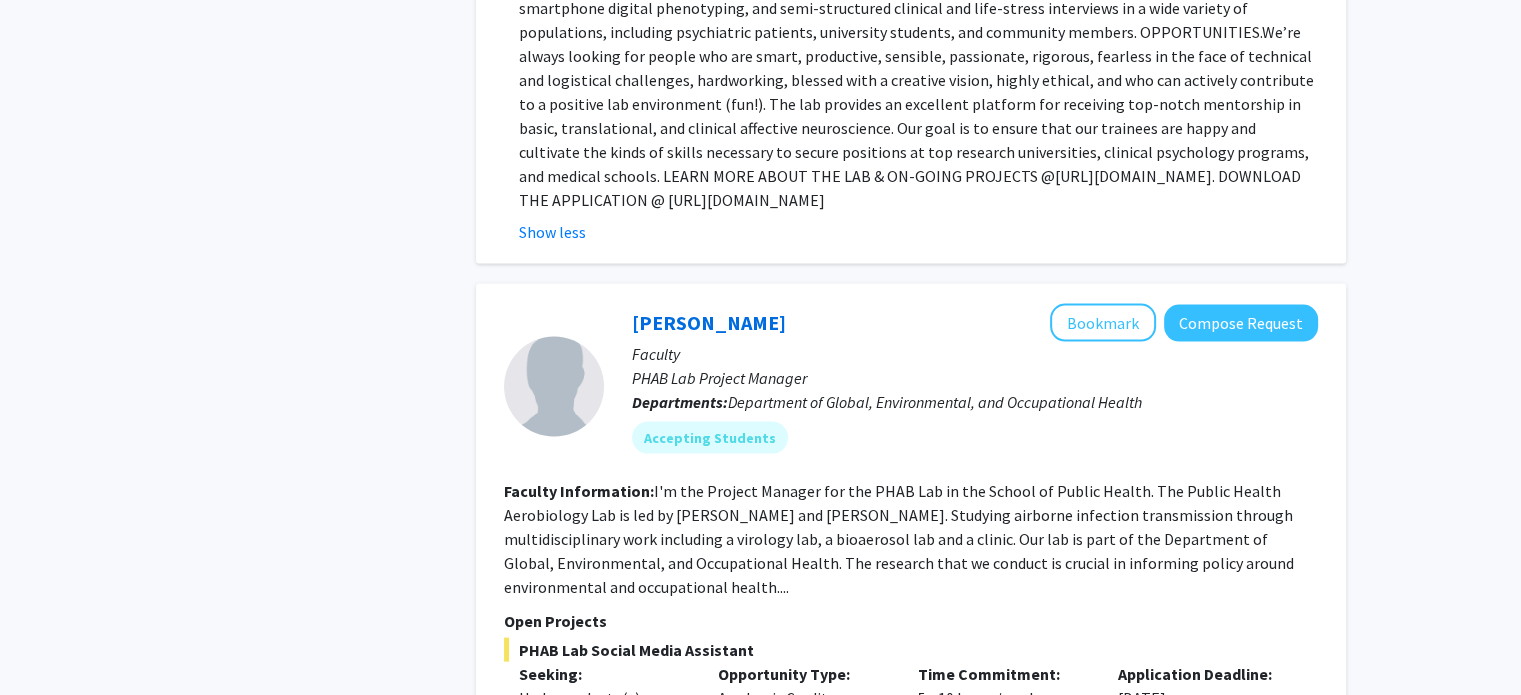 click on "Refine By Collaboration Status: Collaboration Status  All Faculty/Staff    Collaboration Status  Faculty/Staff accepting students    Collaboration Status  Faculty/Staff with posted projects    Collaboration Status  Faculty/Staff with posted remote projects    Projects Seeking: Projects Seeking Level  All Projects    Projects Seeking Level  Undergraduate(s)    Projects Seeking Level  Master's Student(s)    Projects Seeking Level  Doctoral Candidate(s) (PhD, MD, DMD, PharmD, etc.)    Projects Seeking Level  Postdoctoral Researcher(s) / Research Staff    Projects Seeking Level  Medical Resident(s) / Medical Fellow(s)    Projects Seeking Level  Faculty    Division & Department:      A. [PERSON_NAME] School of Engineering  (Select All)  (Select All)  Chemical & Biomolecular Engineering  Chemical & Biomolecular Engineering  Other  Other       College of Agriculture and Natural Resources       College of Arts and Humanities       College of Behavioral and Social Sciences                  Search 2 2" 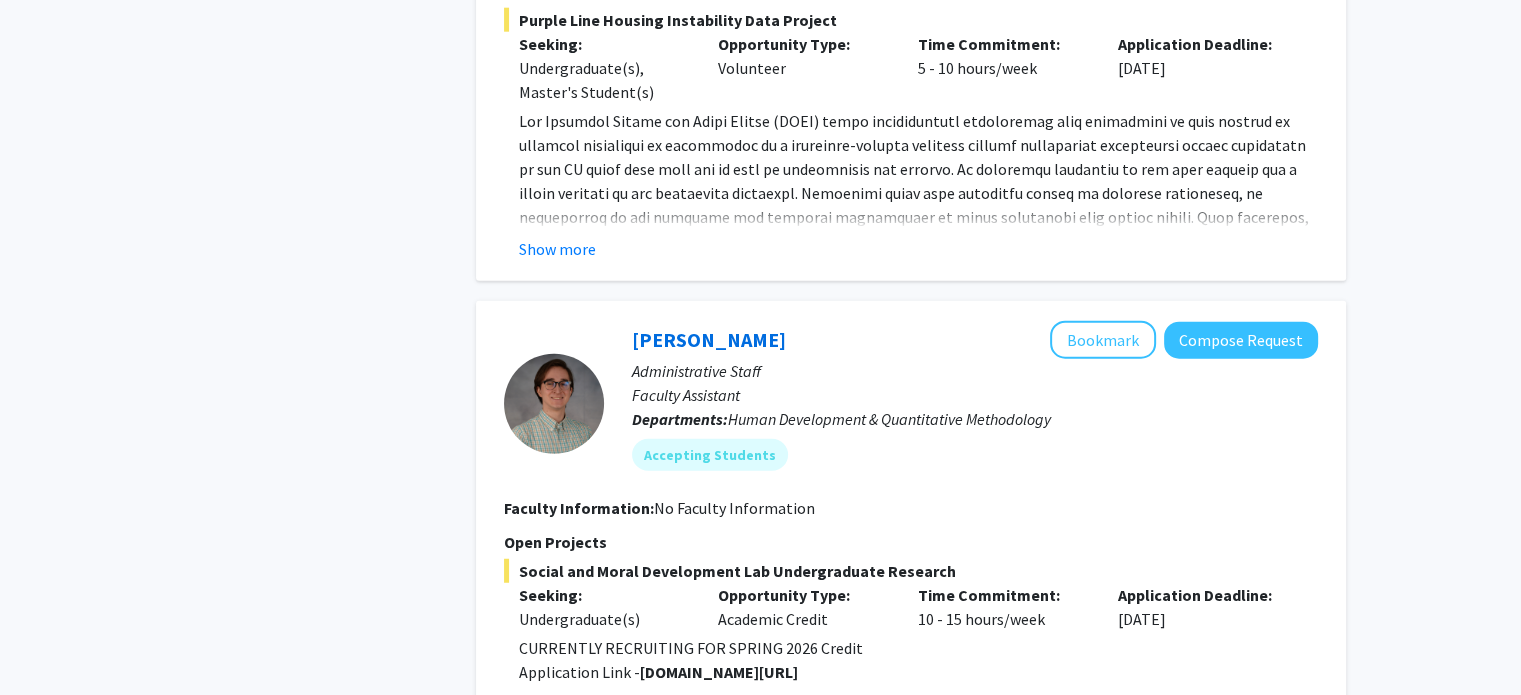 scroll, scrollTop: 5268, scrollLeft: 0, axis: vertical 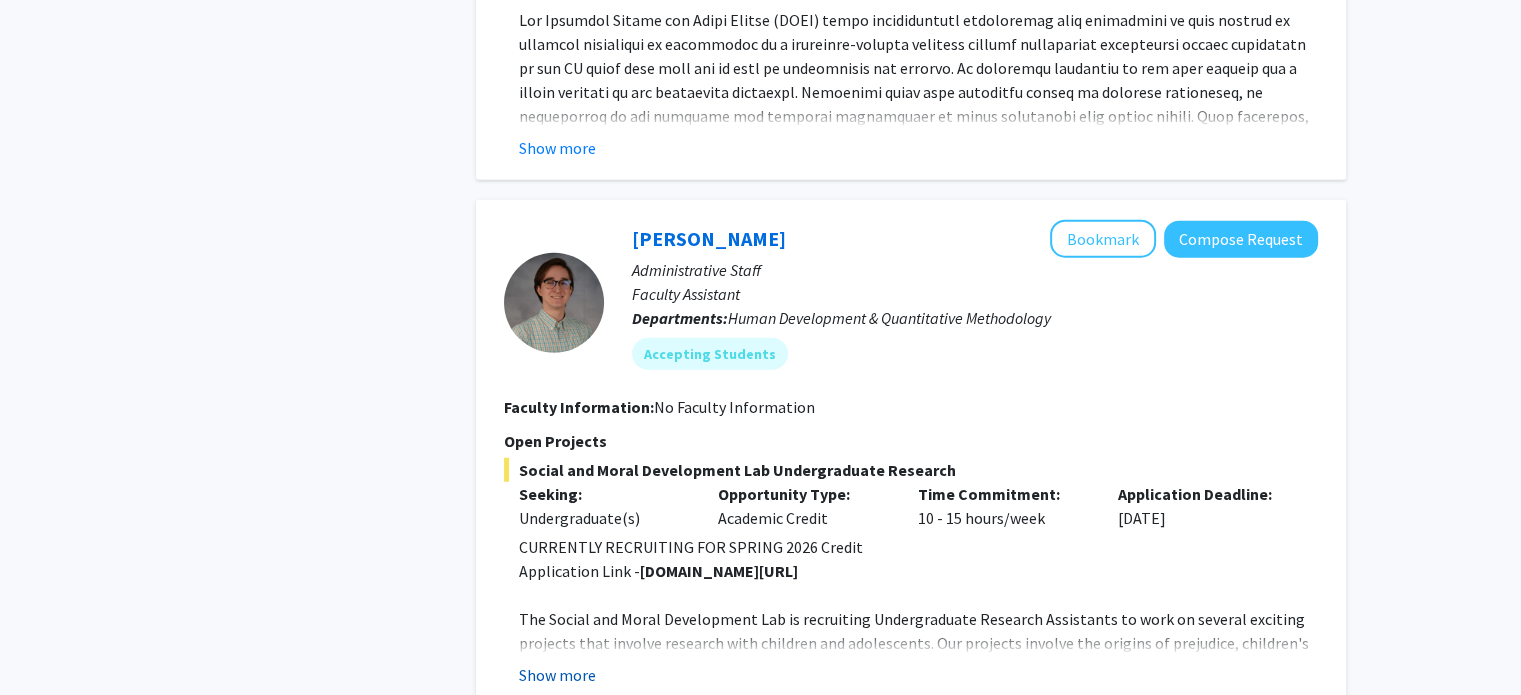click on "Show more" 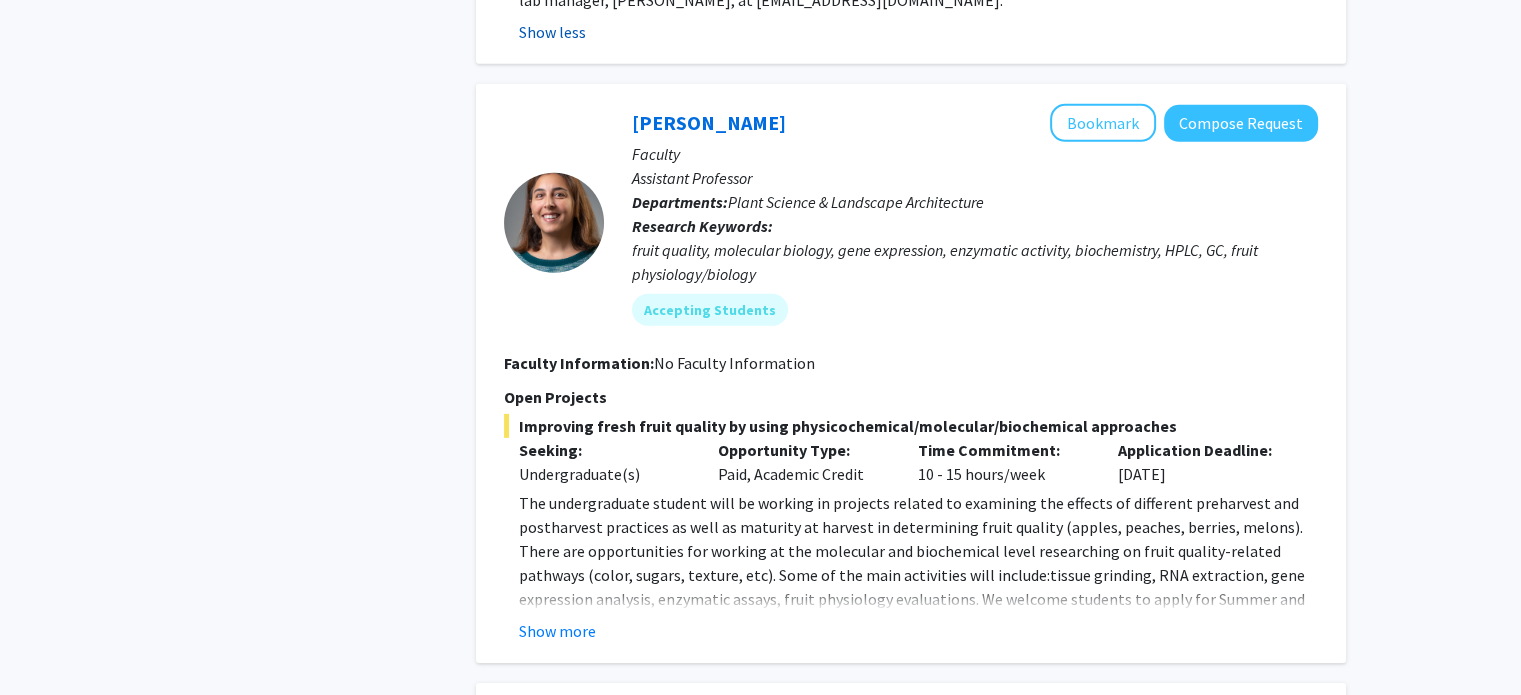 scroll, scrollTop: 6128, scrollLeft: 0, axis: vertical 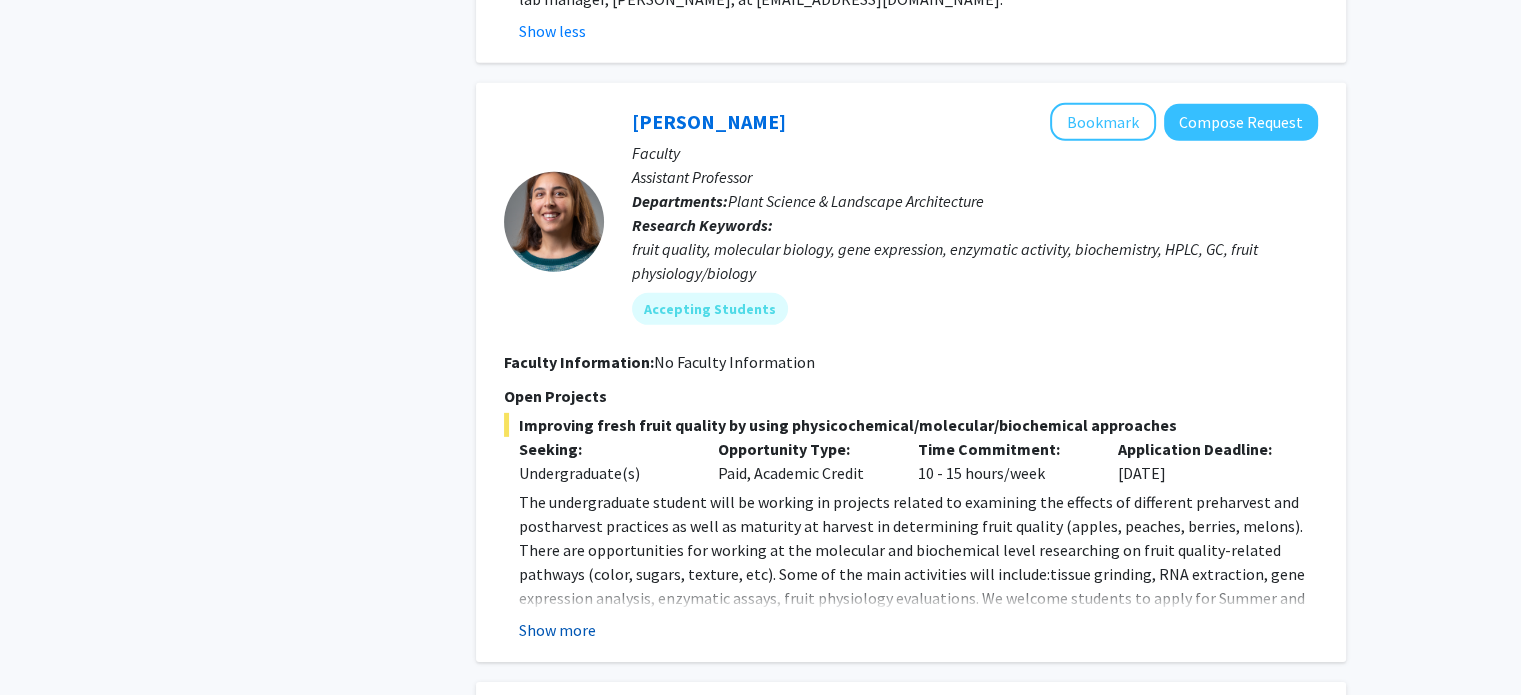 click on "Show more" 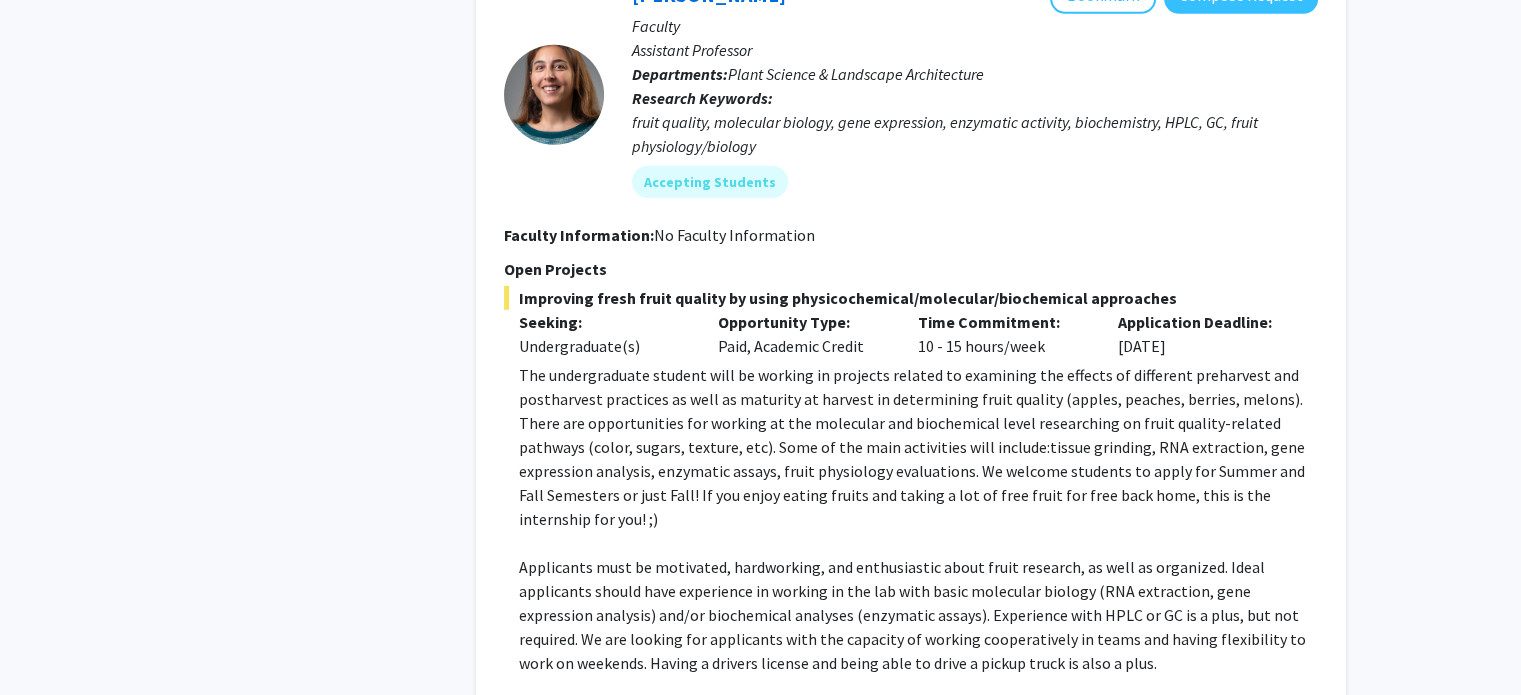 scroll, scrollTop: 6282, scrollLeft: 0, axis: vertical 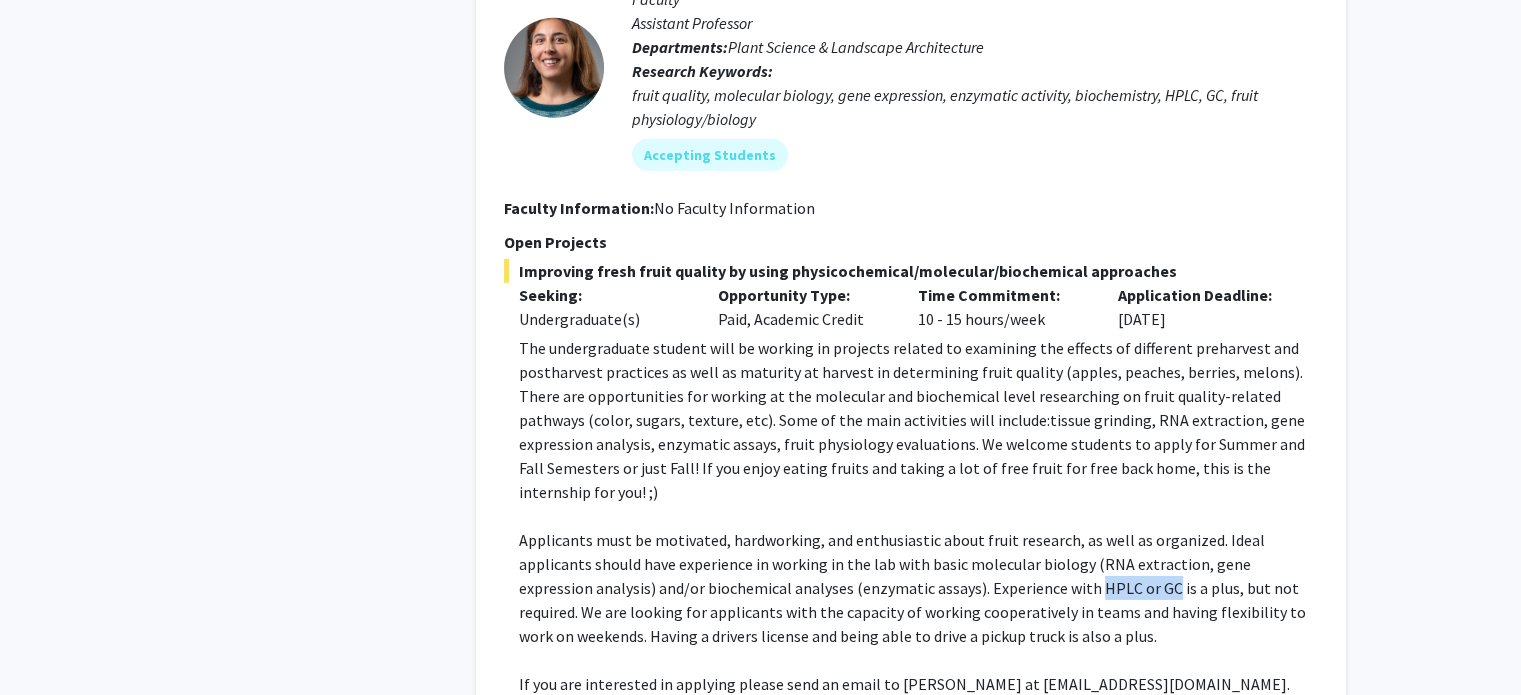 drag, startPoint x: 954, startPoint y: 460, endPoint x: 1027, endPoint y: 461, distance: 73.00685 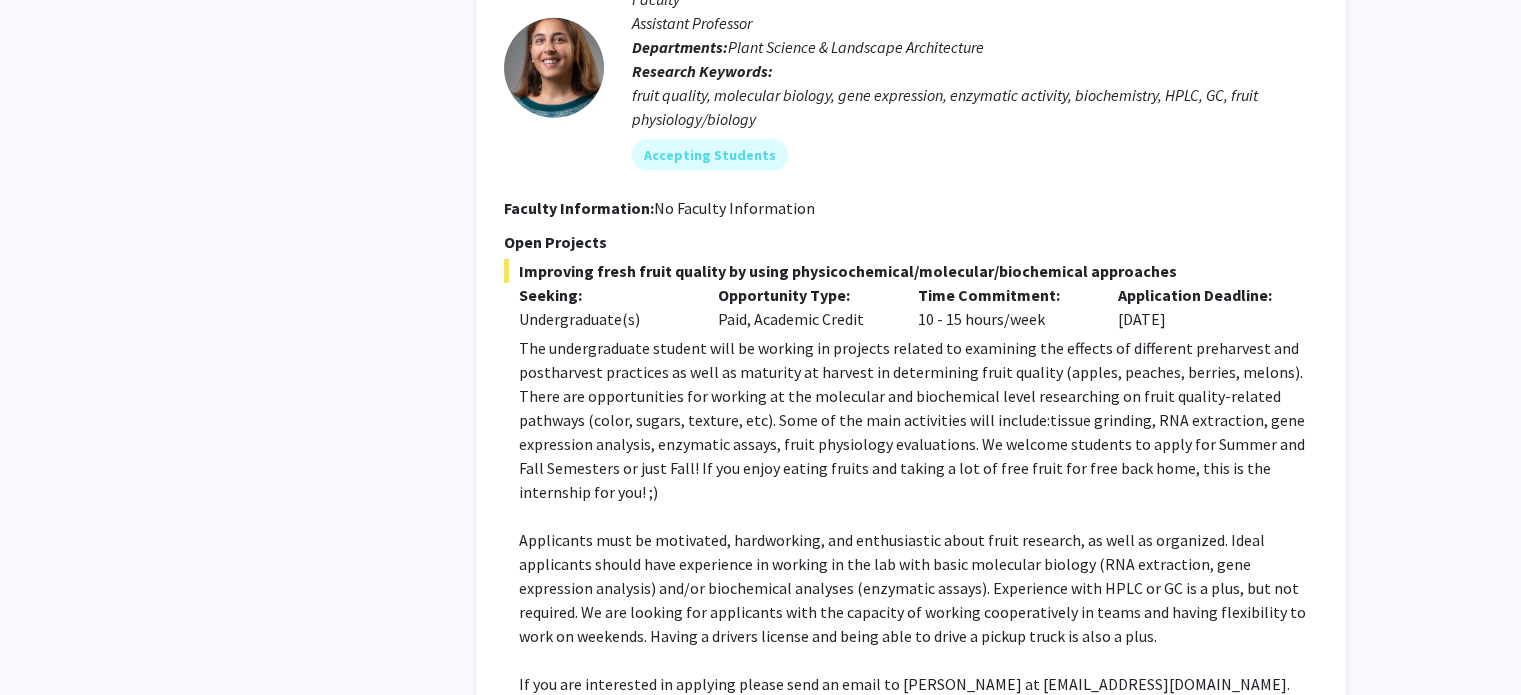 click 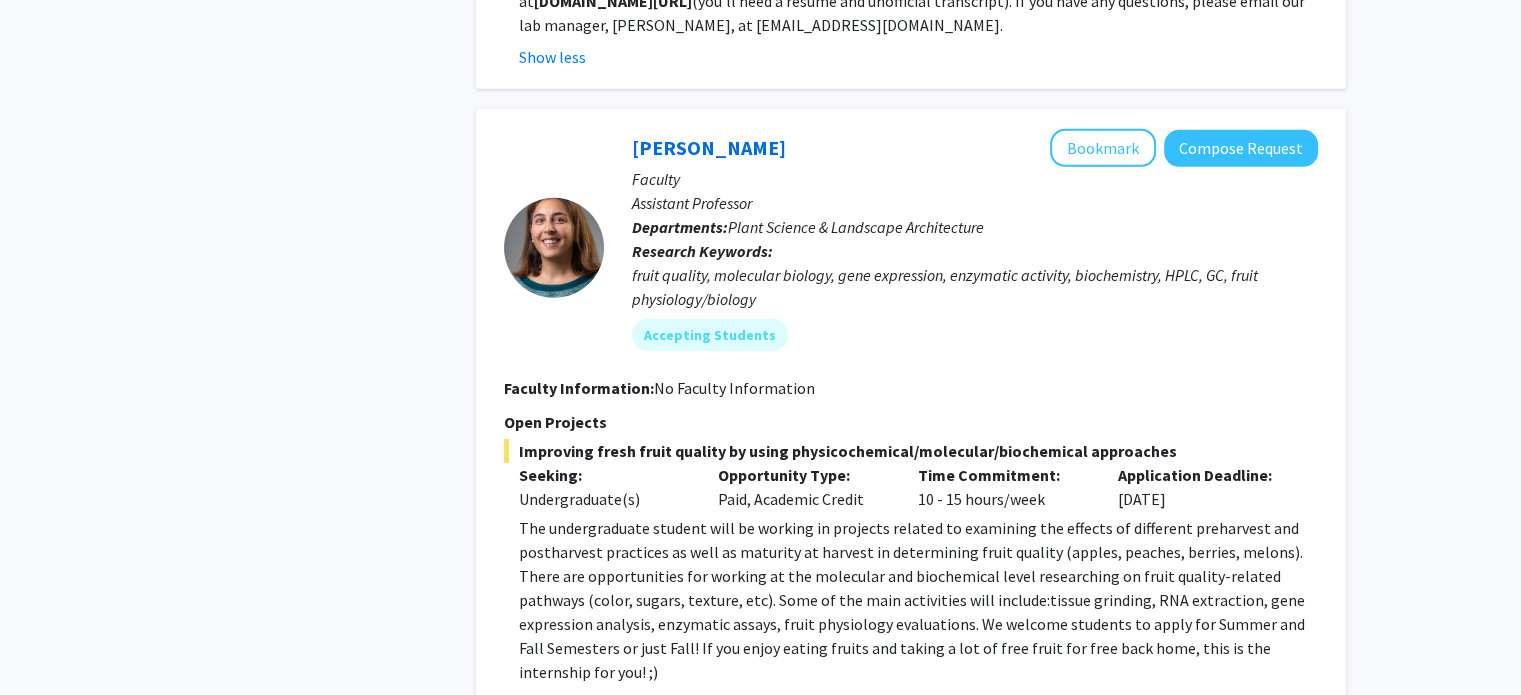 scroll, scrollTop: 6115, scrollLeft: 0, axis: vertical 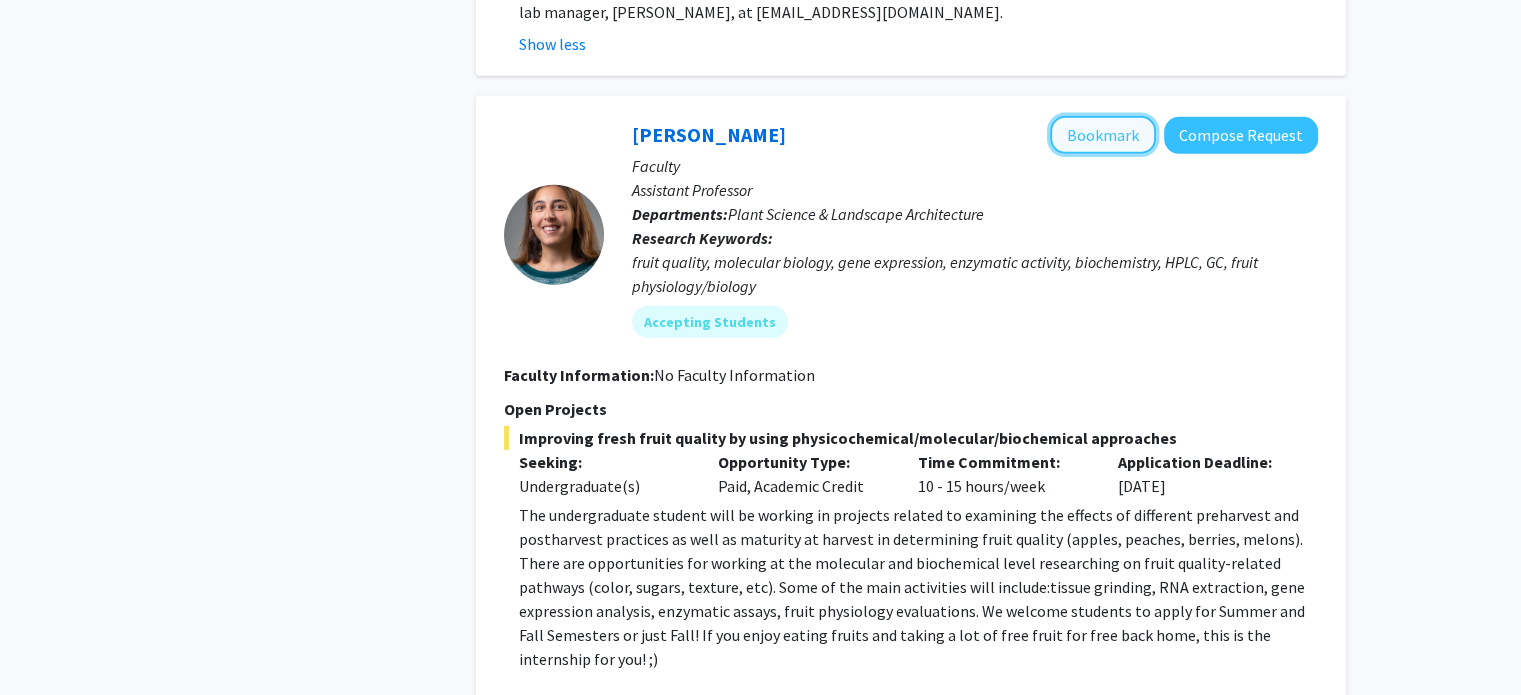 click on "Bookmark" 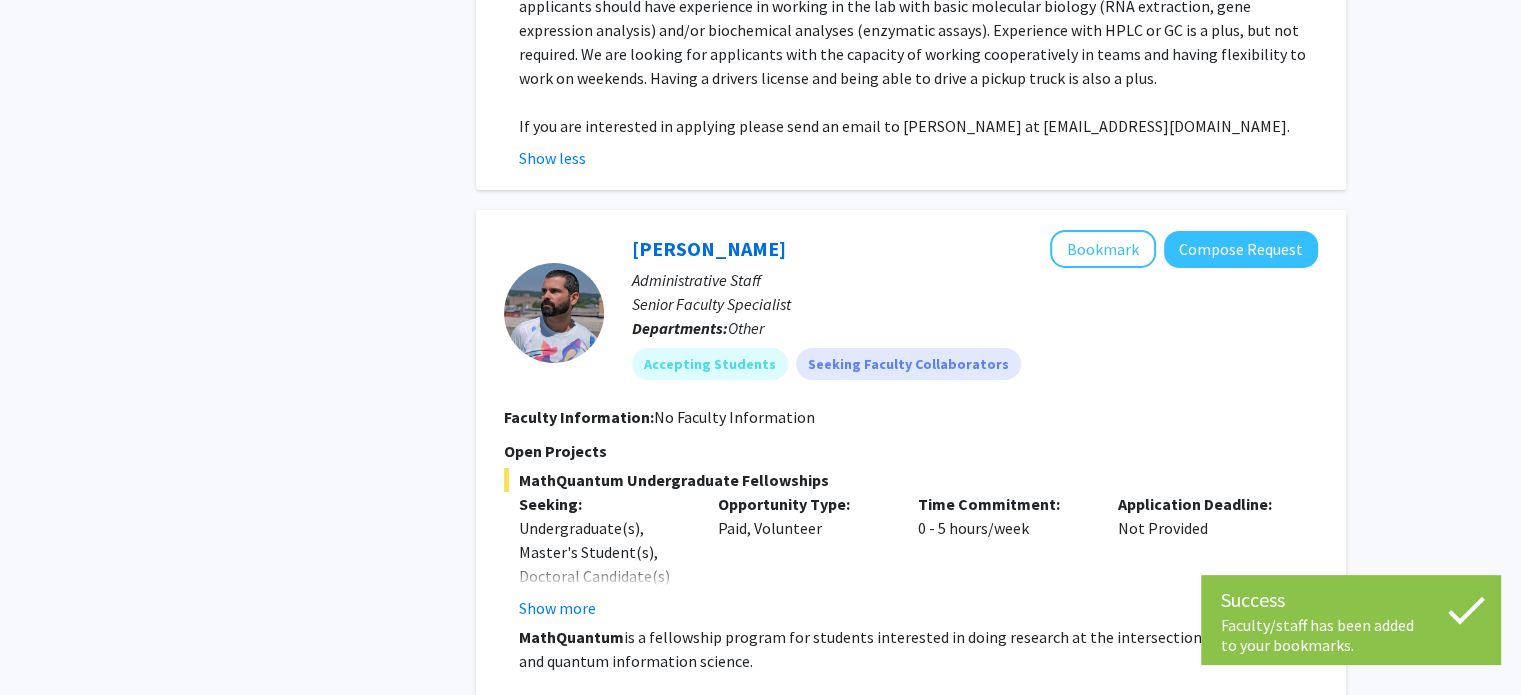 scroll, scrollTop: 7036, scrollLeft: 0, axis: vertical 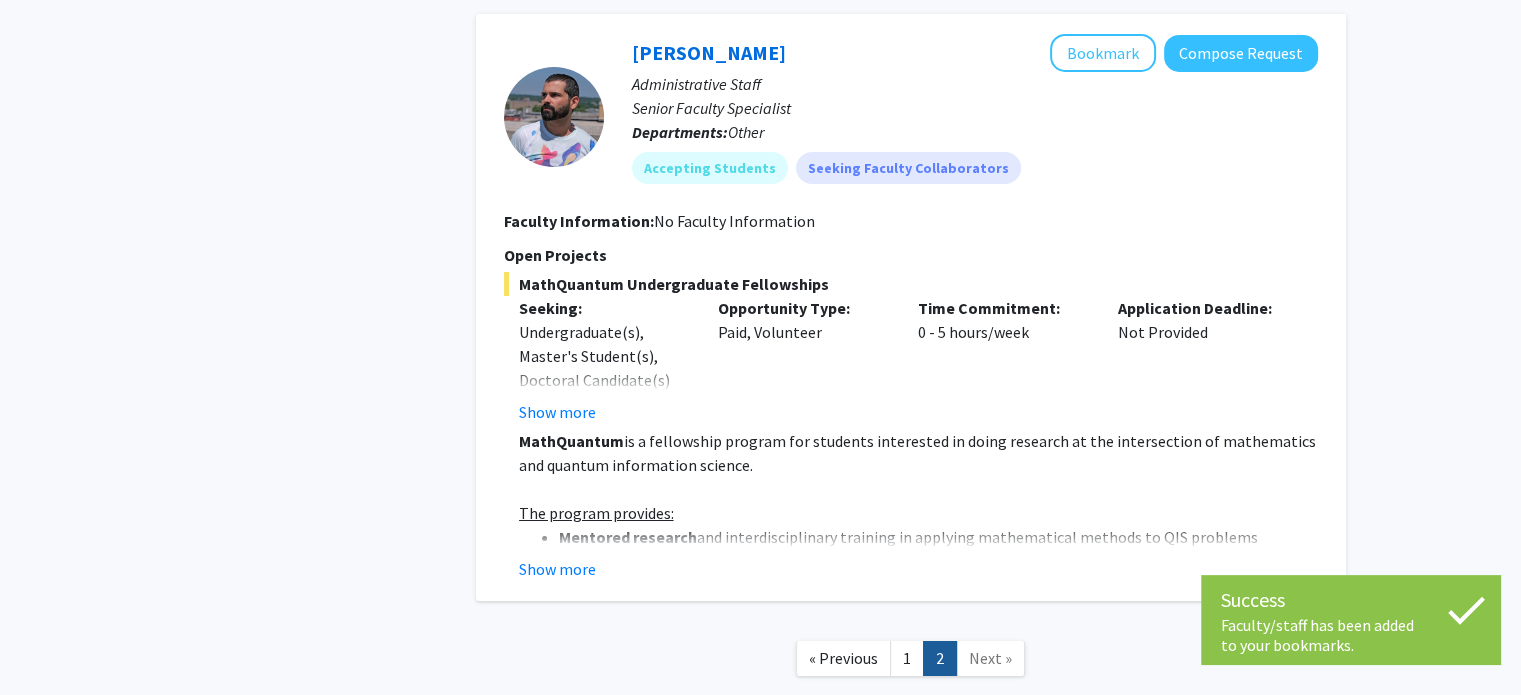 click on "Next »" 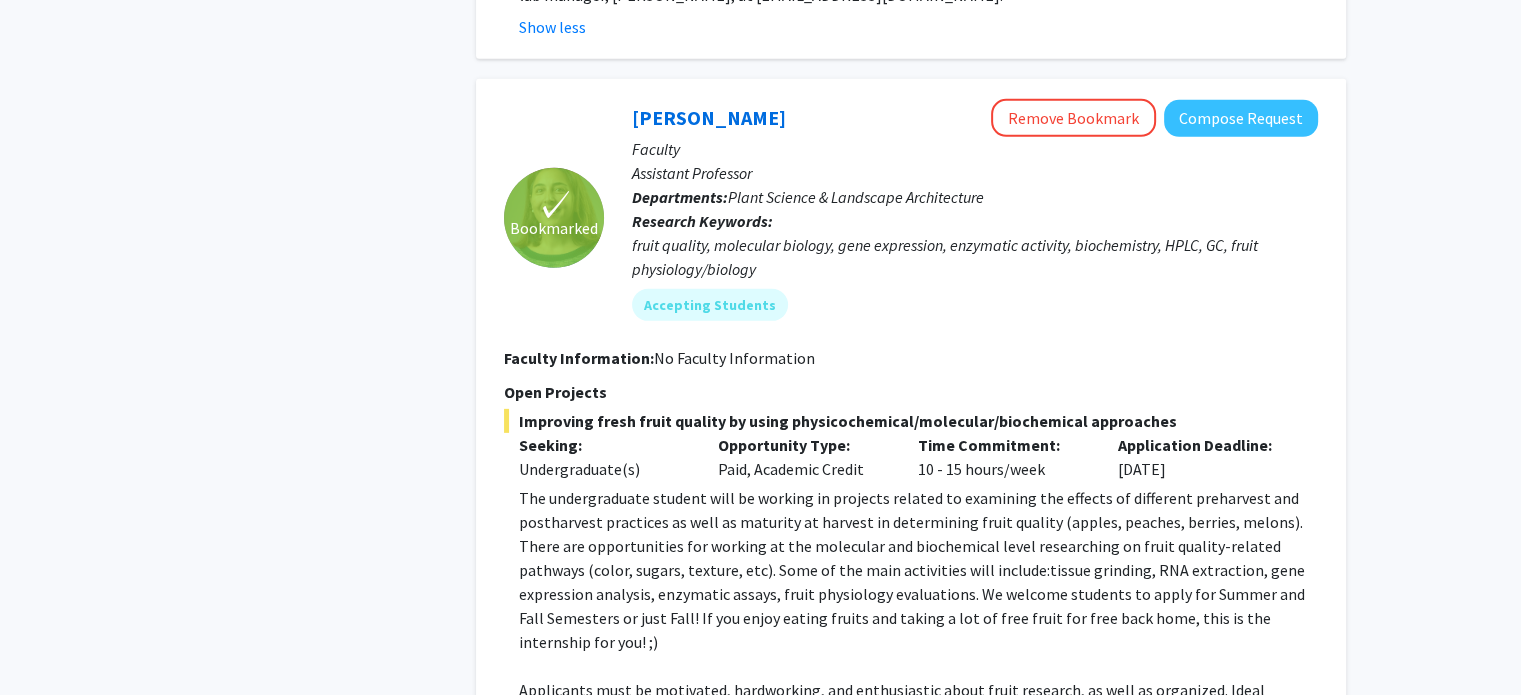 scroll, scrollTop: 6132, scrollLeft: 0, axis: vertical 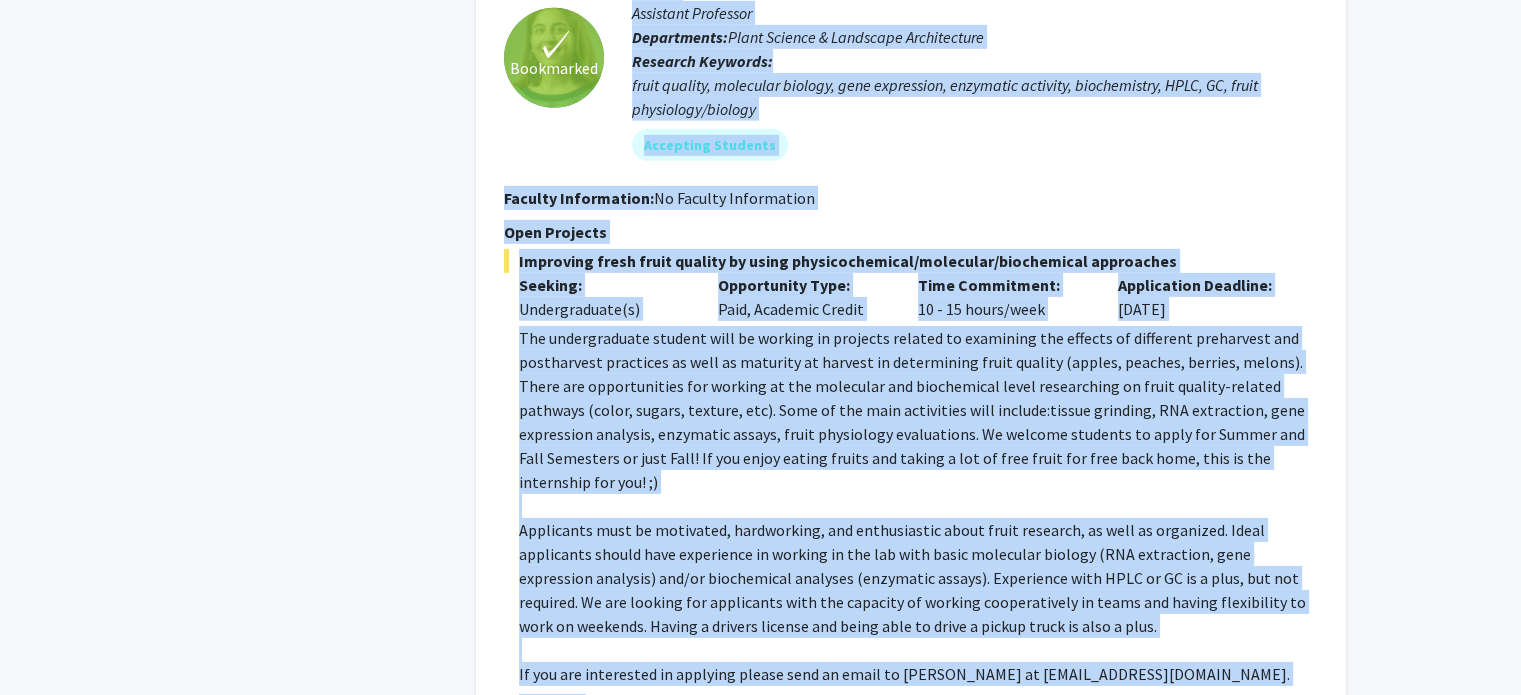 drag, startPoint x: 619, startPoint y: 9, endPoint x: 1212, endPoint y: 561, distance: 810.1561 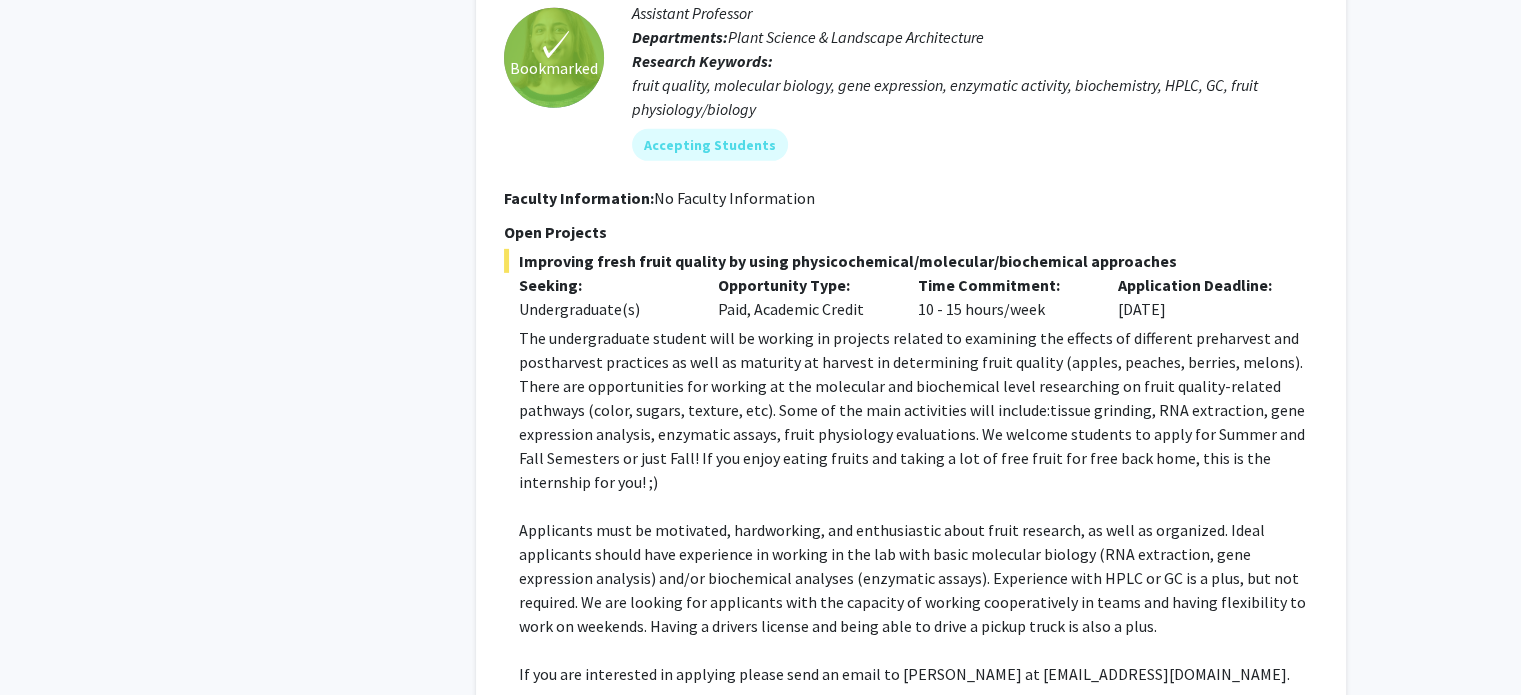 click on "The undergraduate student will be working in projects related to examining the effects of different preharvest and postharvest practices as well as maturity at harvest in determining fruit quality (apples, peaches, berries, melons). There are opportunities for working at the molecular and biochemical level researching on fruit quality-related pathways (color, sugars, texture, etc). Some of the main activities will include:tissue grinding, RNA extraction, gene expression analysis, enzymatic assays, fruit physiology evaluations. We welcome students to apply for Summer and Fall Semesters or just Fall! If you enjoy eating fruits and taking a lot of free fruit for free back home, this is the internship for you! ;) If you are interested in applying please send an email to [PERSON_NAME] at [EMAIL_ADDRESS][DOMAIN_NAME]. Show less" 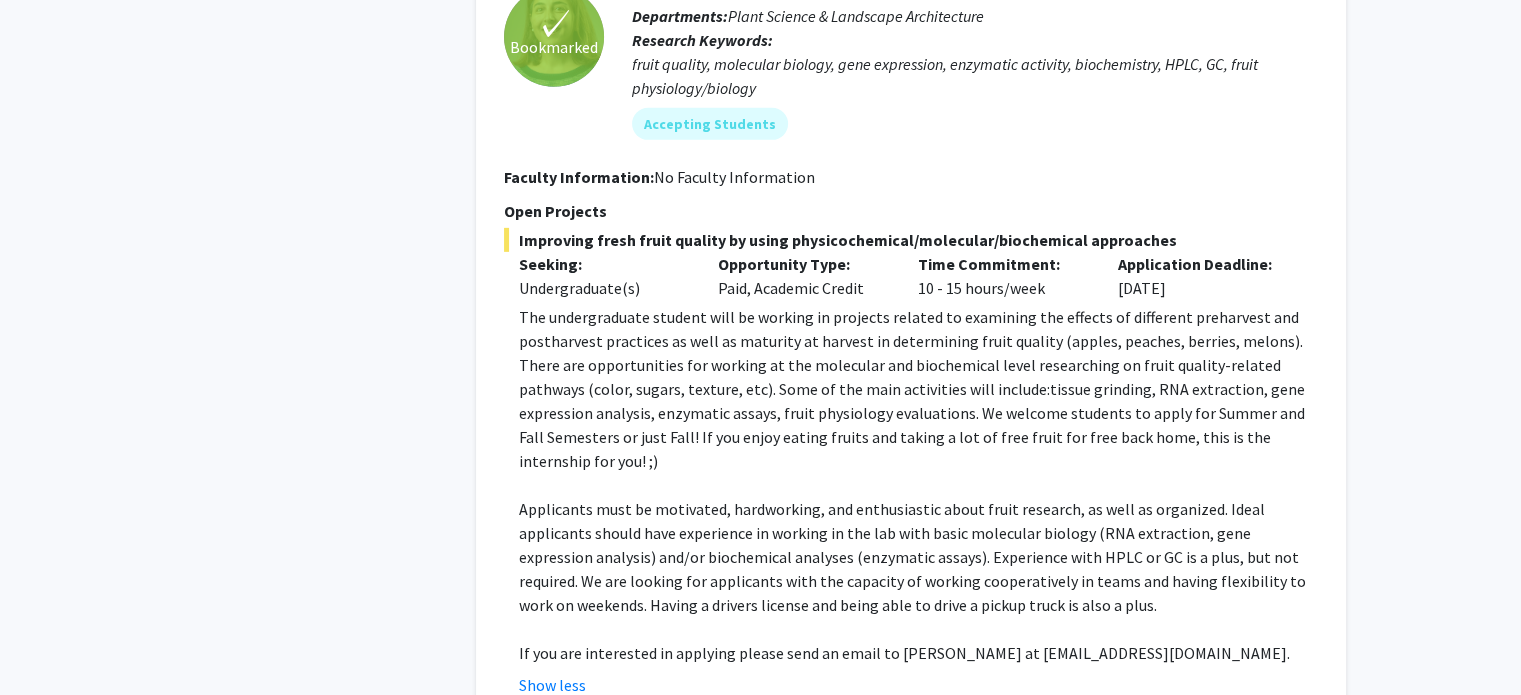 scroll, scrollTop: 6347, scrollLeft: 0, axis: vertical 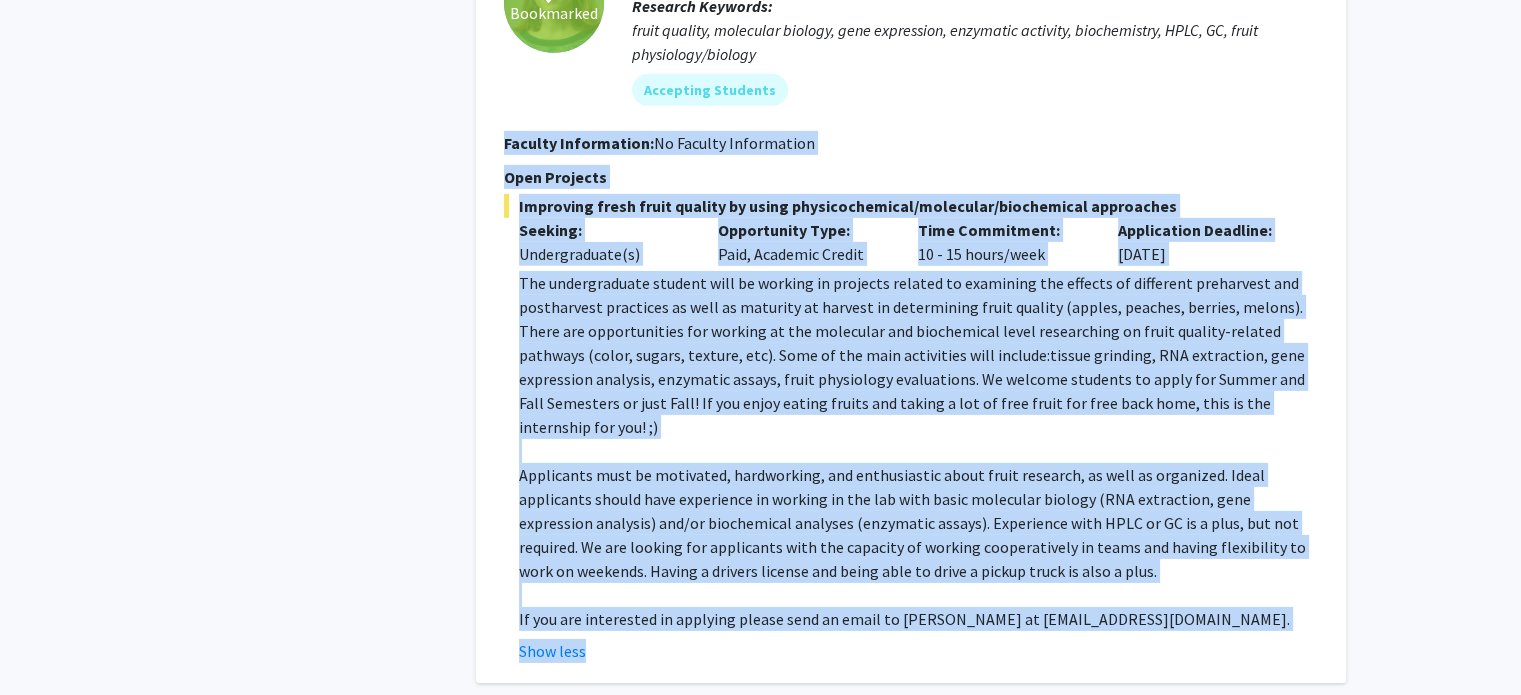 drag, startPoint x: 1210, startPoint y: 561, endPoint x: 472, endPoint y: 37, distance: 905.1077 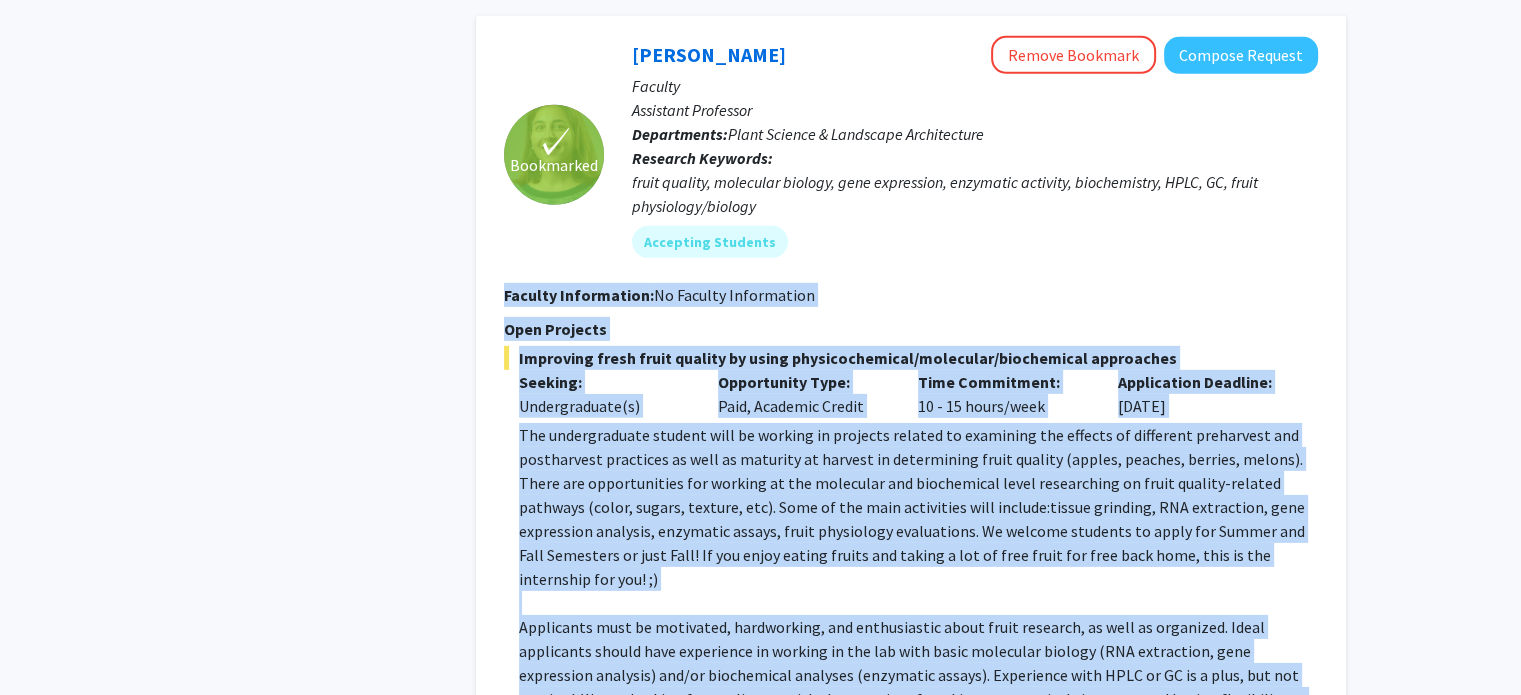 scroll, scrollTop: 6188, scrollLeft: 0, axis: vertical 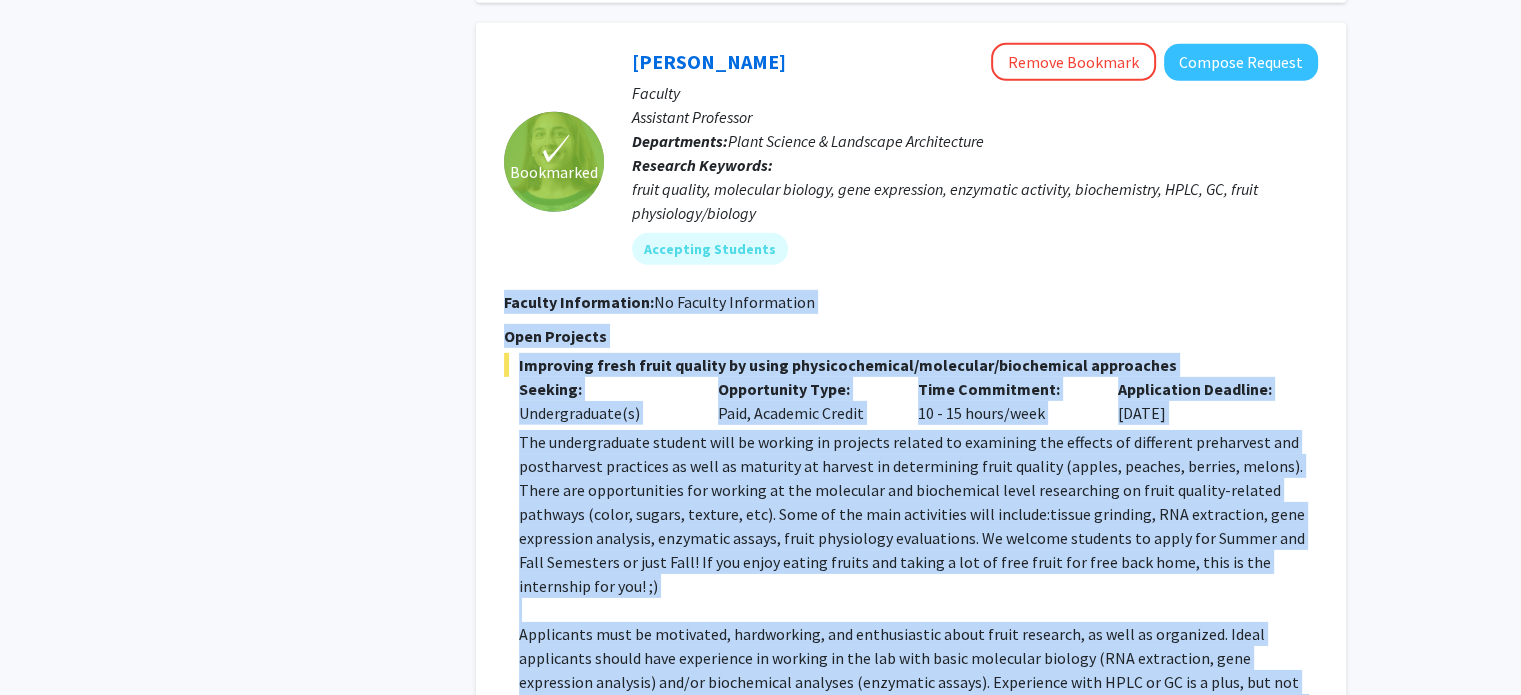 click on "Refine By Collaboration Status: Collaboration Status  All Faculty/Staff    Collaboration Status  Faculty/Staff accepting students    Collaboration Status  Faculty/Staff with posted projects    Collaboration Status  Faculty/Staff with posted remote projects    Projects Seeking: Projects Seeking Level  All Projects    Projects Seeking Level  Undergraduate(s)    Projects Seeking Level  Master's Student(s)    Projects Seeking Level  Doctoral Candidate(s) (PhD, MD, DMD, PharmD, etc.)    Projects Seeking Level  Postdoctoral Researcher(s) / Research Staff    Projects Seeking Level  Medical Resident(s) / Medical Fellow(s)    Projects Seeking Level  Faculty    Division & Department:      A. [PERSON_NAME] School of Engineering  (Select All)  (Select All)  Chemical & Biomolecular Engineering  Chemical & Biomolecular Engineering  Other  Other       College of Agriculture and Natural Resources       College of Arts and Humanities       College of Behavioral and Social Sciences                  Search 2 2" 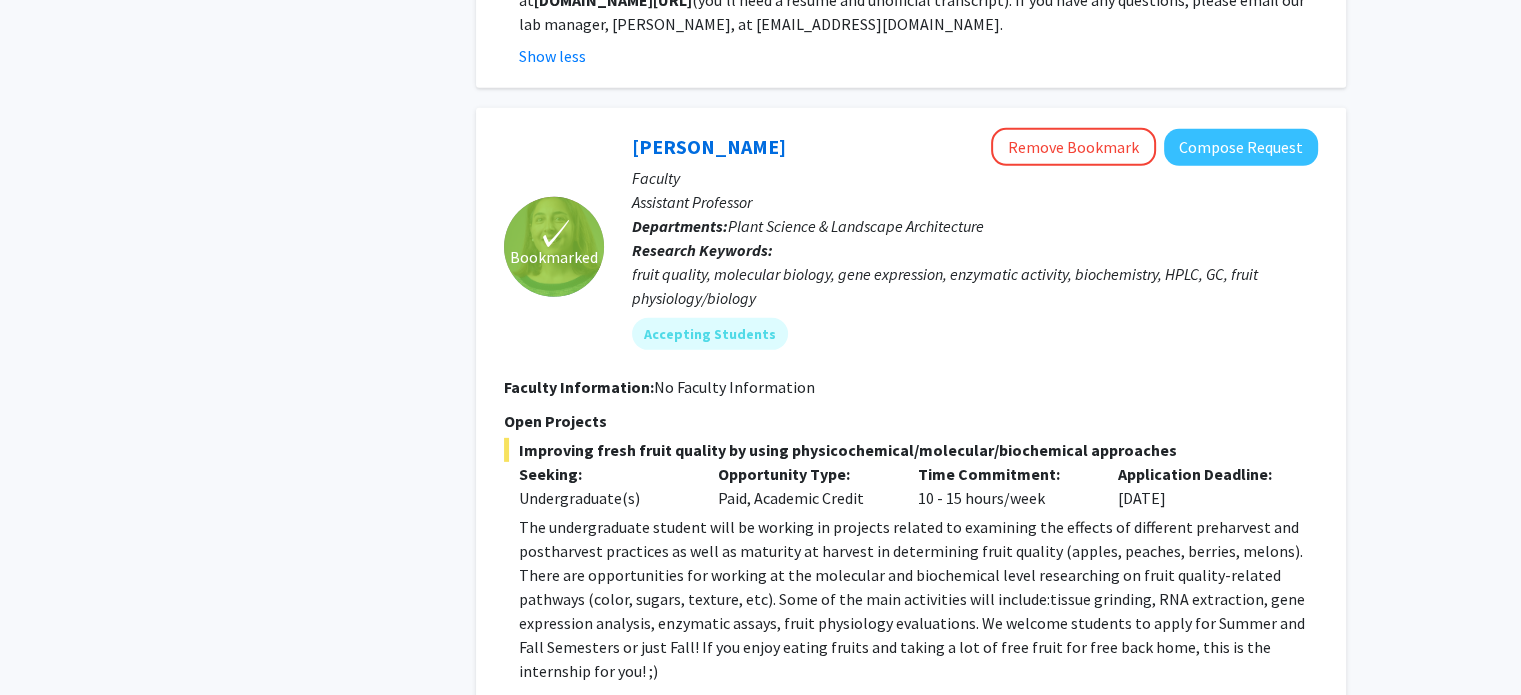 scroll, scrollTop: 6099, scrollLeft: 0, axis: vertical 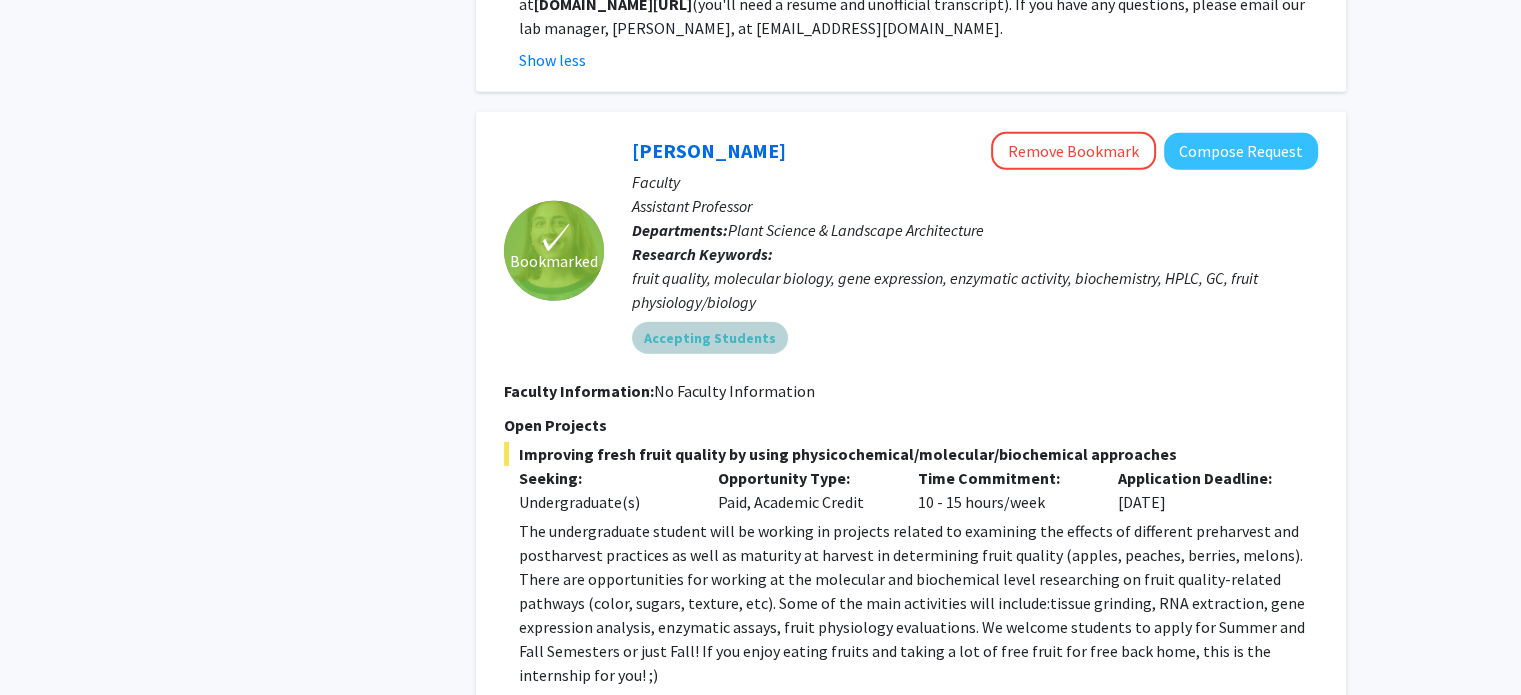 click on "Accepting Students" at bounding box center (975, 338) 